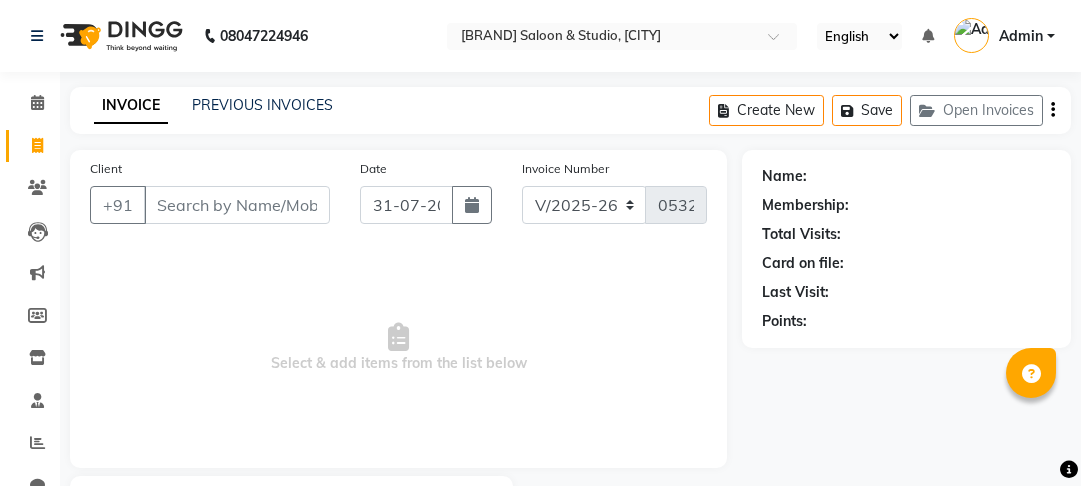 select on "7536" 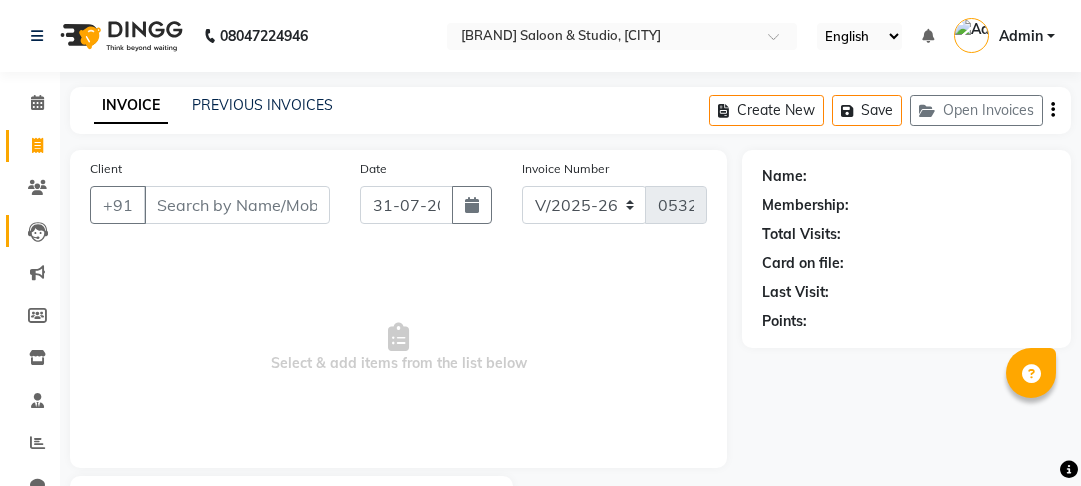 scroll, scrollTop: 116, scrollLeft: 0, axis: vertical 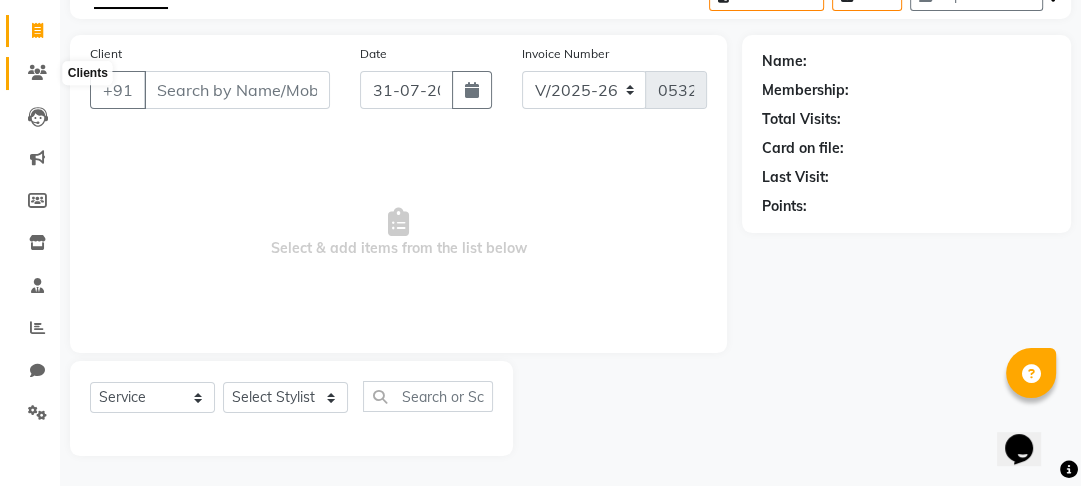 click 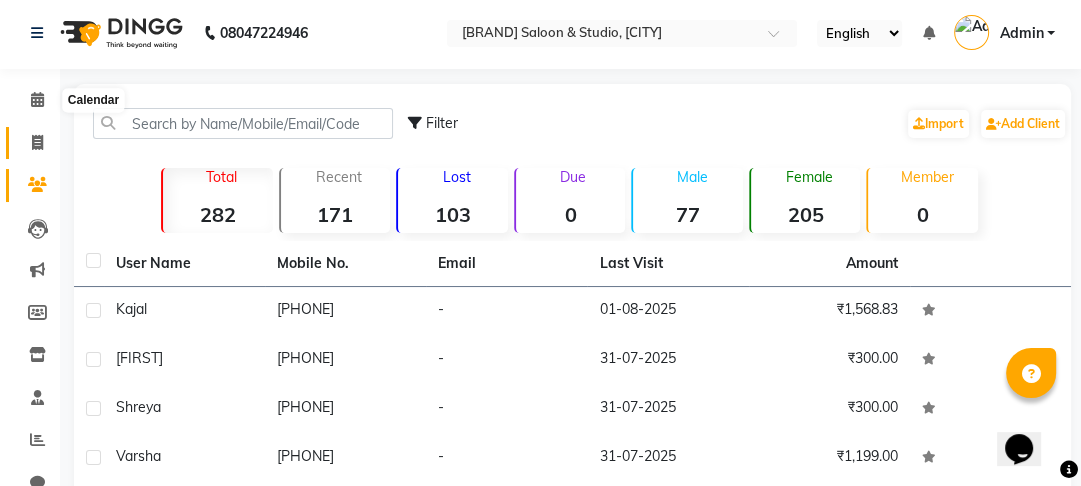 scroll, scrollTop: 0, scrollLeft: 0, axis: both 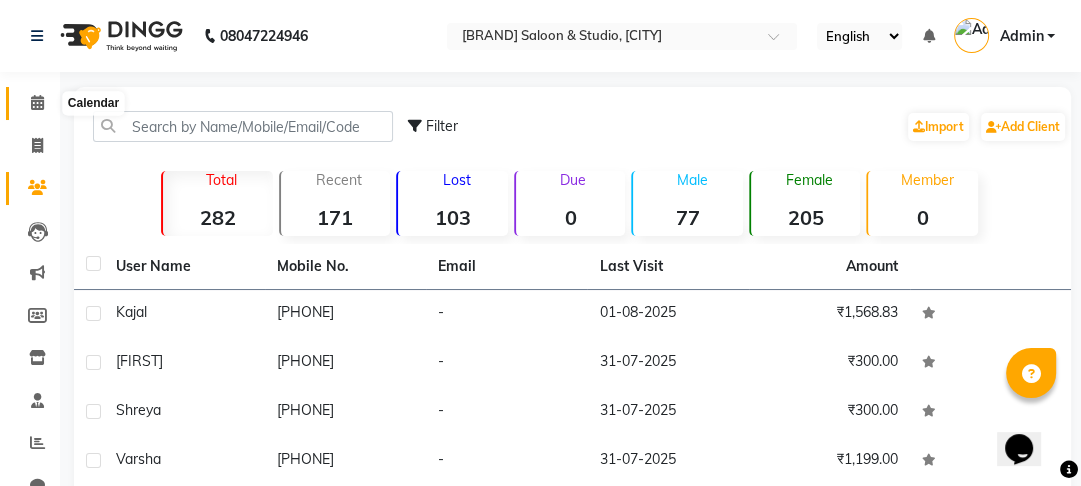 click 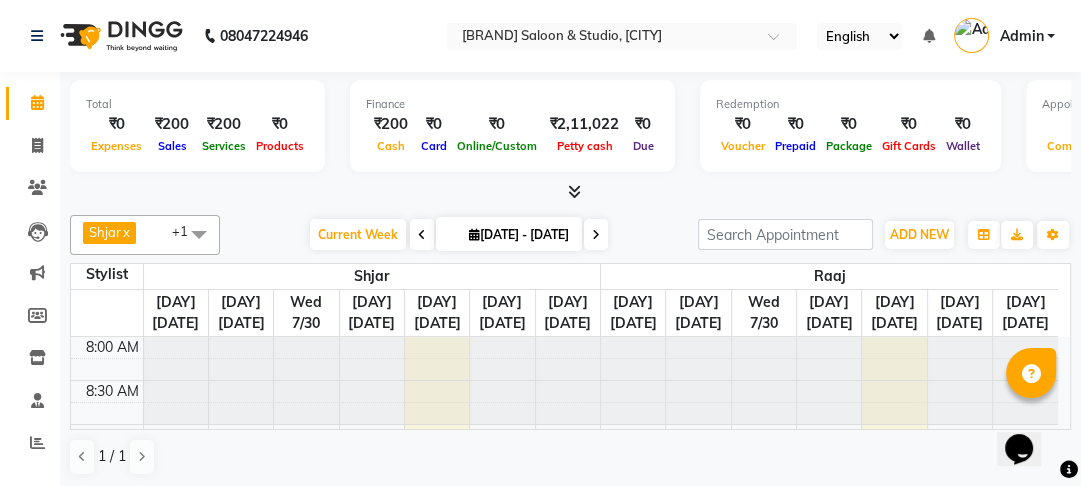 click at bounding box center (60, 426) 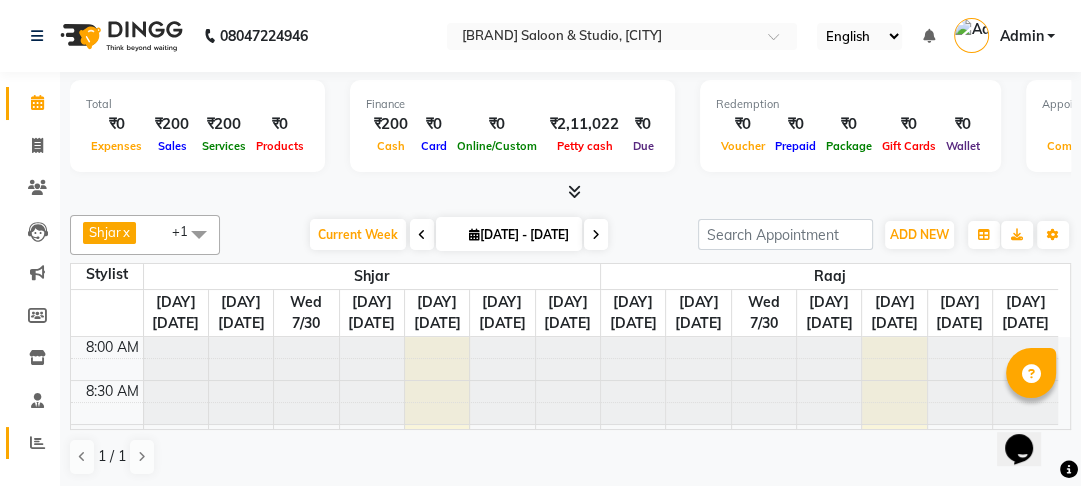 click 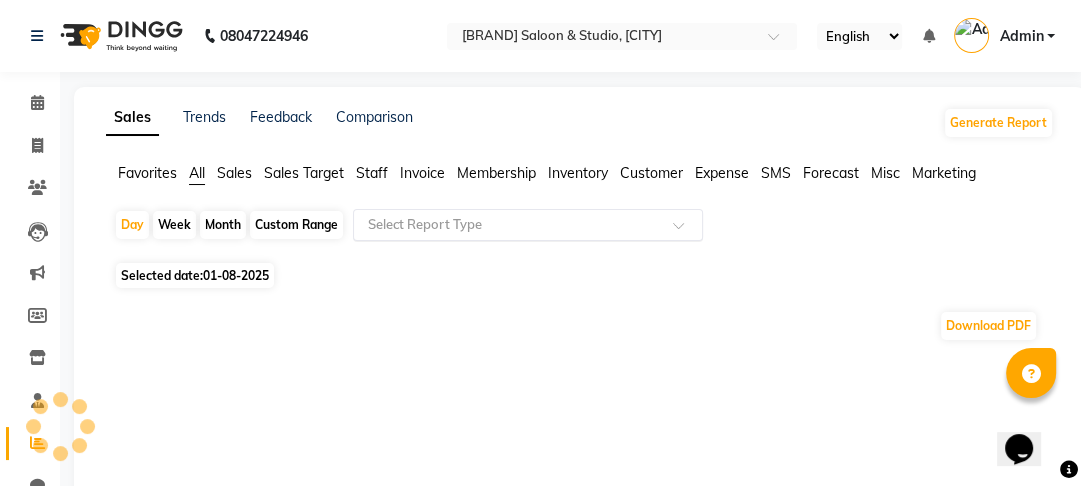 click 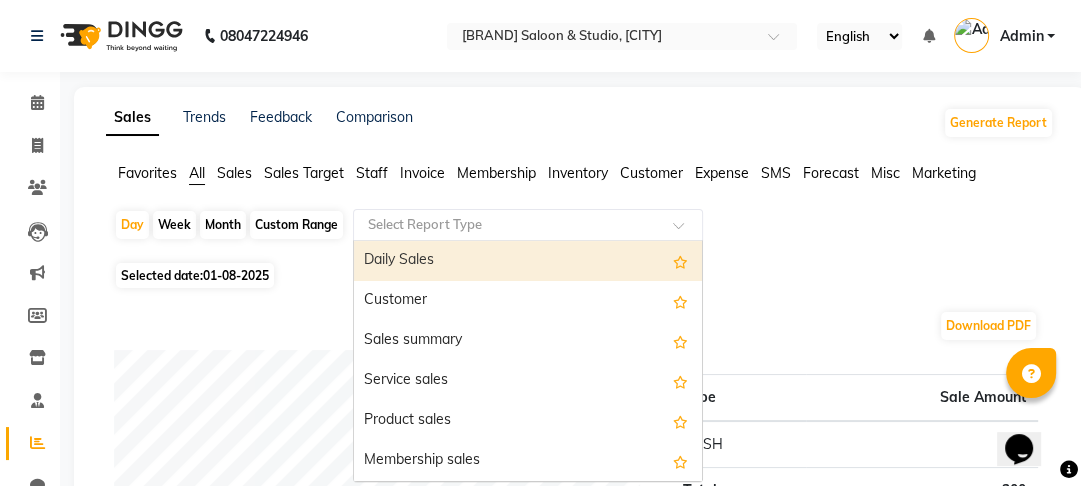 click on "Selected date:  01-08-2025" 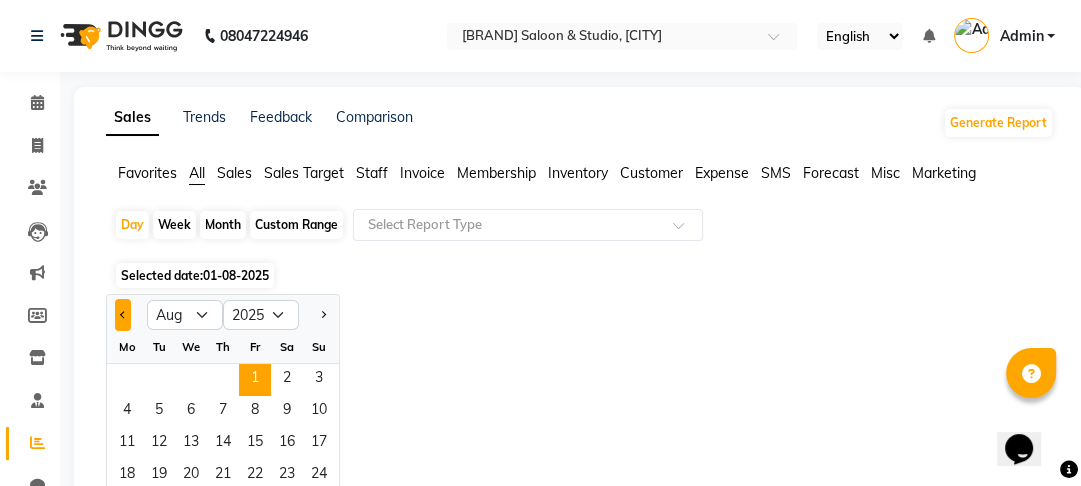 click 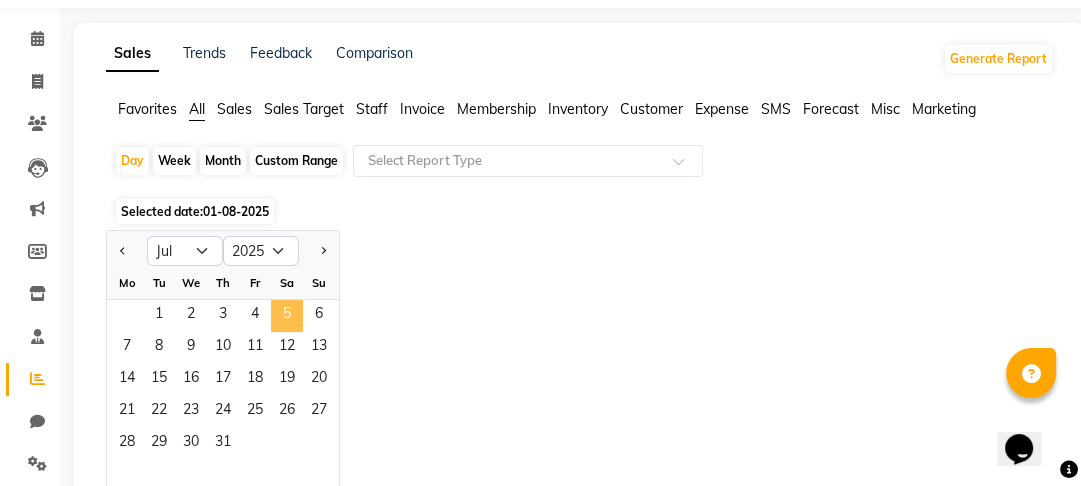 scroll, scrollTop: 160, scrollLeft: 0, axis: vertical 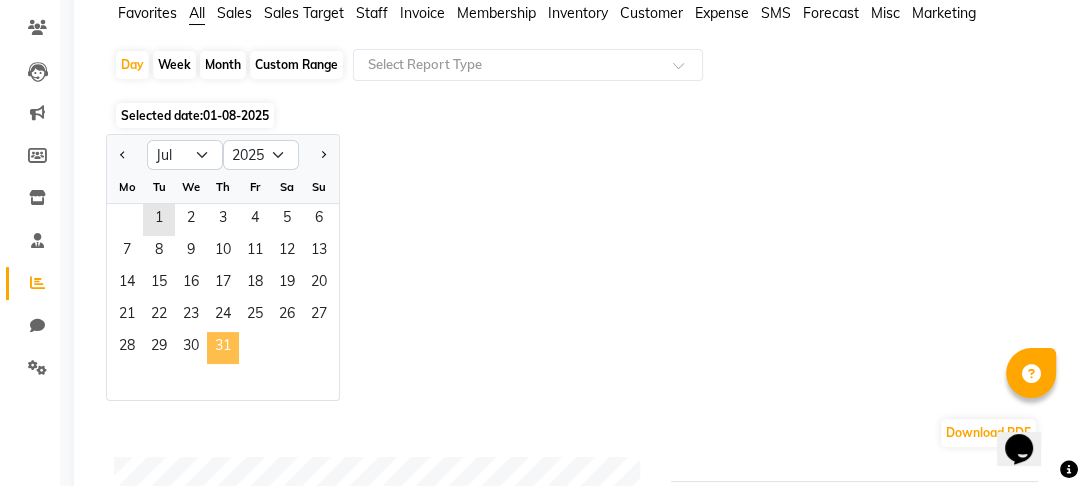 click on "31" 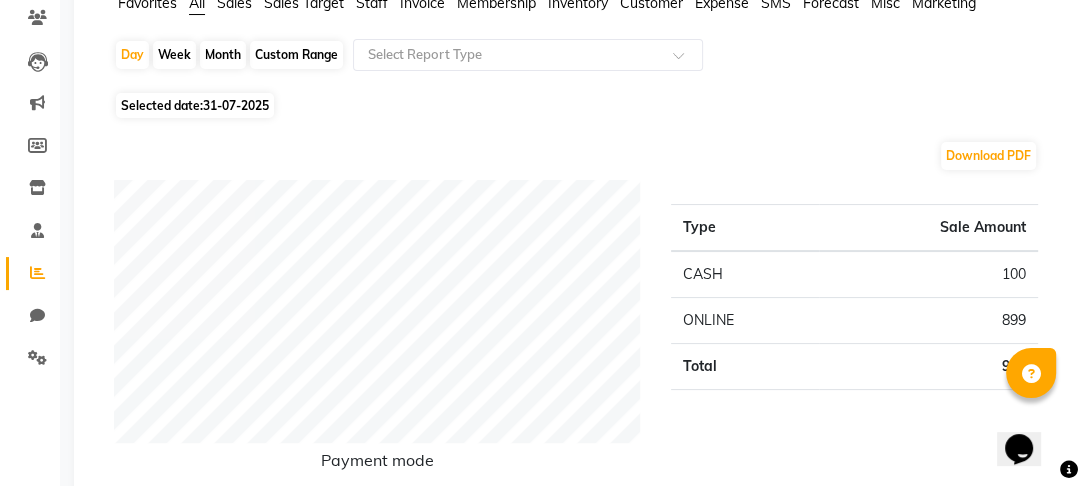 scroll, scrollTop: 0, scrollLeft: 0, axis: both 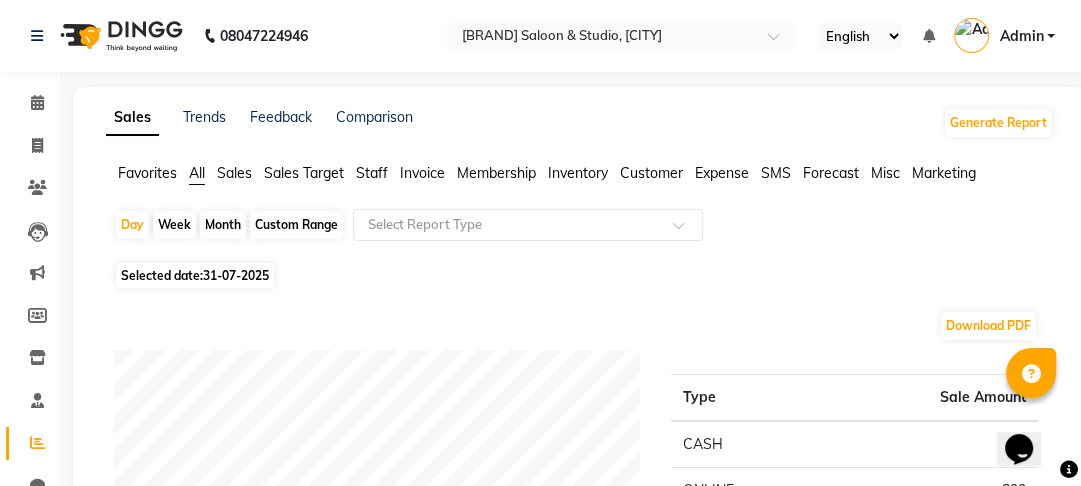 click on "Month" 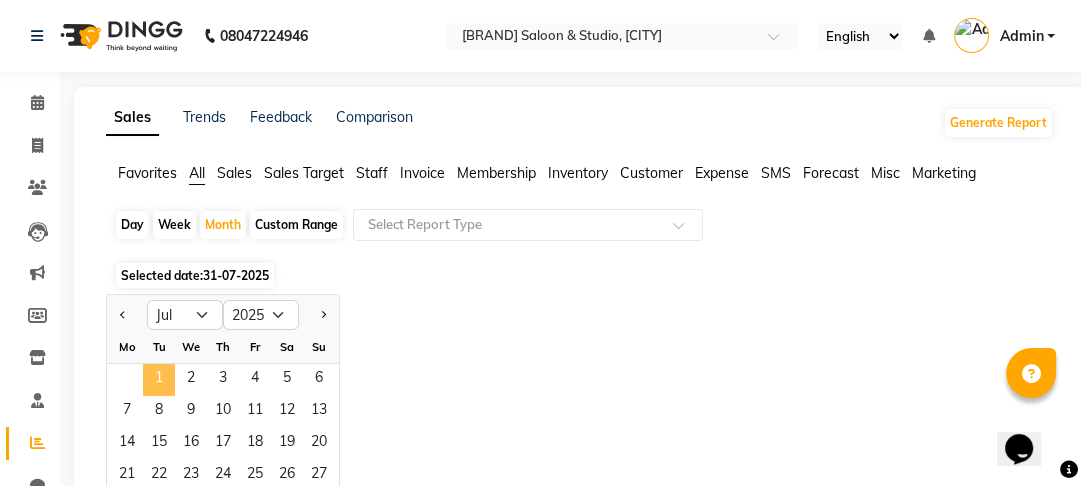 click on "1" 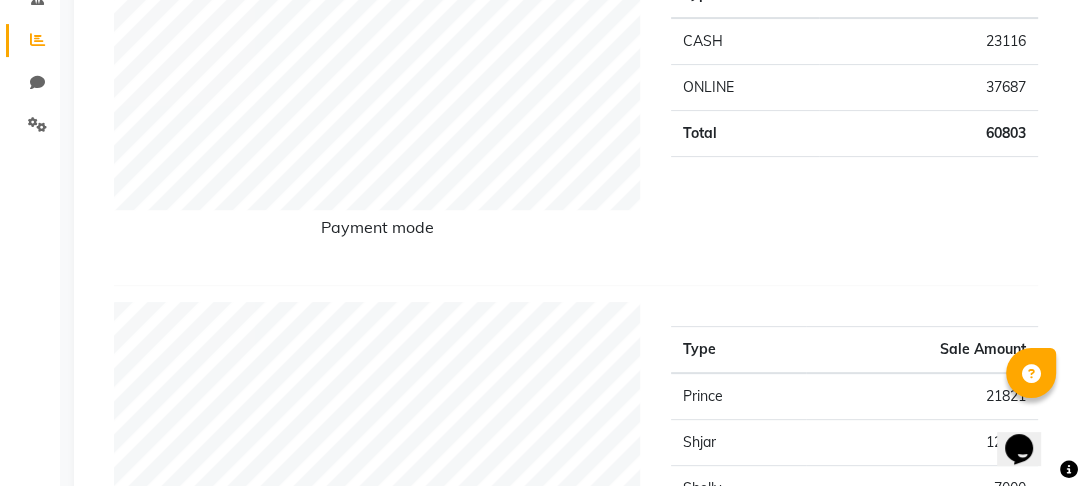 scroll, scrollTop: 720, scrollLeft: 0, axis: vertical 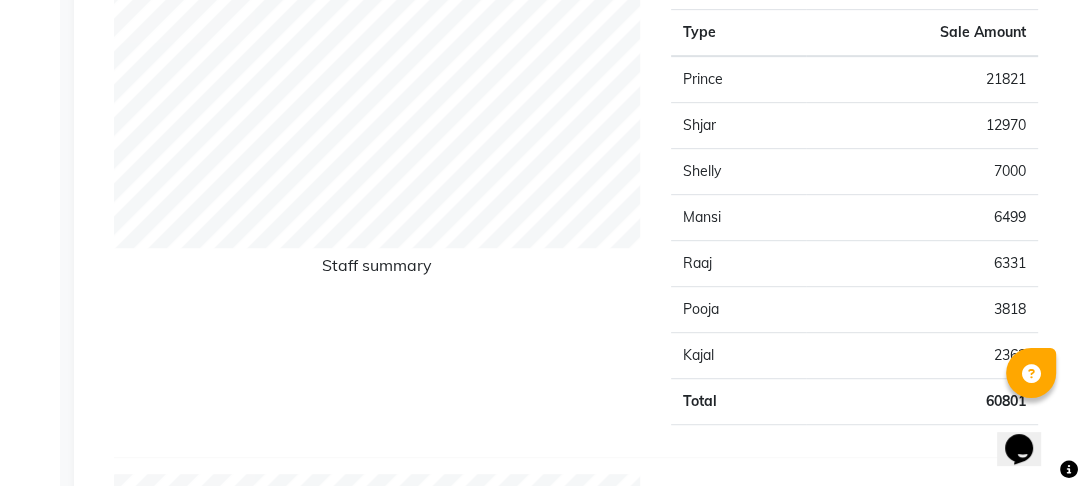 click on "21821" 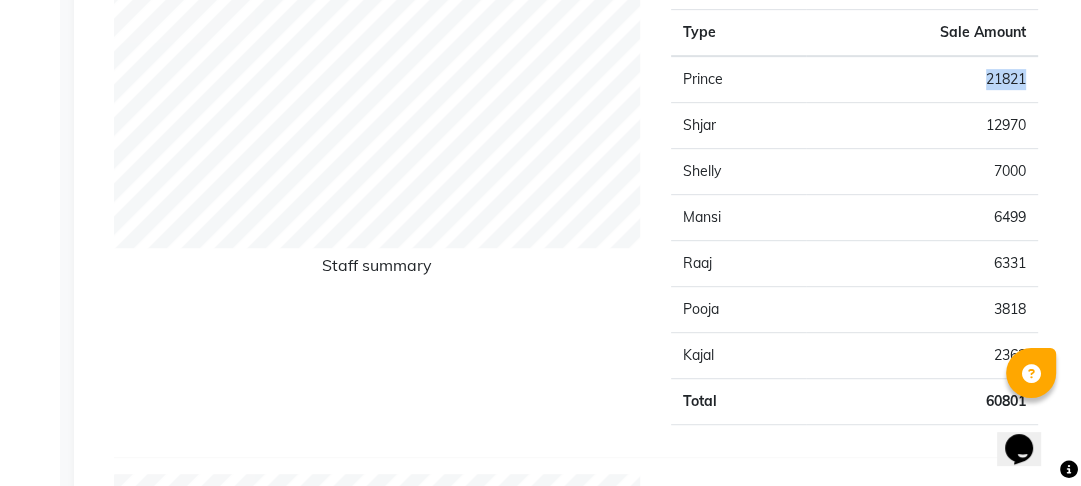 click on "21821" 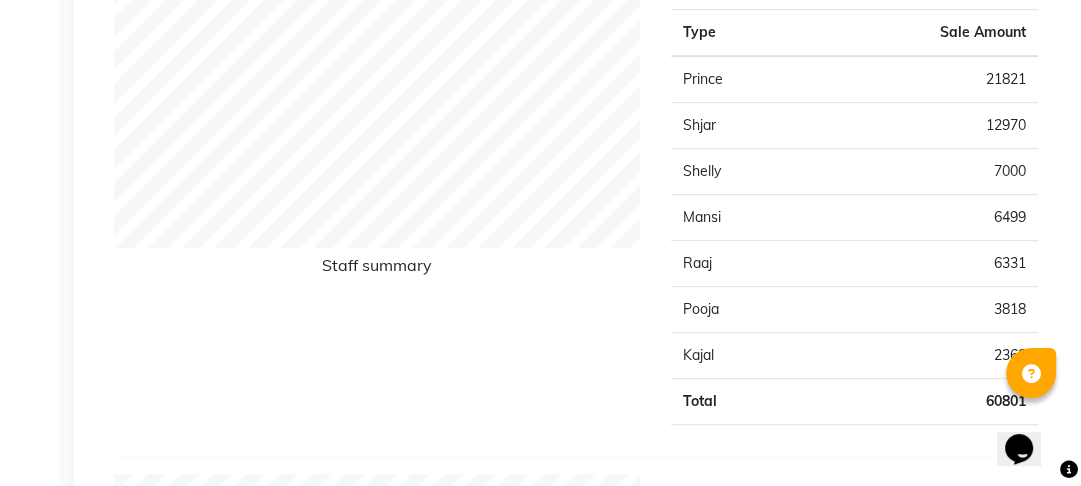 click on "12970" 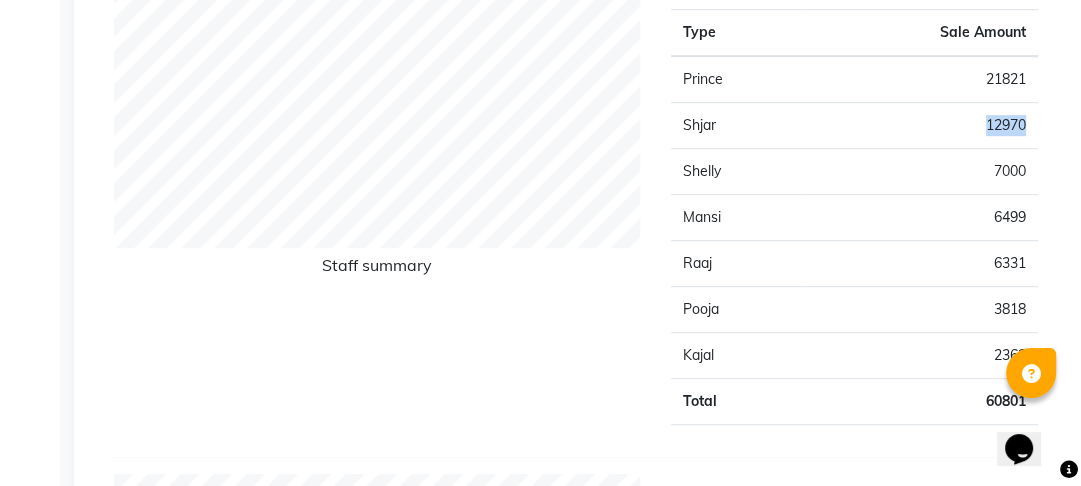 click on "12970" 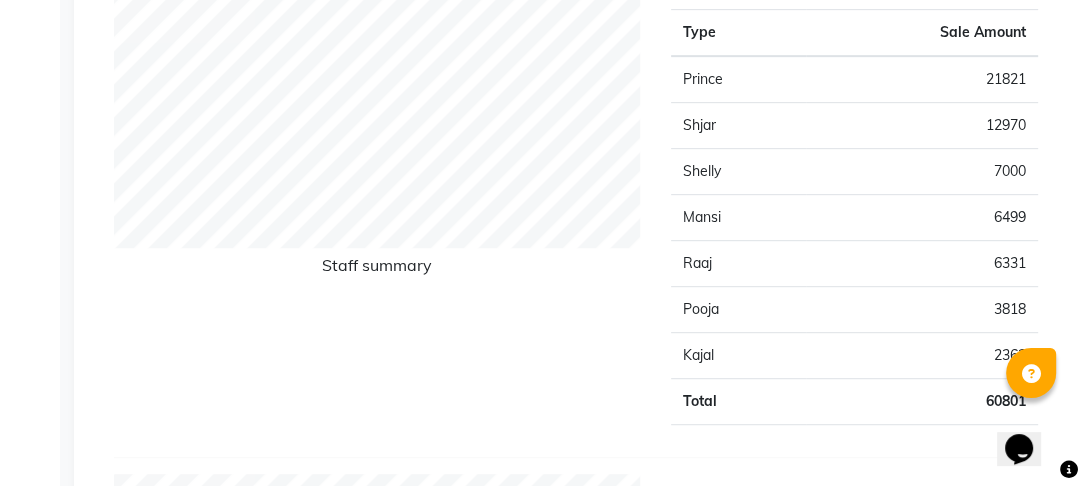 click on "6499" 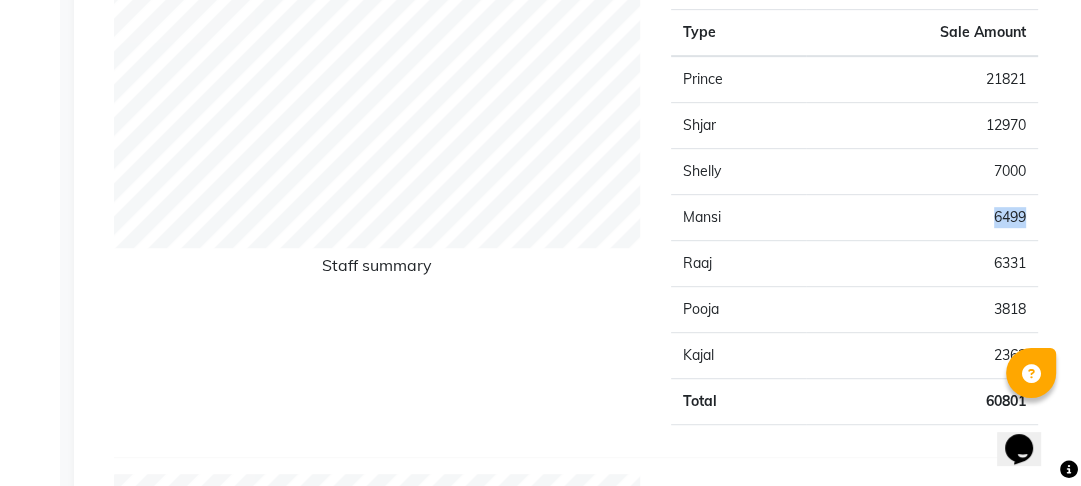 click on "6499" 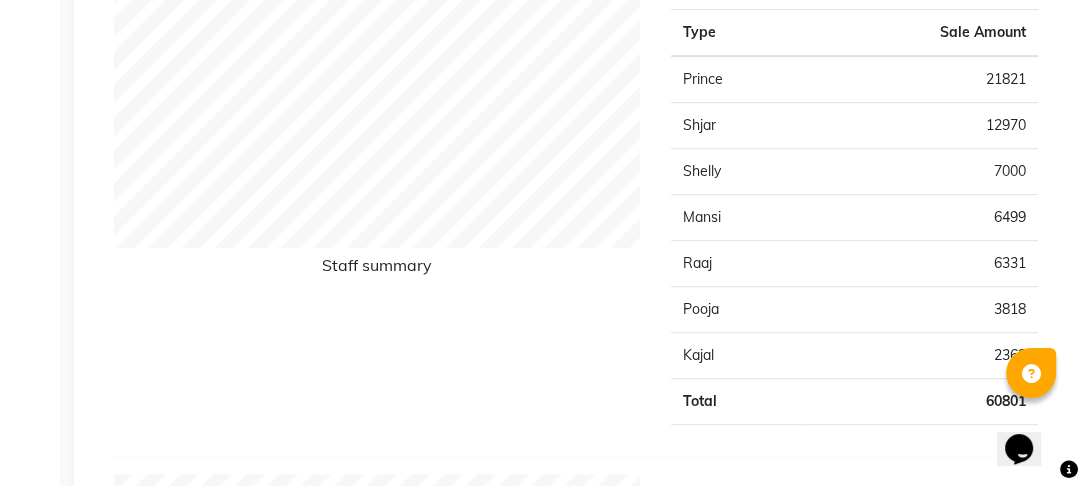 click on "2362" 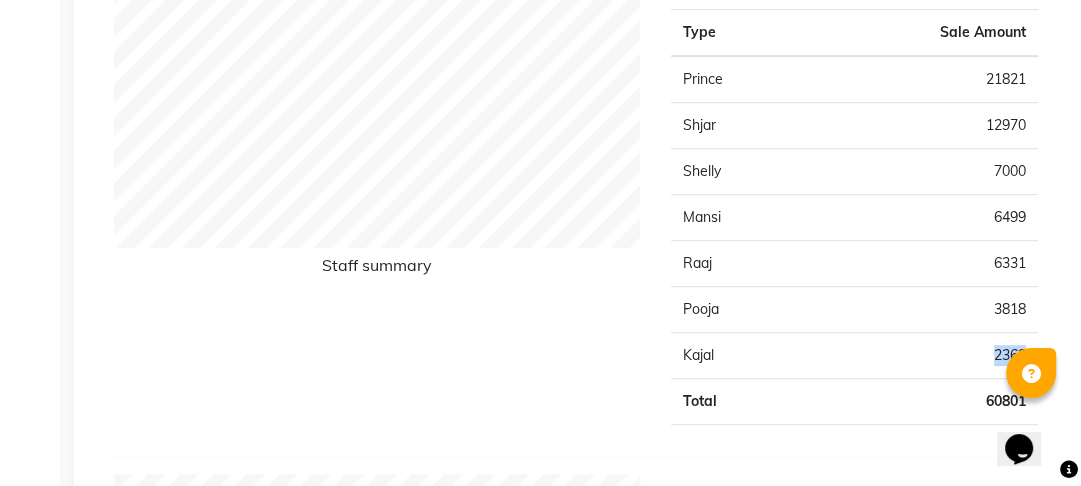 click on "2362" 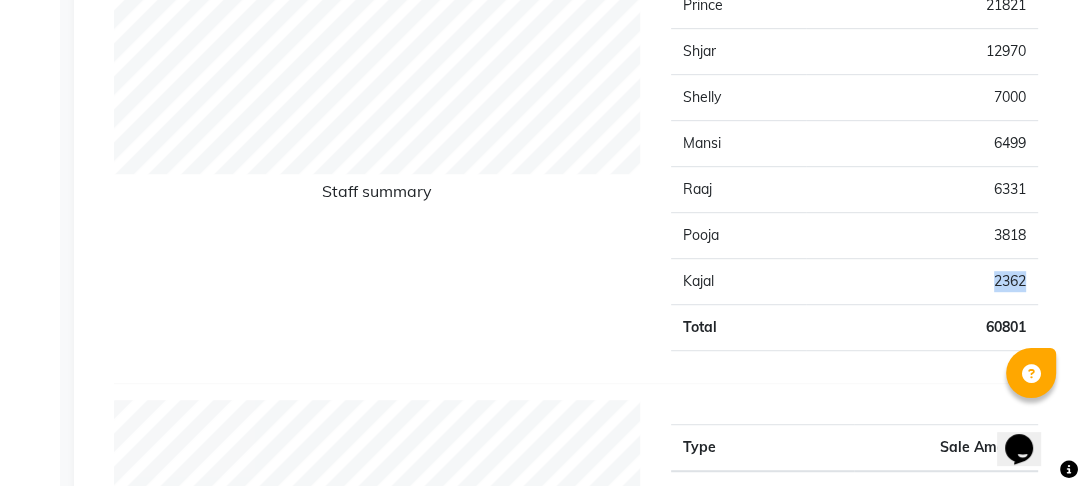 scroll, scrollTop: 720, scrollLeft: 0, axis: vertical 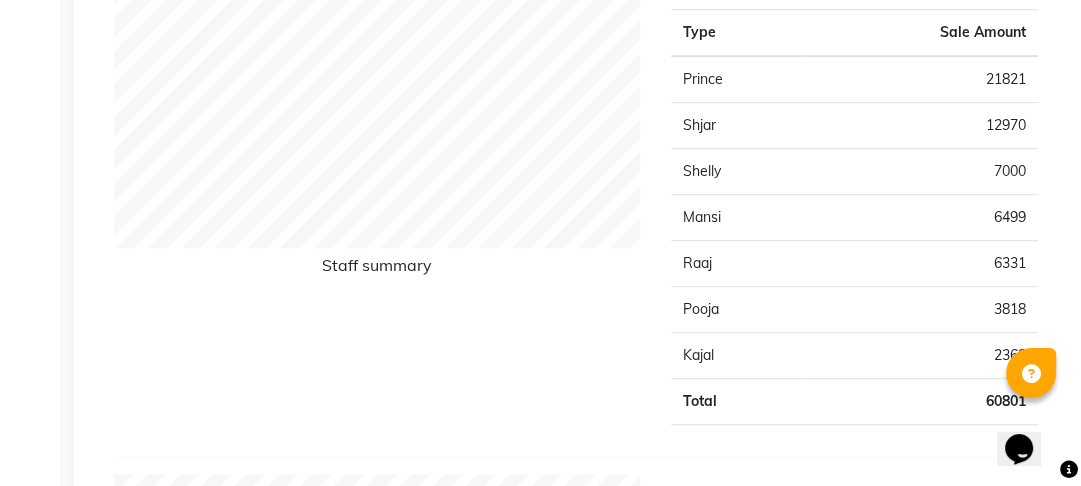 click on "Prince" 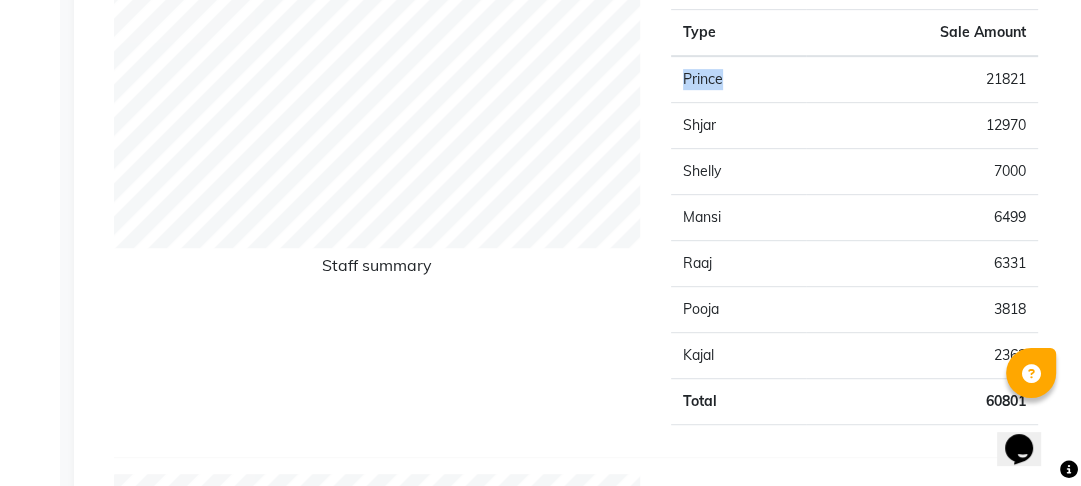 click on "Prince" 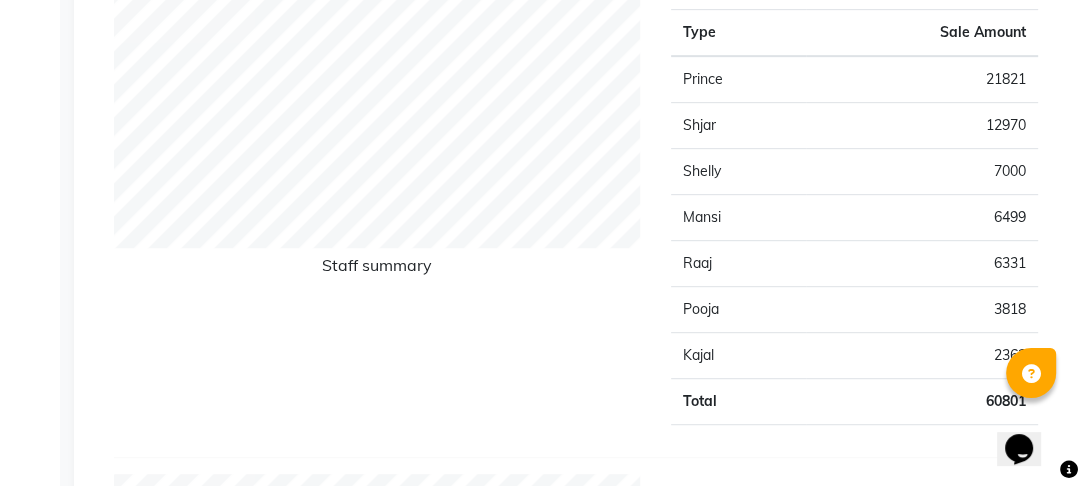 click on "Shjar" 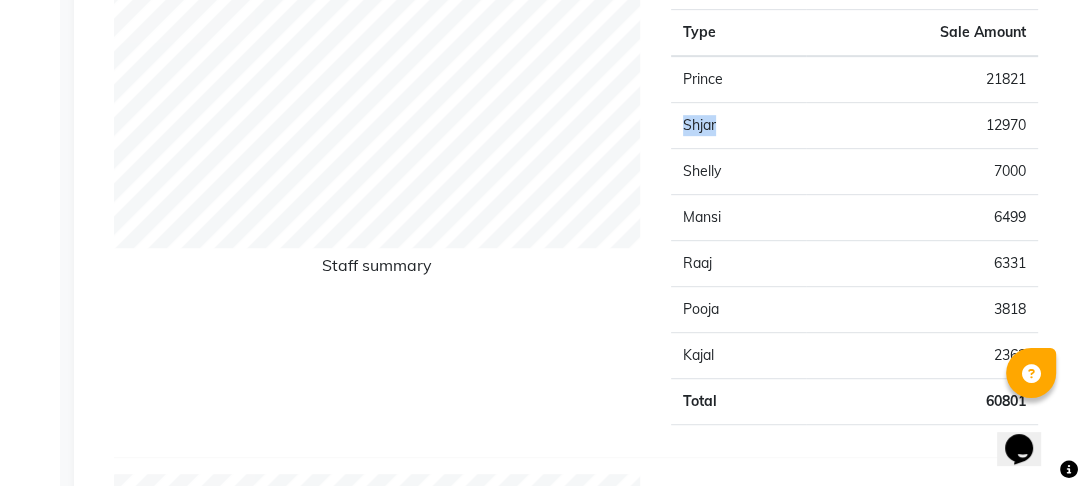 click on "Shjar" 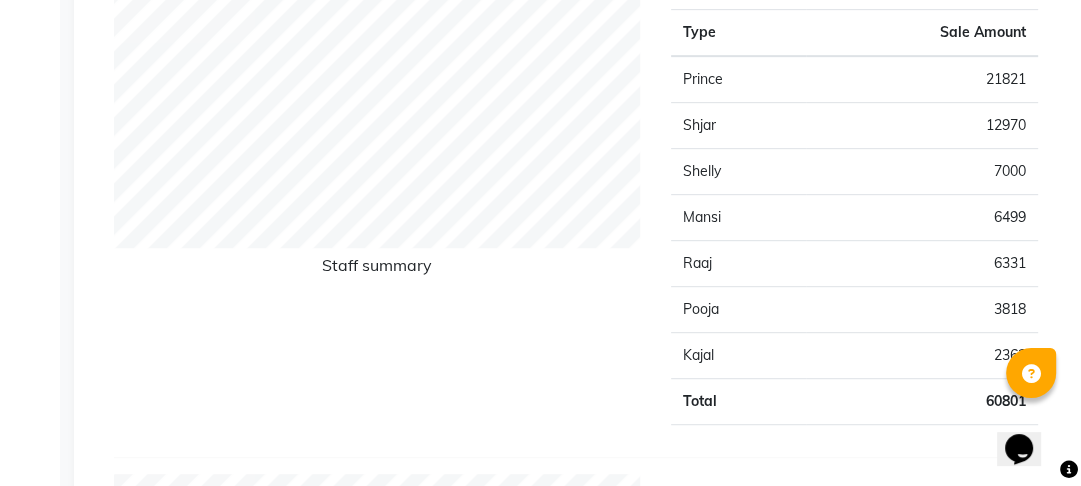 click on "Shelly" 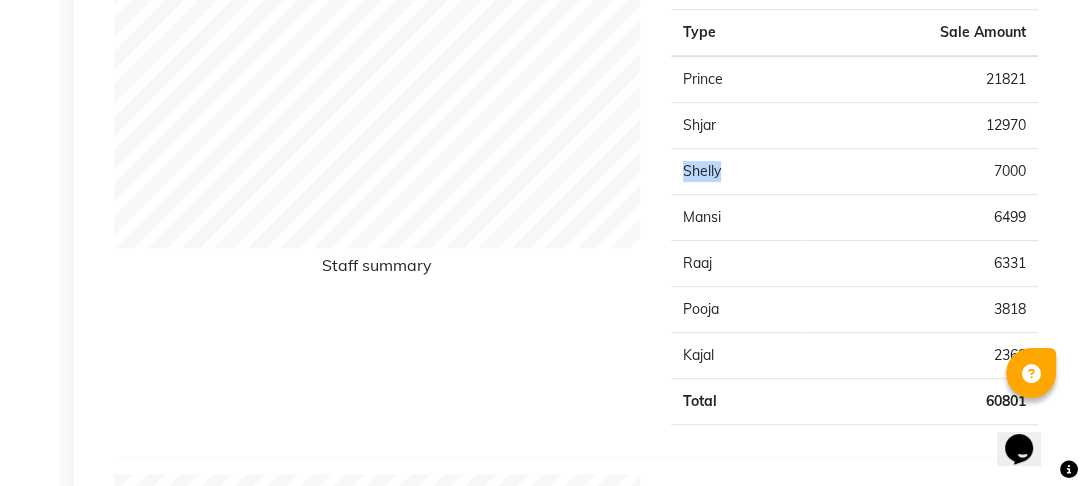 click on "Shelly" 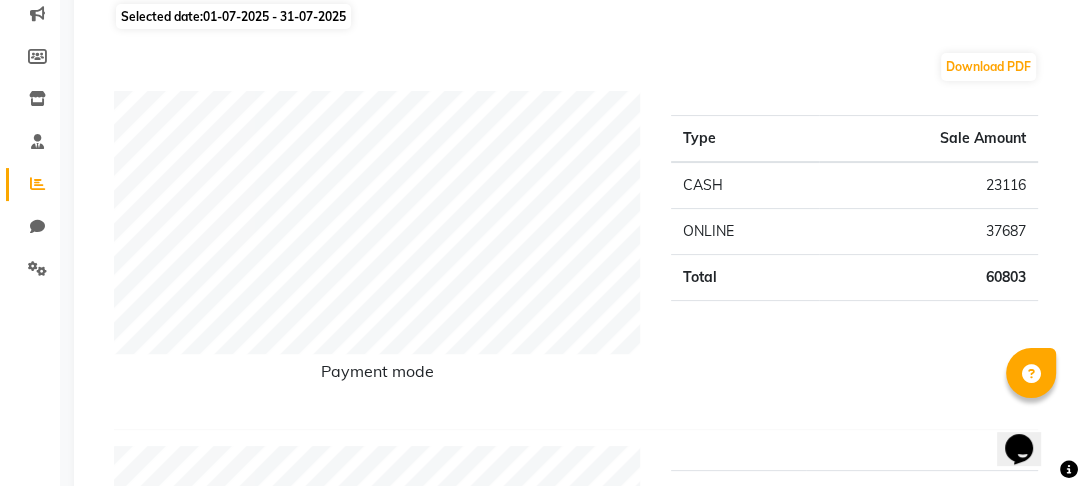 scroll, scrollTop: 0, scrollLeft: 0, axis: both 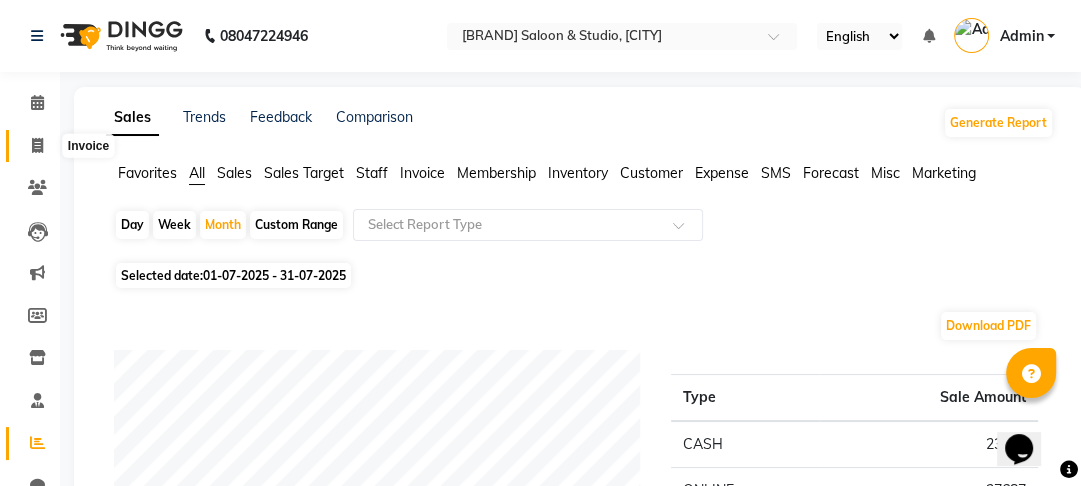 click 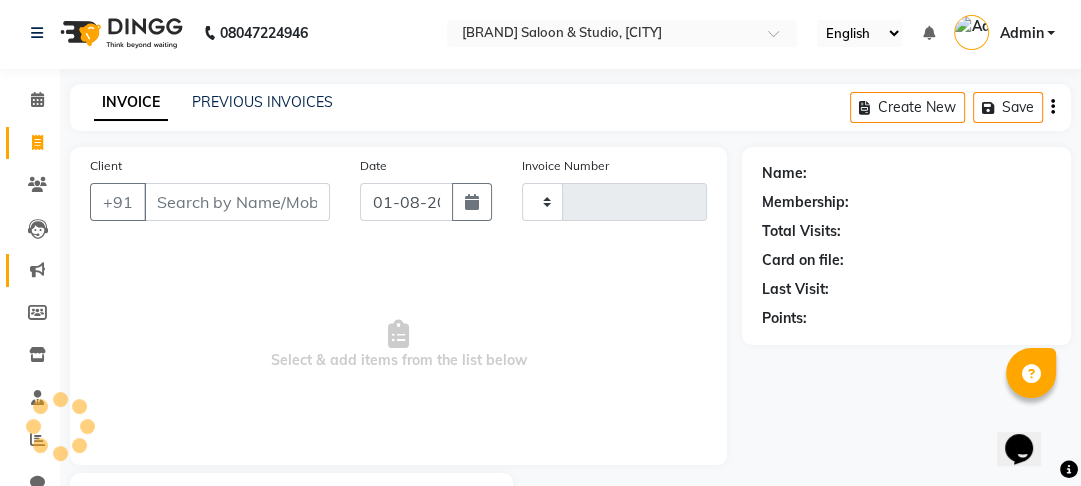 type on "0532" 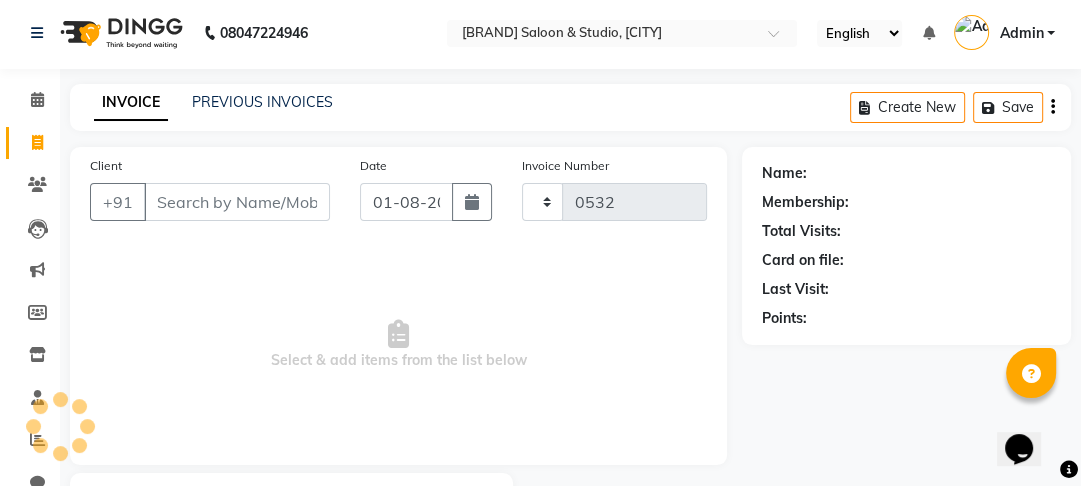 select on "7536" 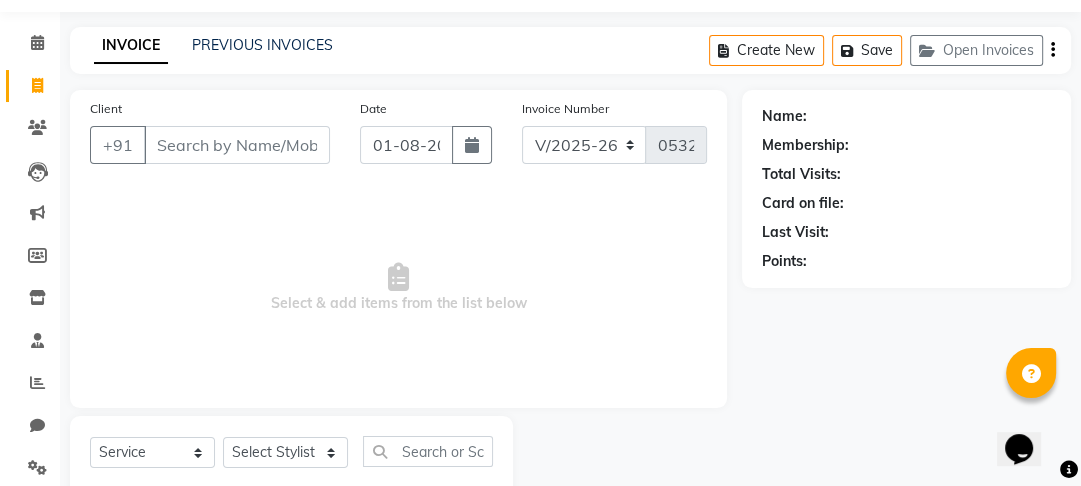 scroll, scrollTop: 0, scrollLeft: 0, axis: both 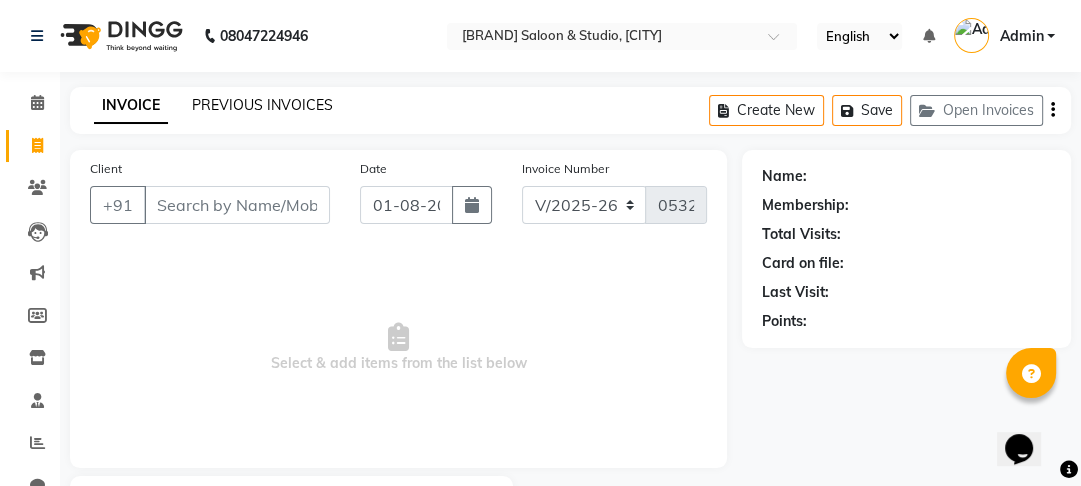 click on "PREVIOUS INVOICES" 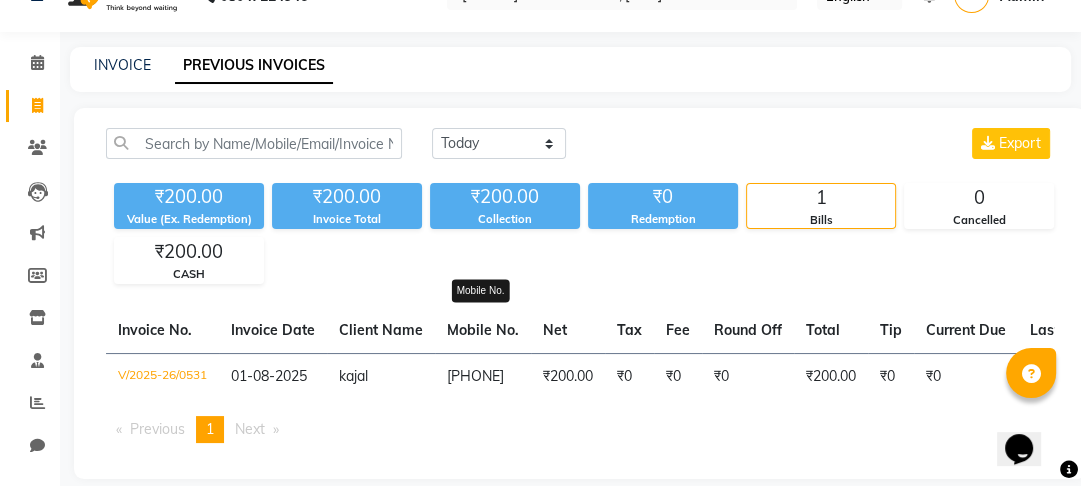 scroll, scrollTop: 74, scrollLeft: 0, axis: vertical 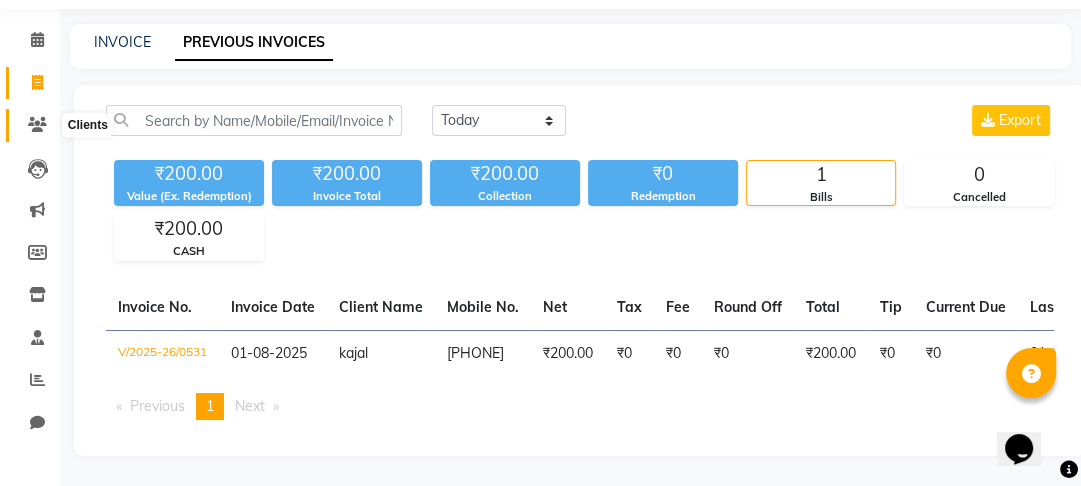 click 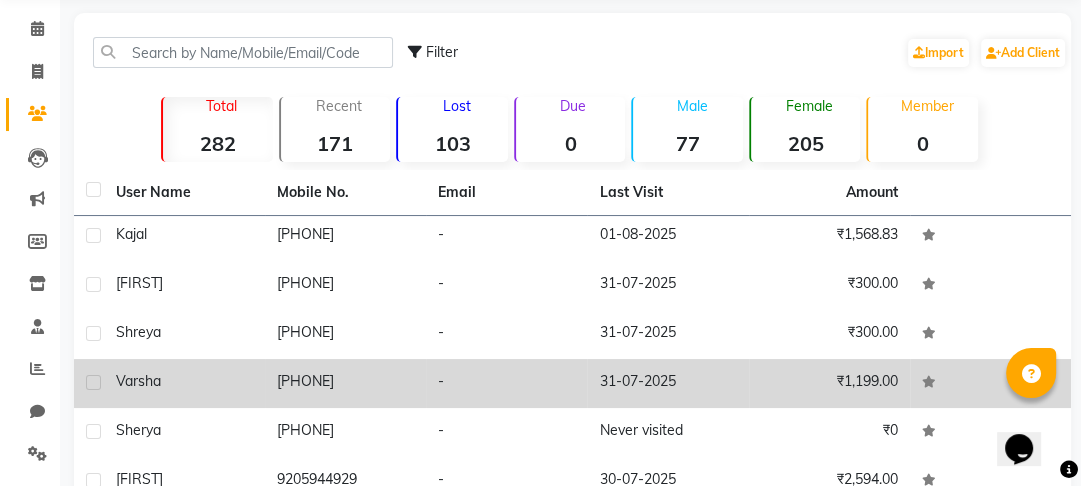 scroll, scrollTop: 4, scrollLeft: 0, axis: vertical 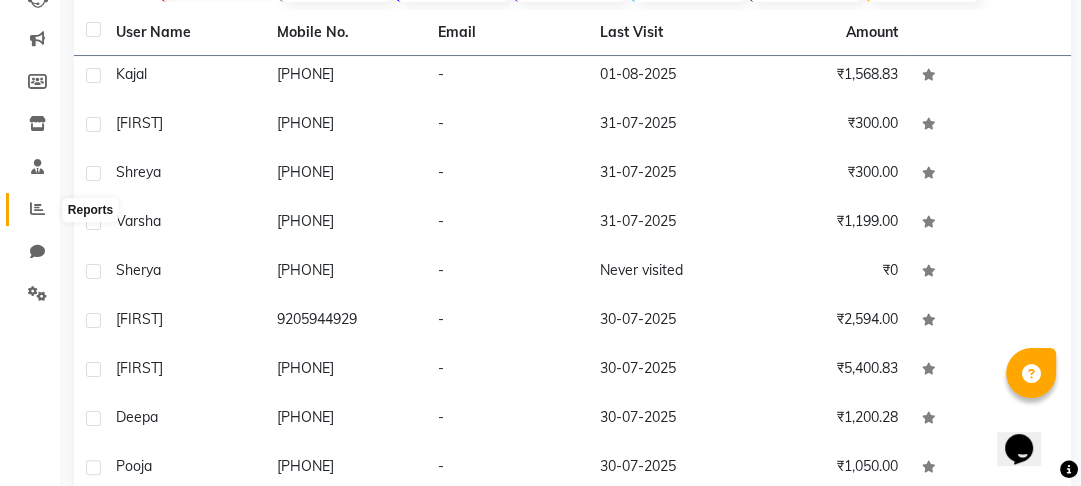 click 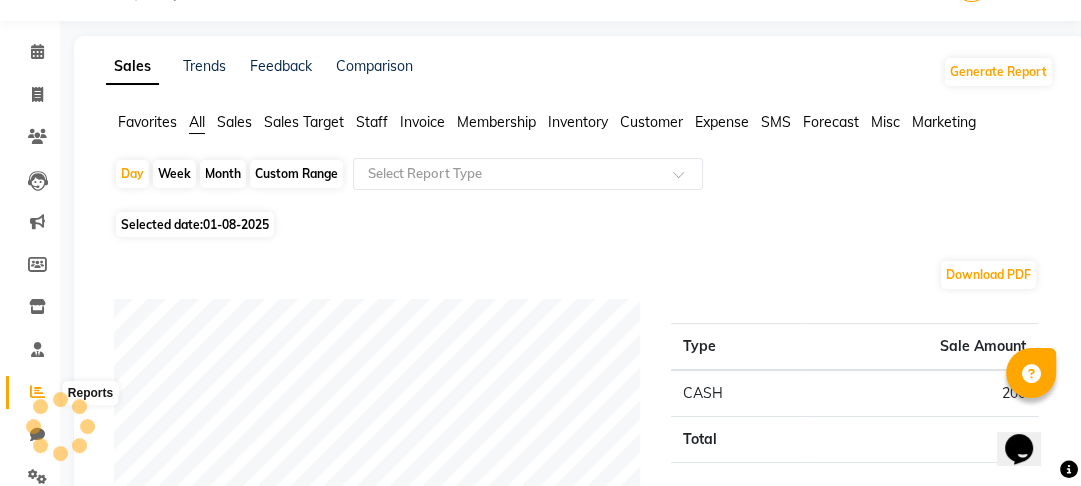 scroll, scrollTop: 234, scrollLeft: 0, axis: vertical 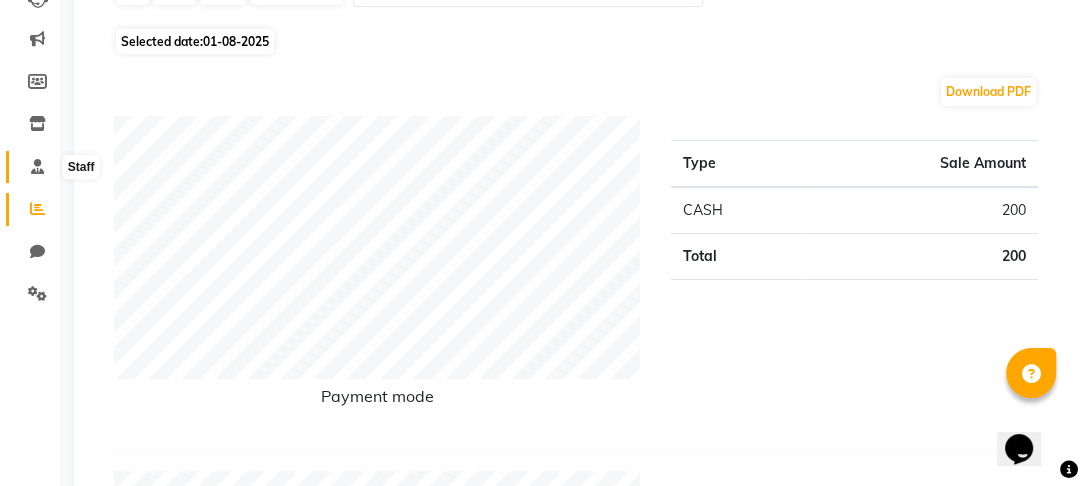 click 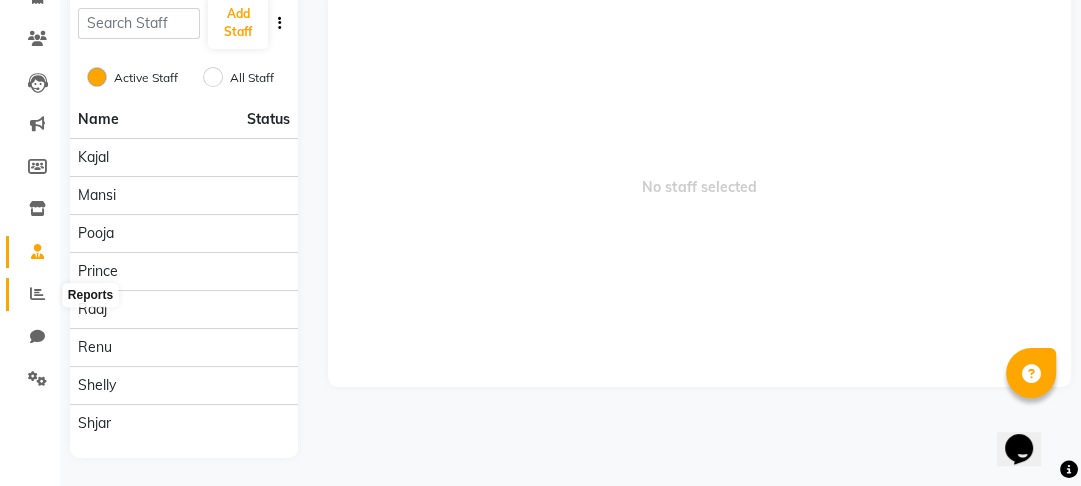 click 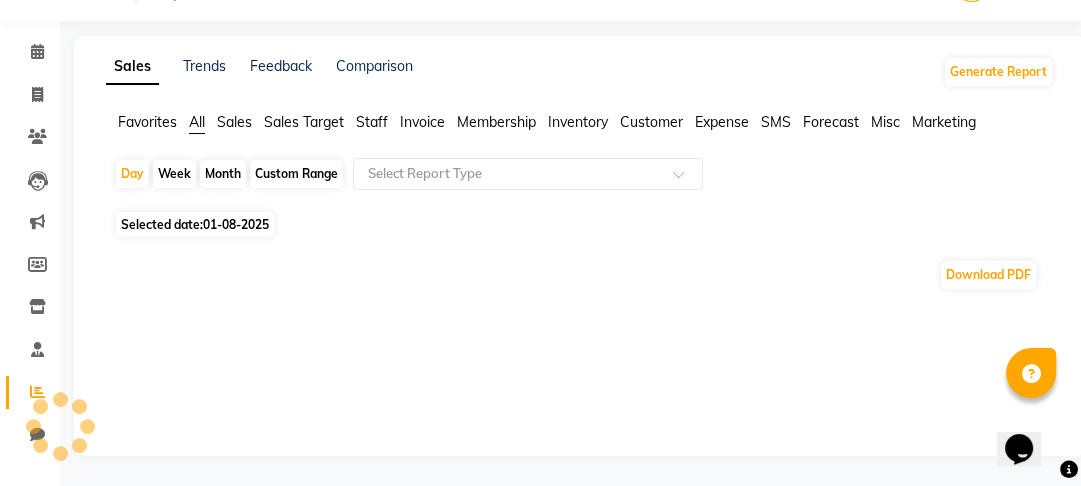scroll, scrollTop: 149, scrollLeft: 0, axis: vertical 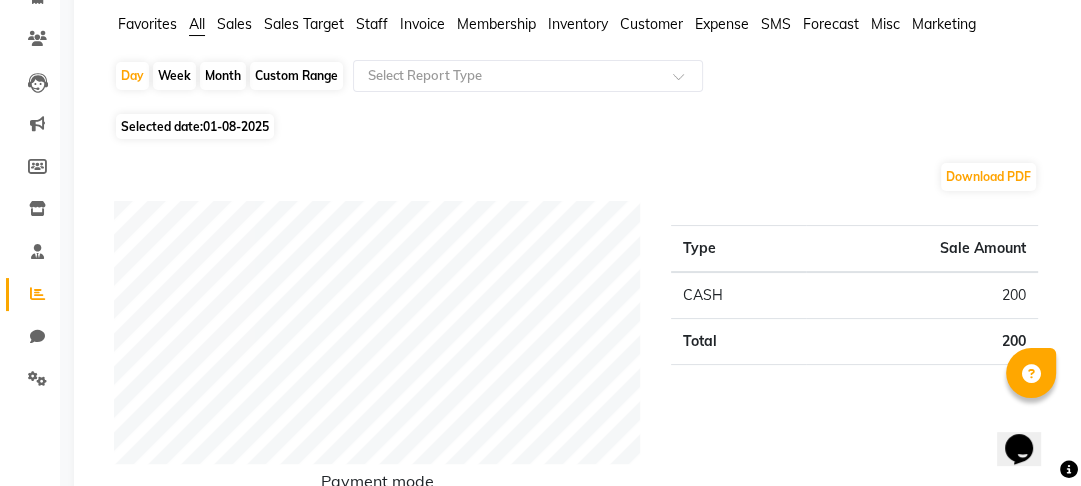 click on "Sales Target" 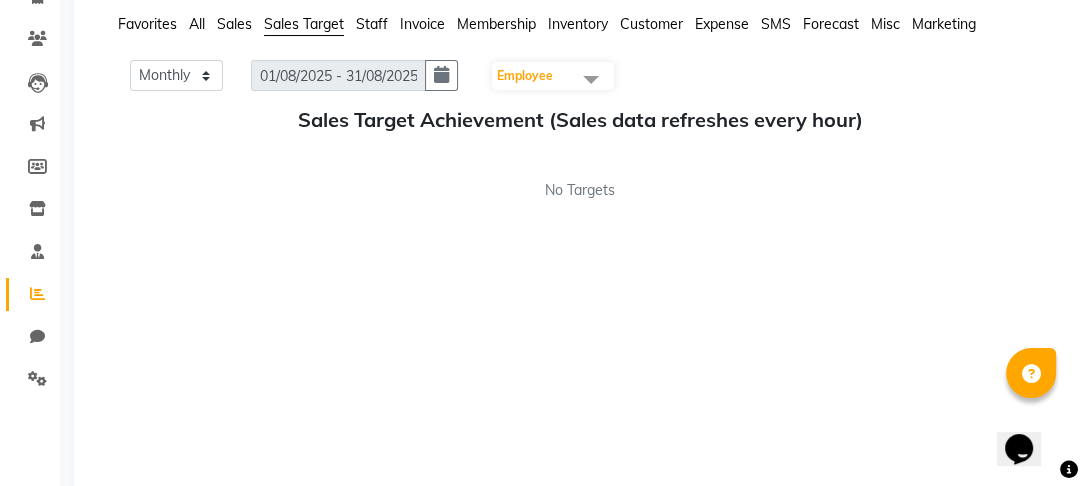 click on "Staff" 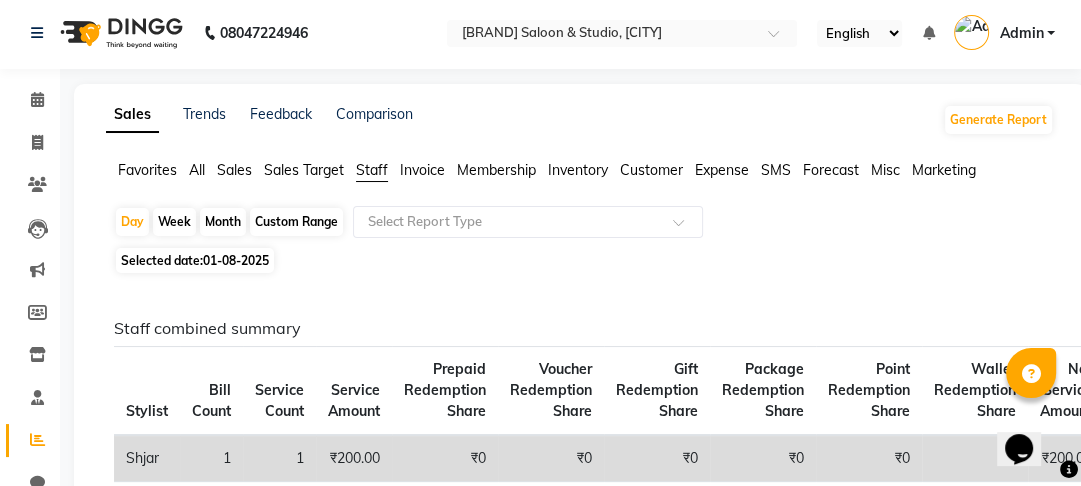 scroll, scrollTop: 0, scrollLeft: 0, axis: both 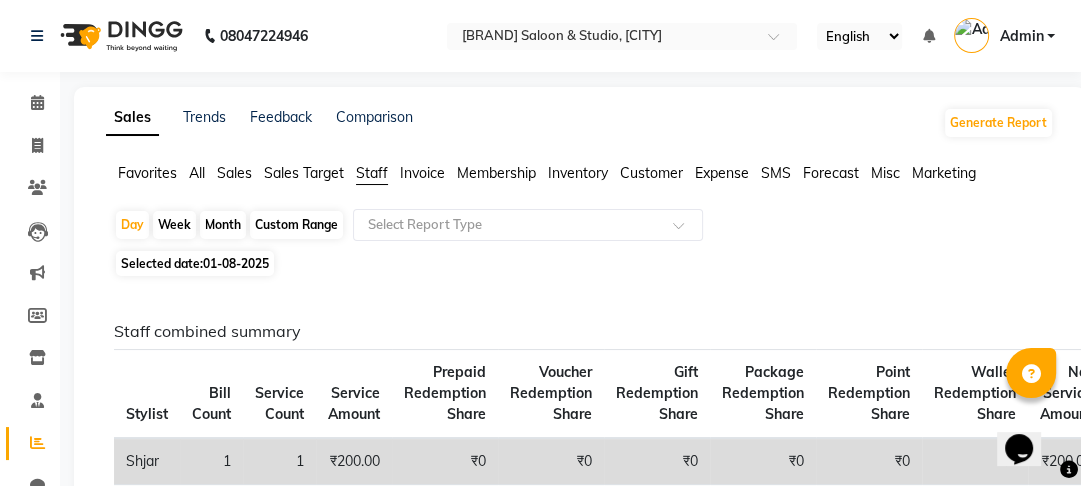 click on "01-08-2025" 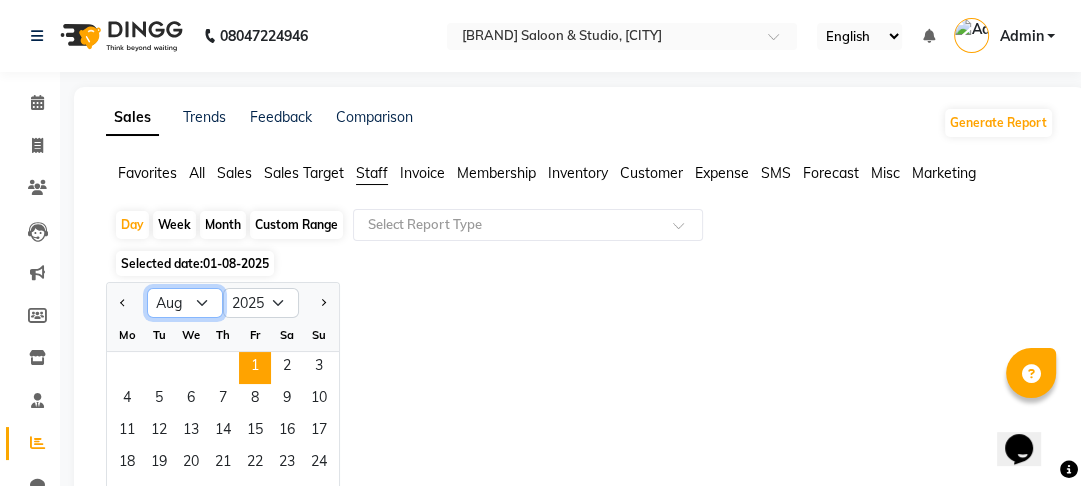 click on "Jan Feb Mar Apr May Jun Jul Aug Sep Oct Nov Dec" 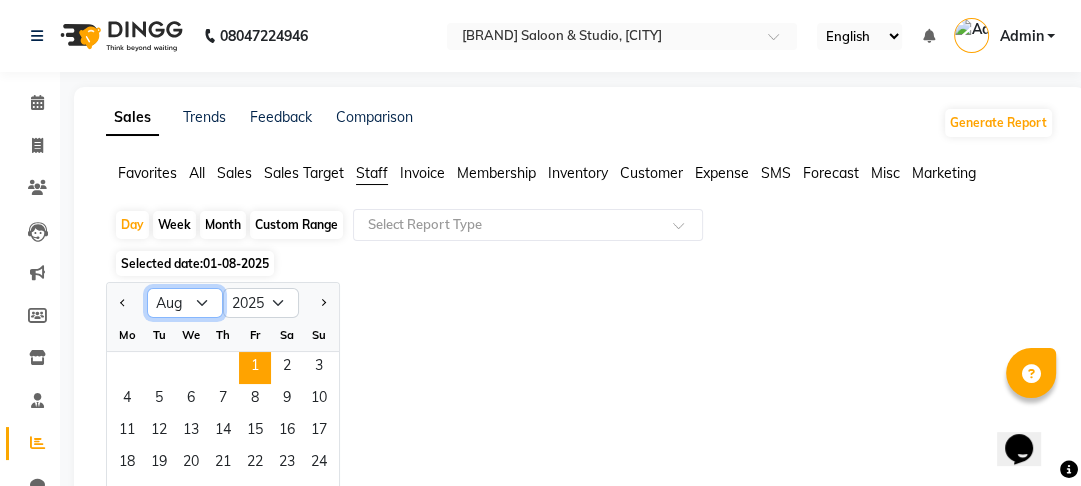 select on "7" 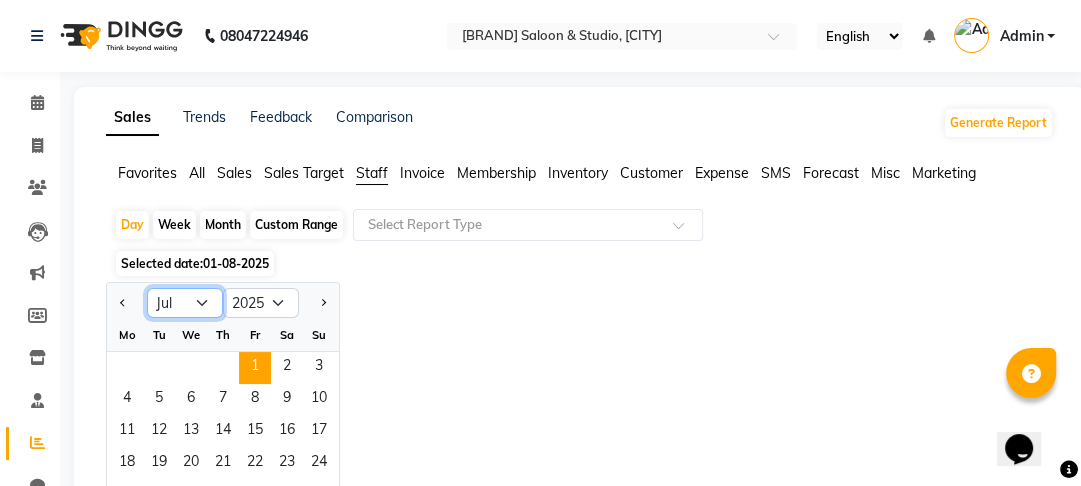 click on "Jan Feb Mar Apr May Jun Jul Aug Sep Oct Nov Dec" 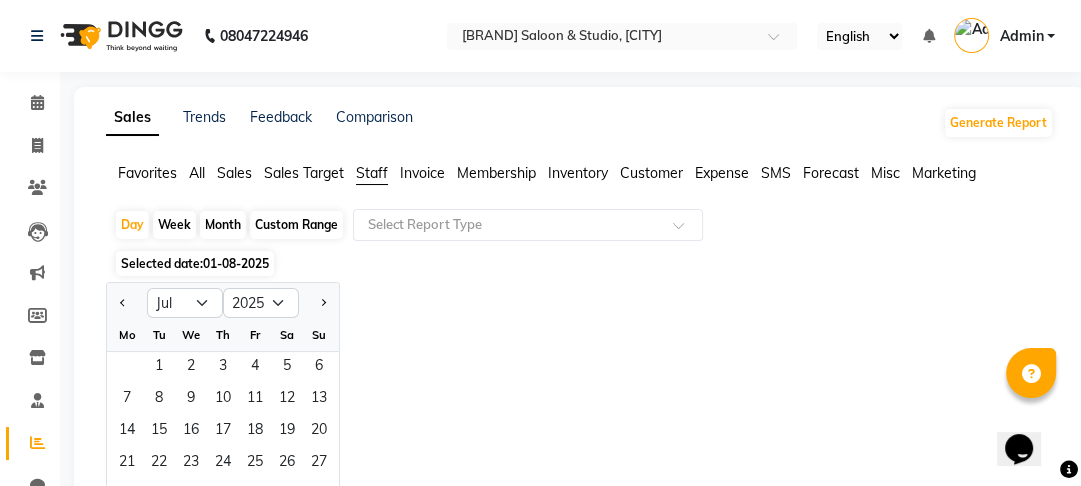 click on "Jan Feb Mar Apr May Jun Jul Aug Sep Oct Nov Dec 2015 2016 2017 2018 2019 2020 2021 2022 2023 2024 2025 2026 2027 2028 2029 2030 2031 2032 2033 2034 2035 Mo Tu We Th Fr Sa Su  1   2   3   4   5   6   7   8   9   10   11   12   13   14   15   16   17   18   19   20   21   22   23   24   25   26   27   28   29   30   31" 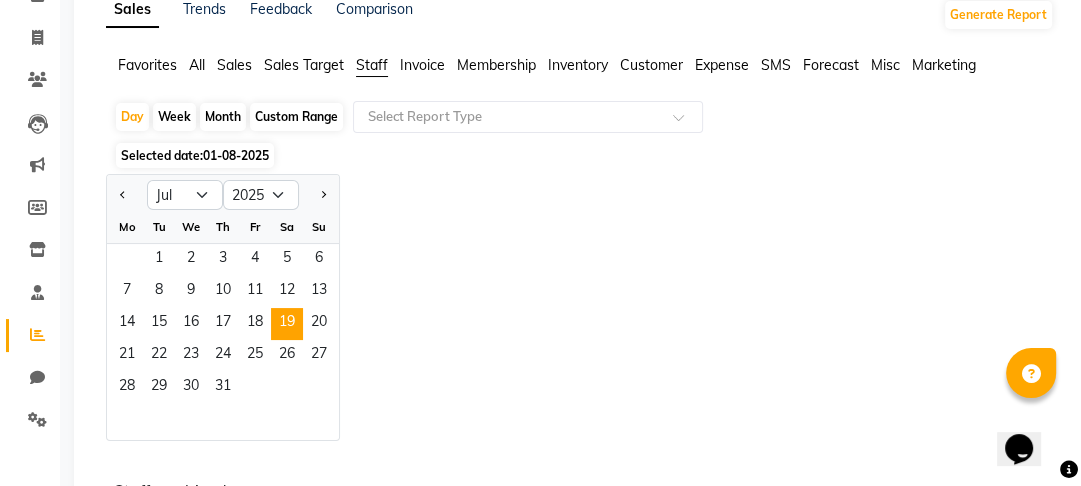 scroll, scrollTop: 160, scrollLeft: 0, axis: vertical 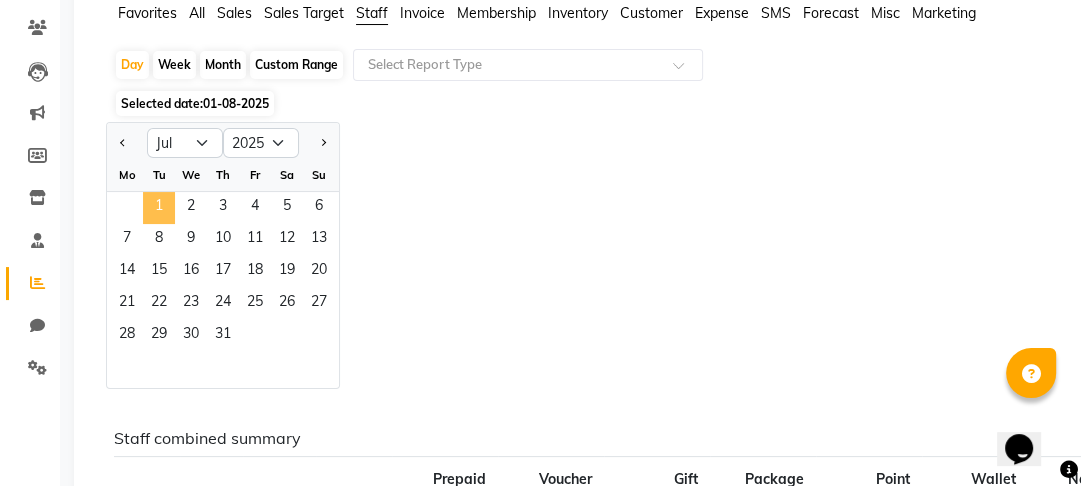 click on "1" 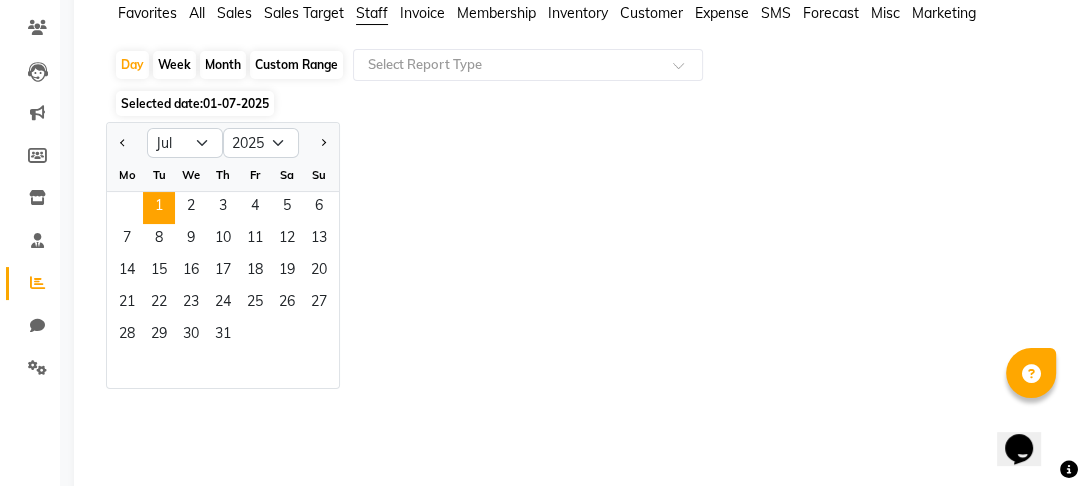 scroll, scrollTop: 71, scrollLeft: 0, axis: vertical 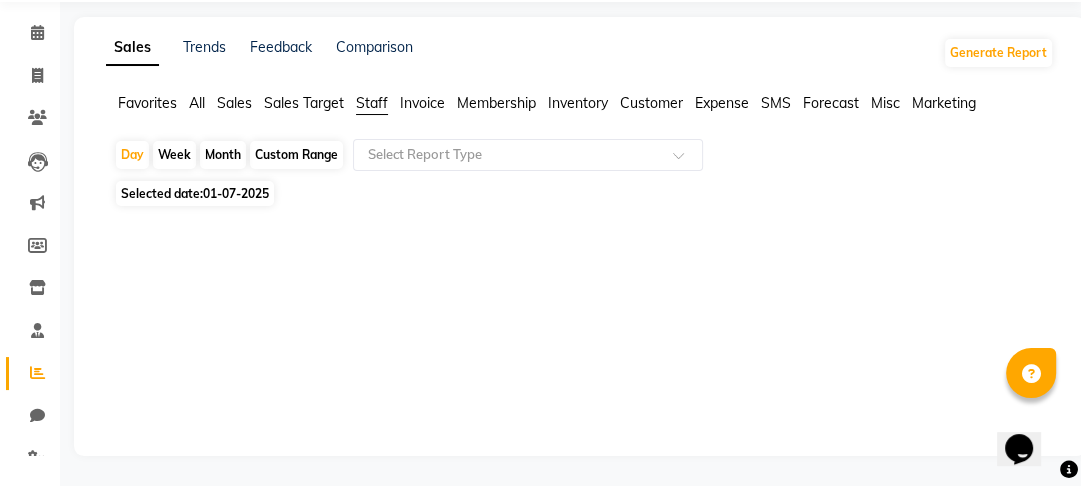 click on "Sales Trends Feedback Comparison Generate Report Favorites All Sales Sales Target Staff Invoice Membership Inventory Customer Expense SMS Forecast Misc Marketing  Day   Week   Month   Custom Range  Select Report Type Selected date:  01-07-2025  ★ Mark as Favorite  Choose how you'd like to save "" report to favorites  Save to Personal Favorites:   Only you can see this report in your favorites tab. Share with Organization:   Everyone in your organization can see this report in their favorites tab.  Save to Favorites" 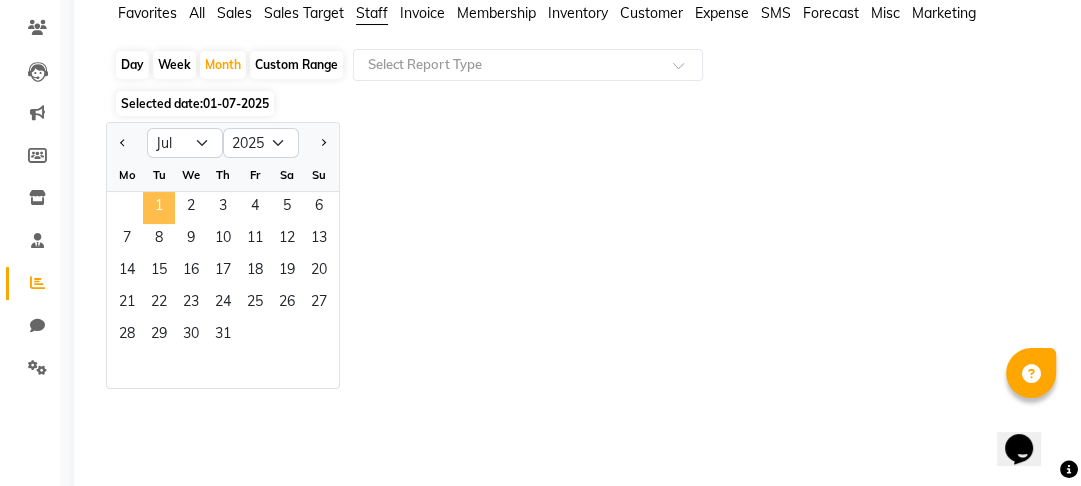 click on "1" 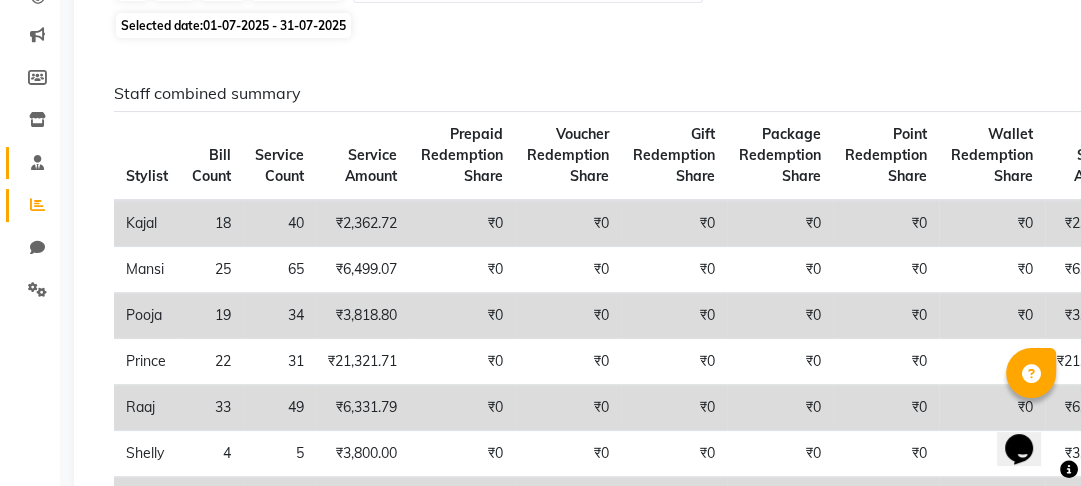 scroll, scrollTop: 160, scrollLeft: 0, axis: vertical 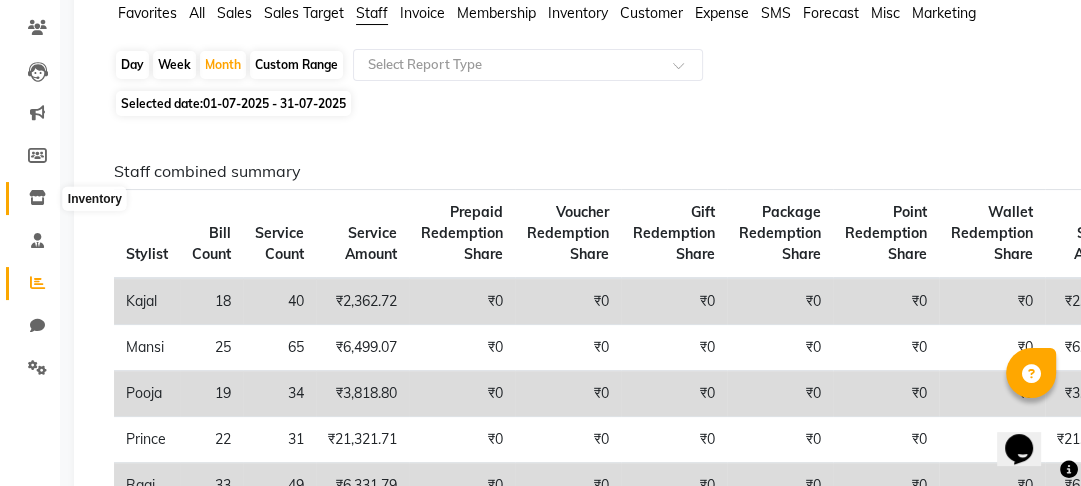 click 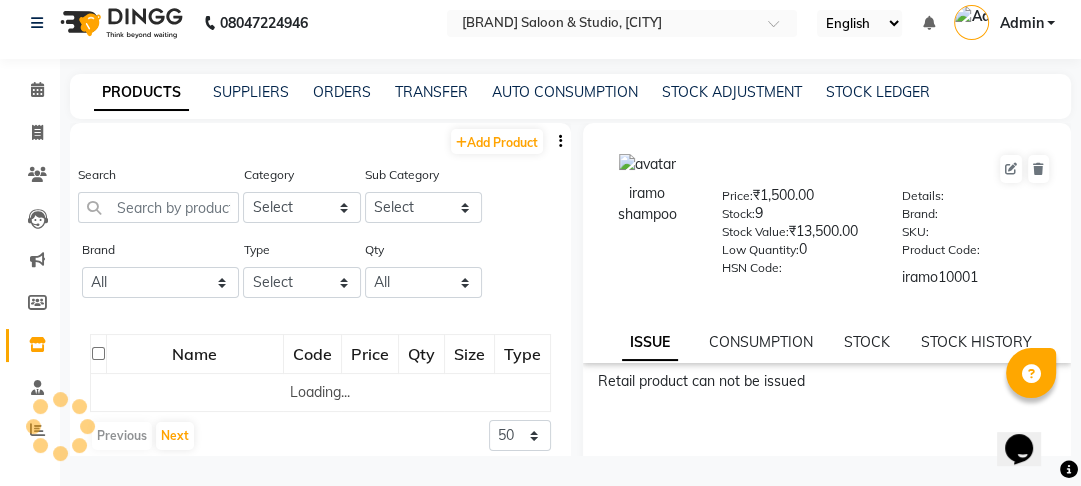 scroll, scrollTop: 13, scrollLeft: 0, axis: vertical 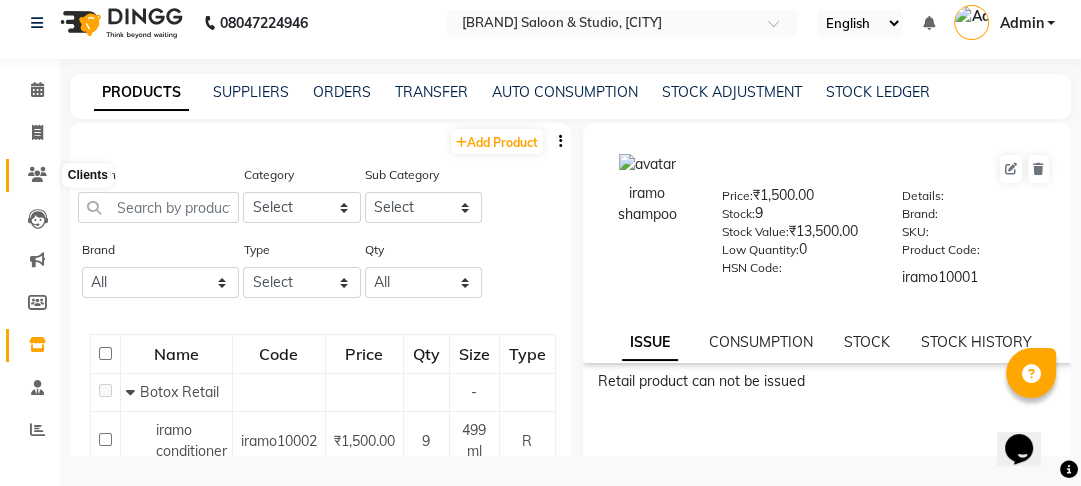click 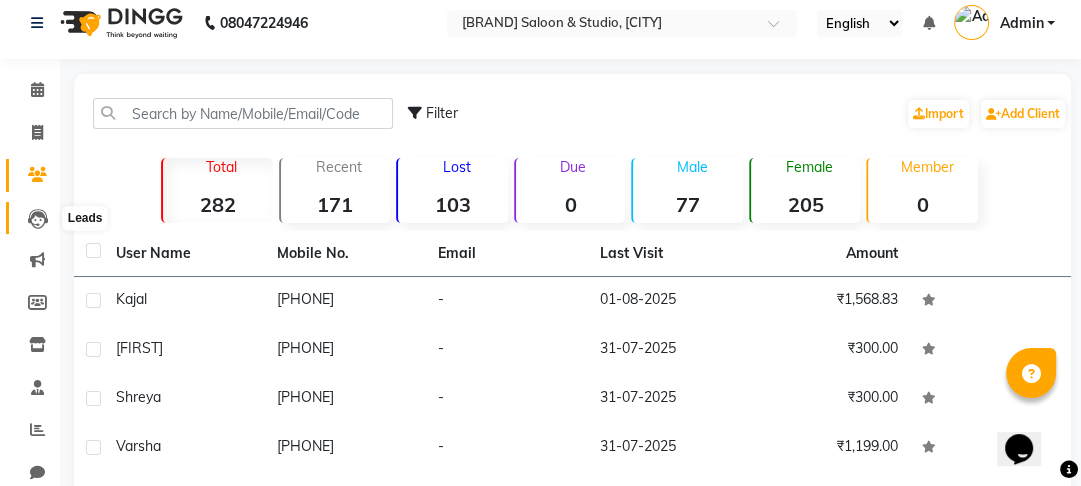 click 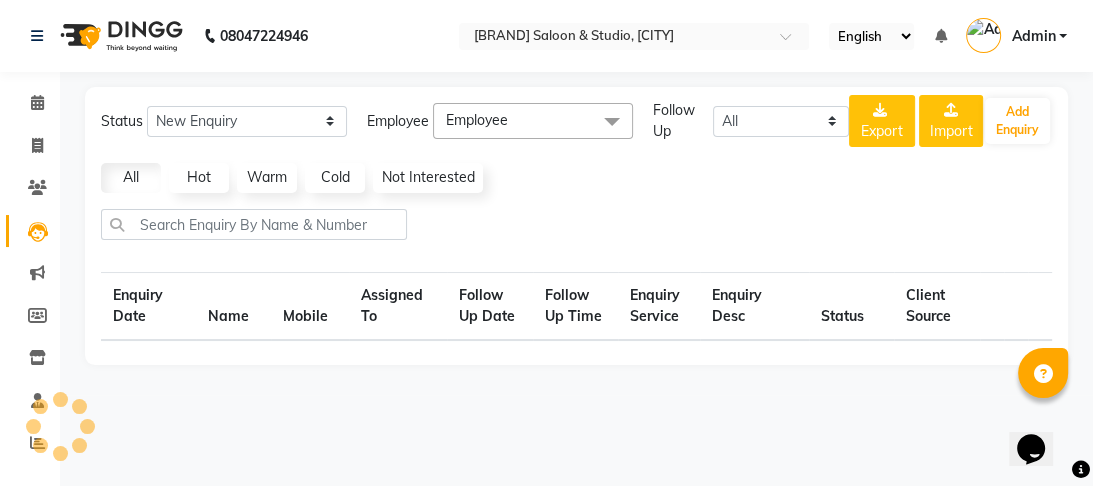 select on "10" 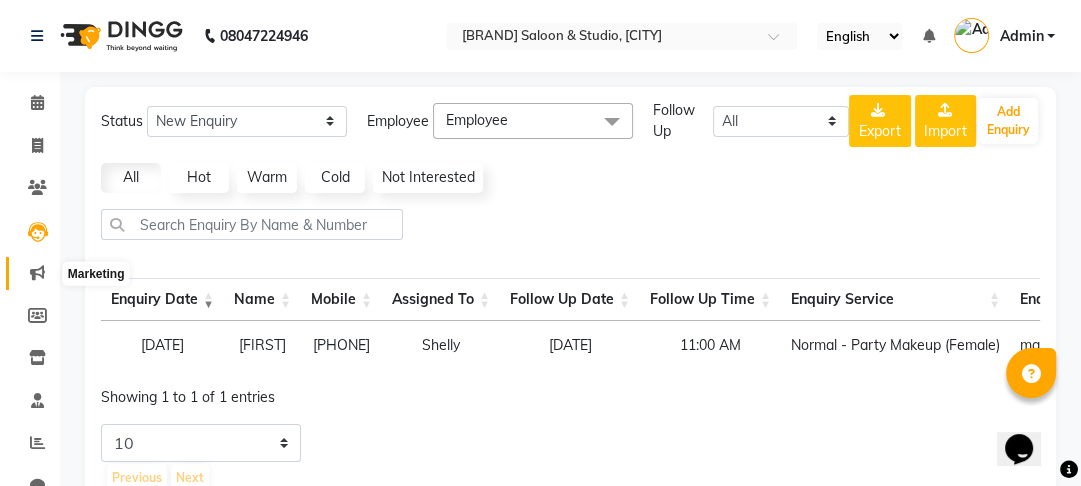 click 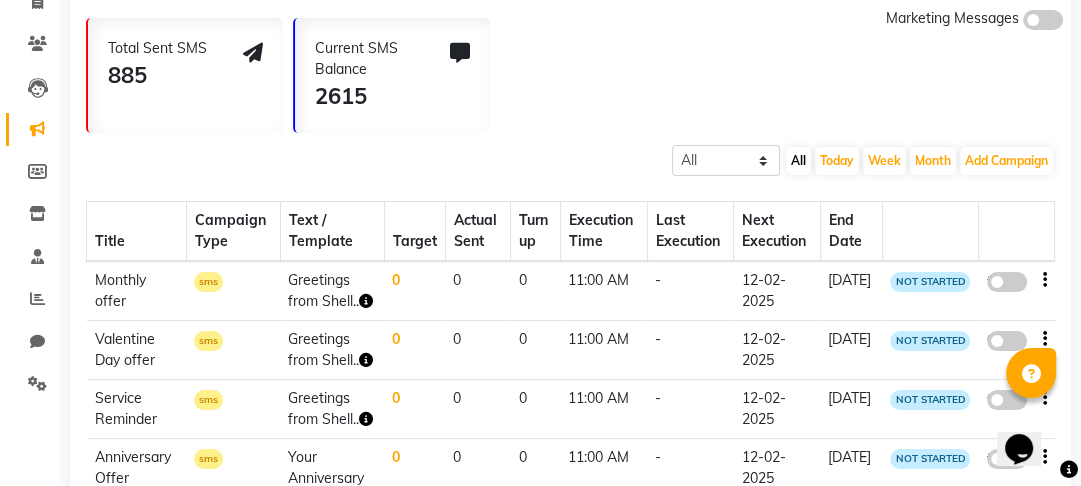 scroll, scrollTop: 0, scrollLeft: 0, axis: both 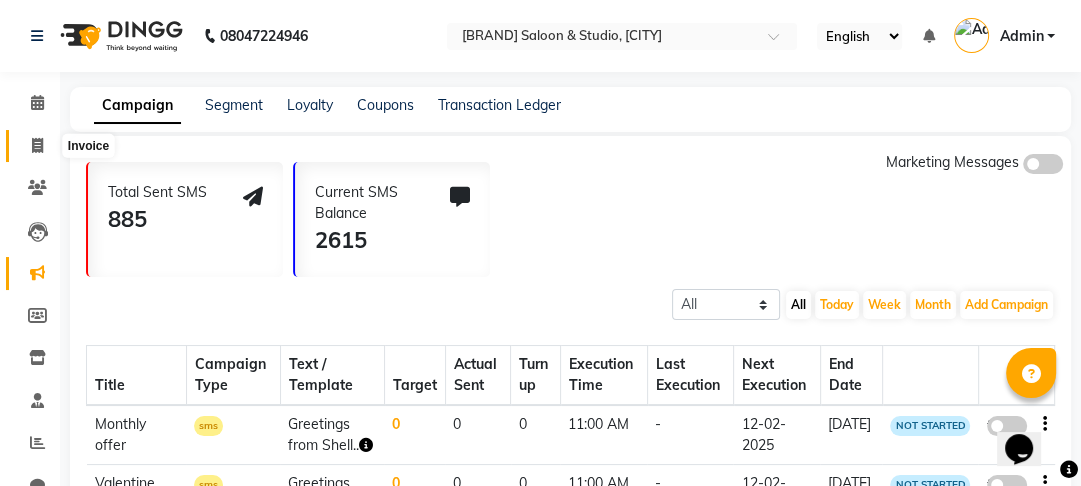 click 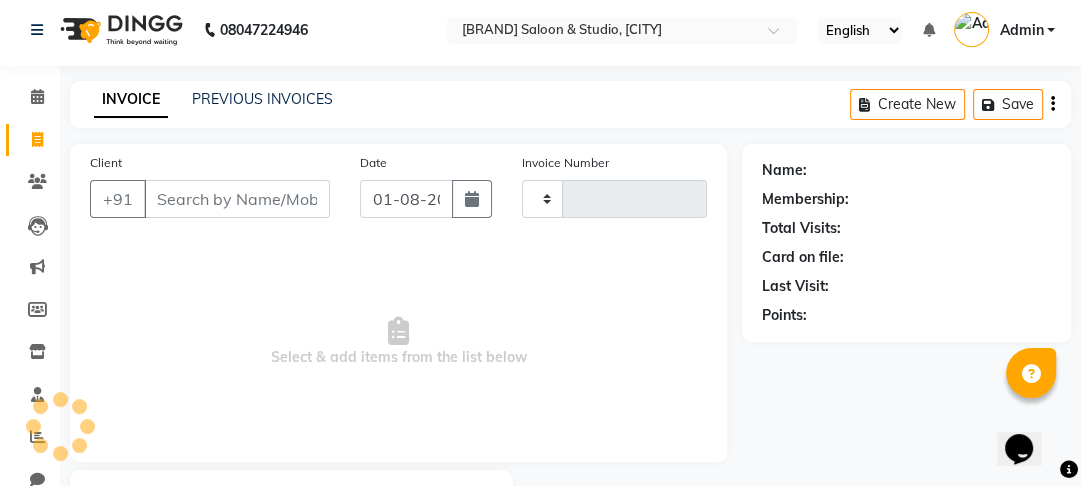 type on "0532" 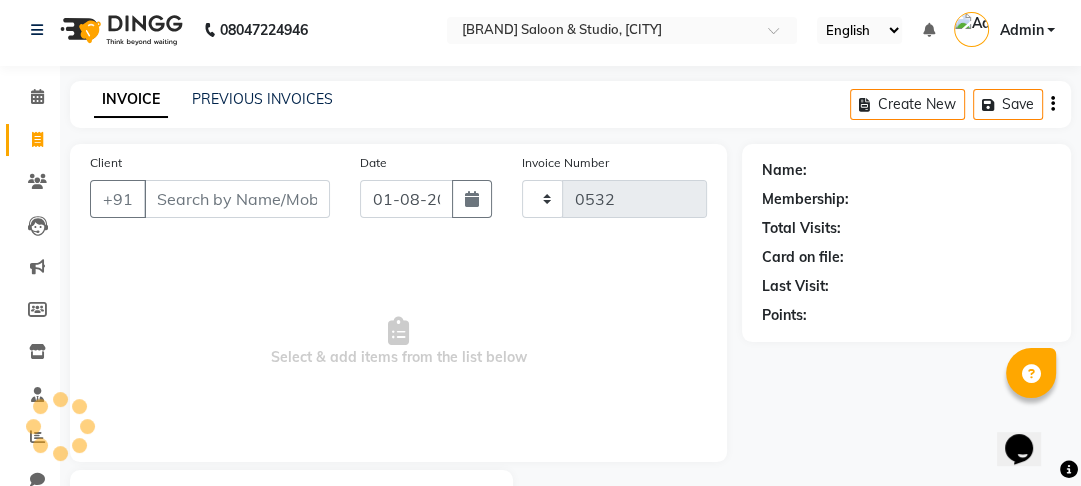 select on "7536" 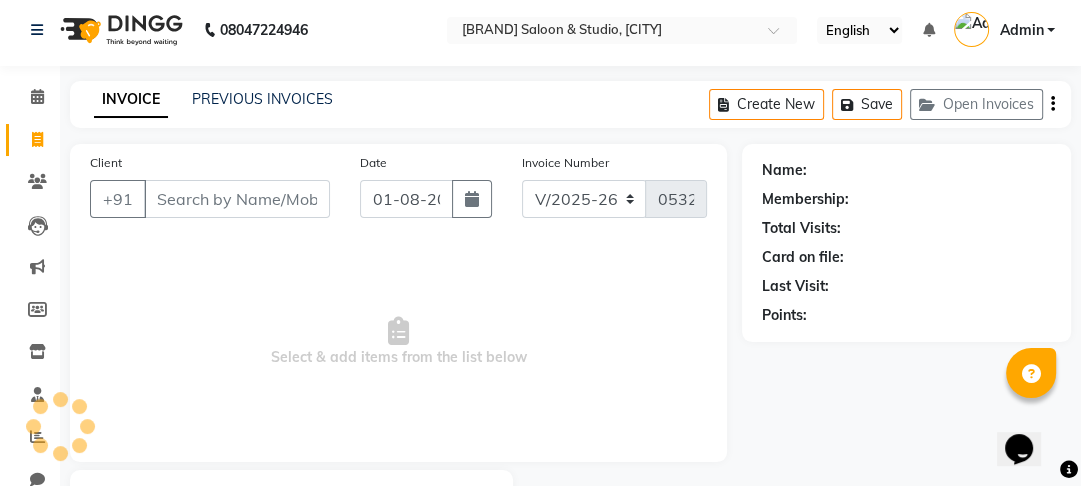 scroll, scrollTop: 116, scrollLeft: 0, axis: vertical 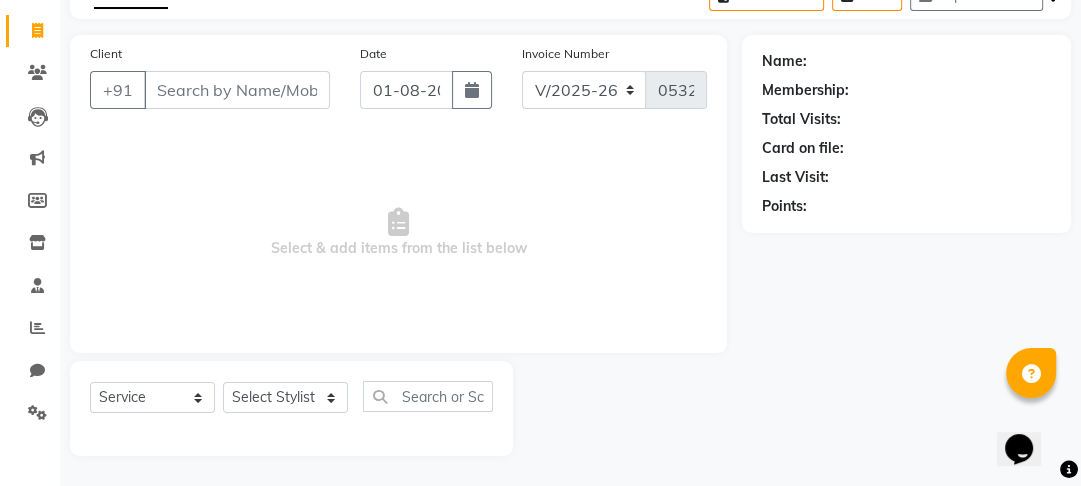 click on "Client" at bounding box center (237, 90) 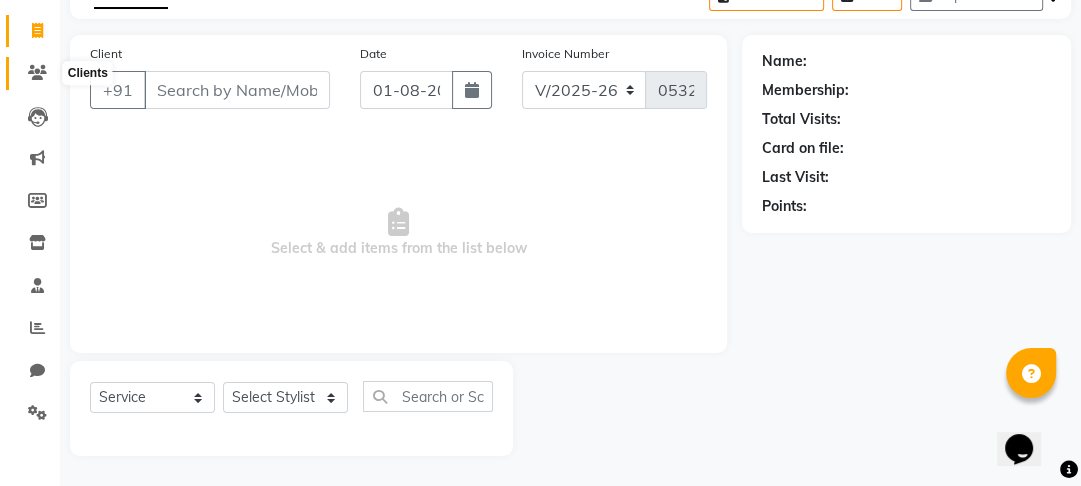click 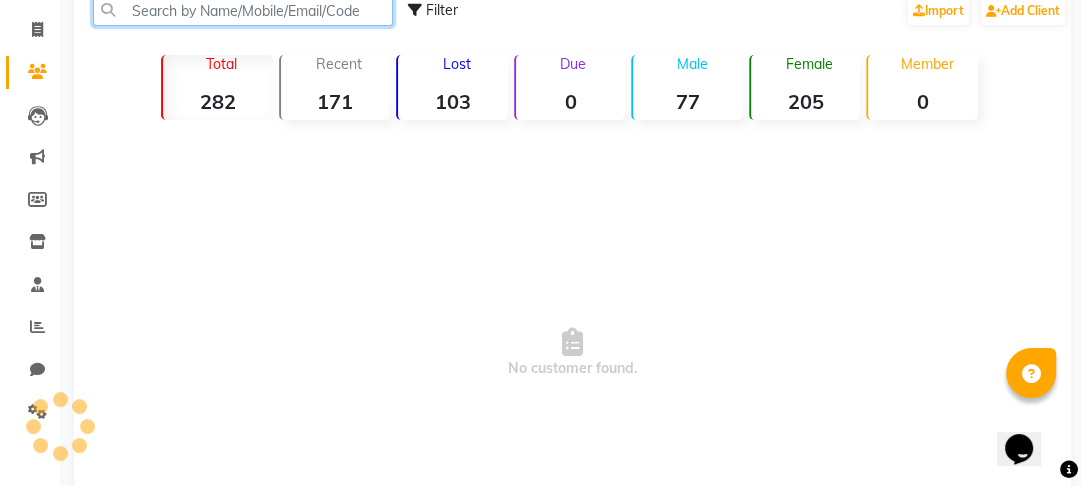 click 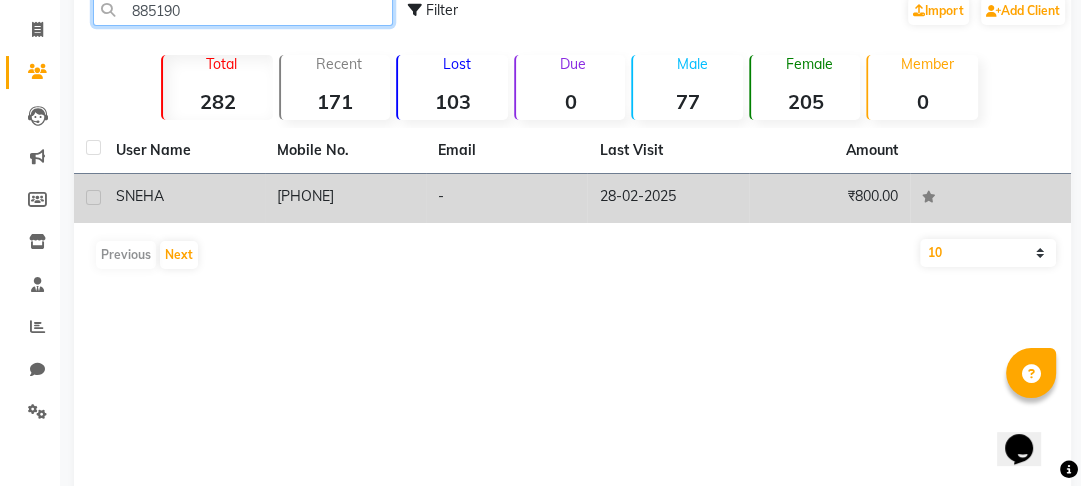 type on "885190" 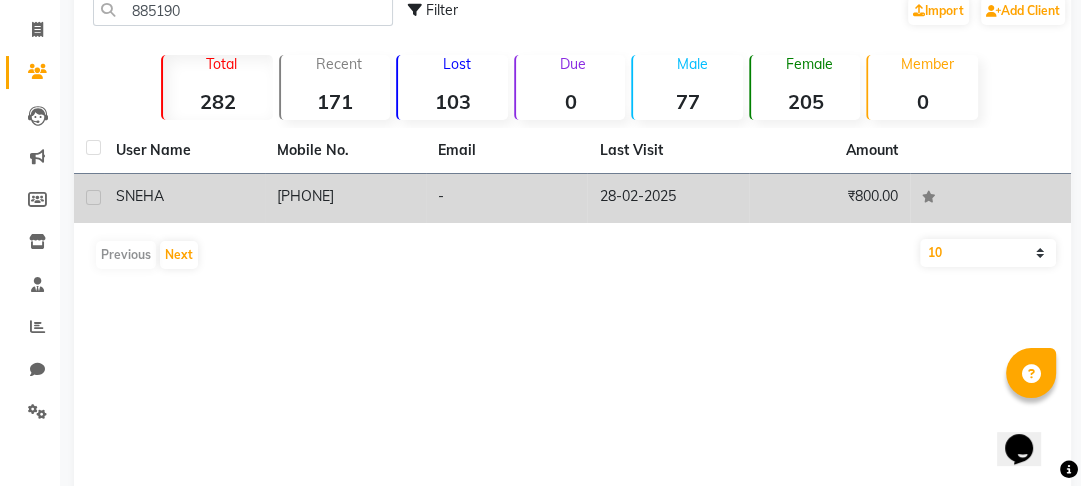 click on "SNEHA" 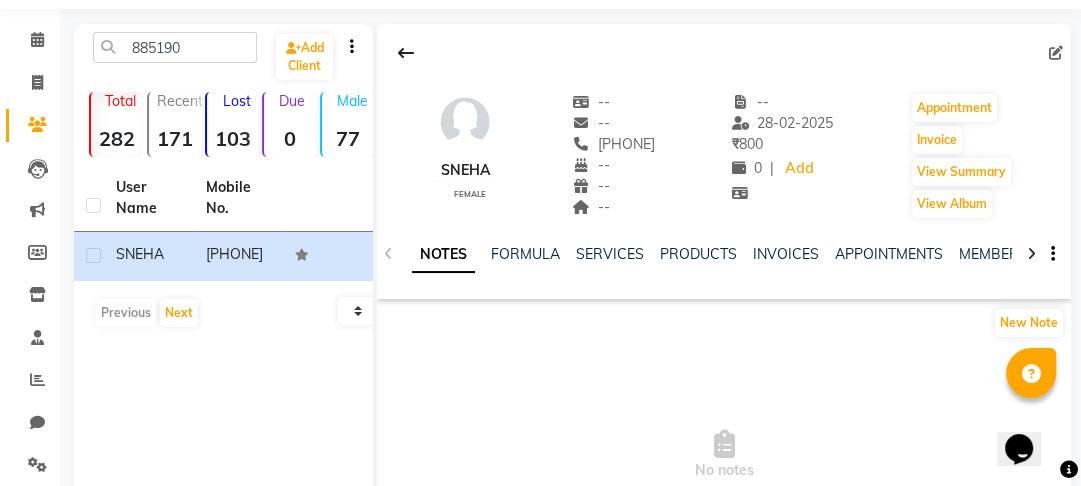 scroll, scrollTop: 0, scrollLeft: 0, axis: both 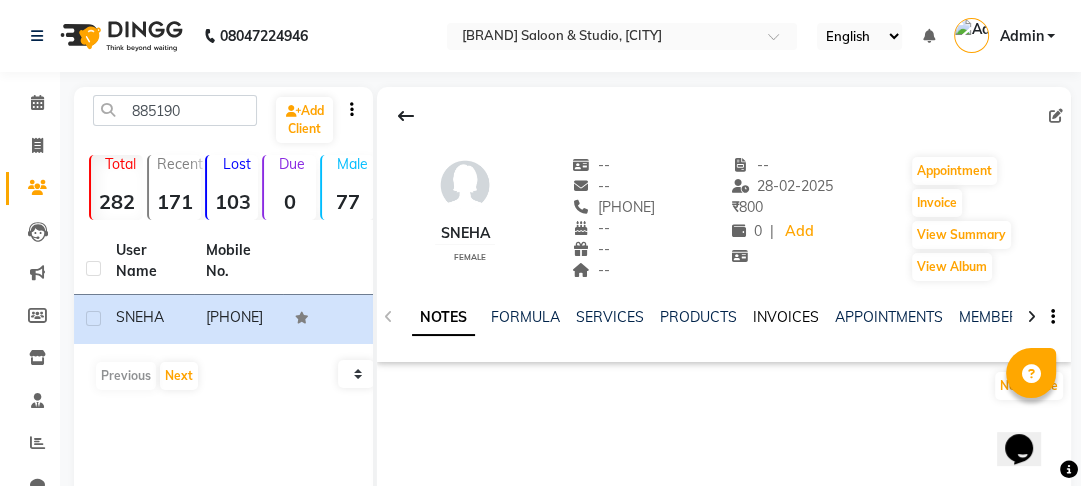 click on "INVOICES" 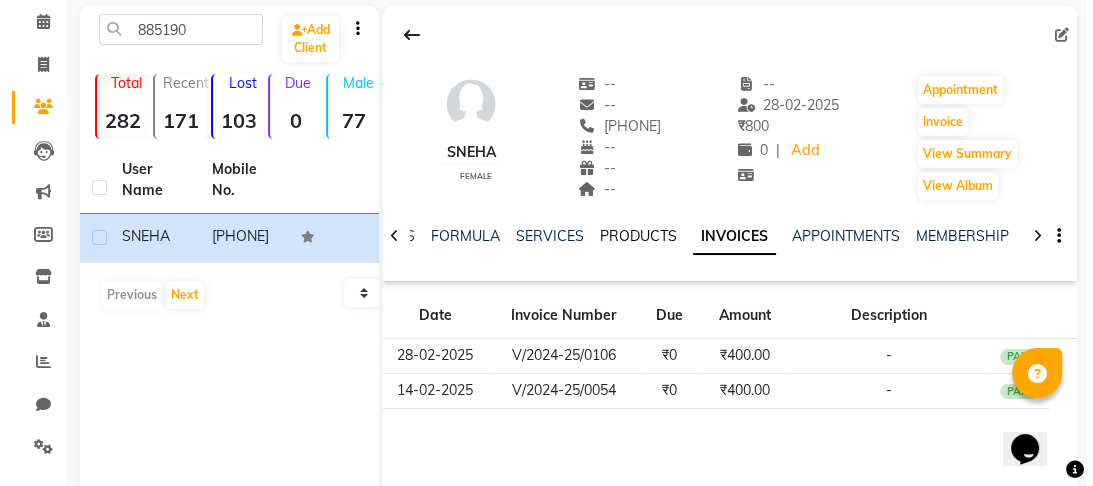 scroll, scrollTop: 160, scrollLeft: 0, axis: vertical 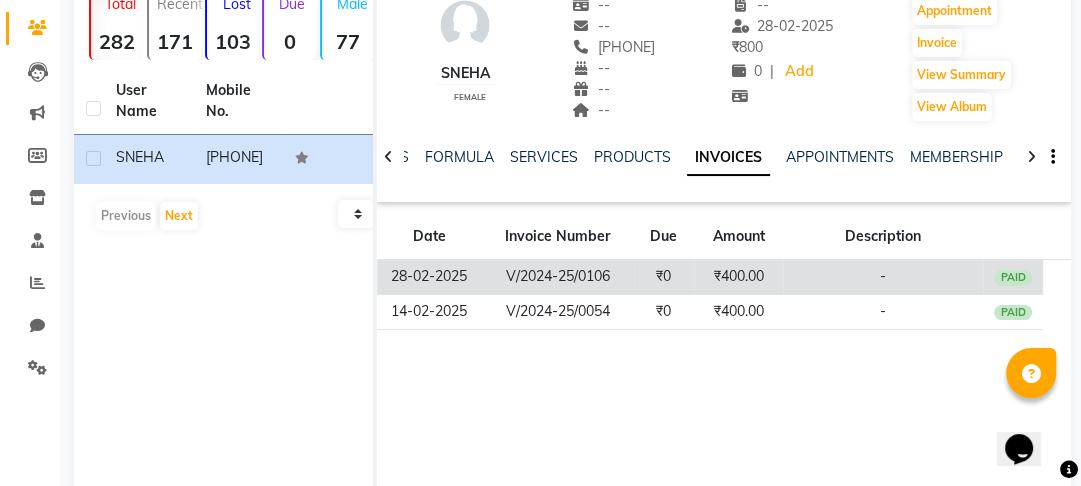 click on "28-02-2025" 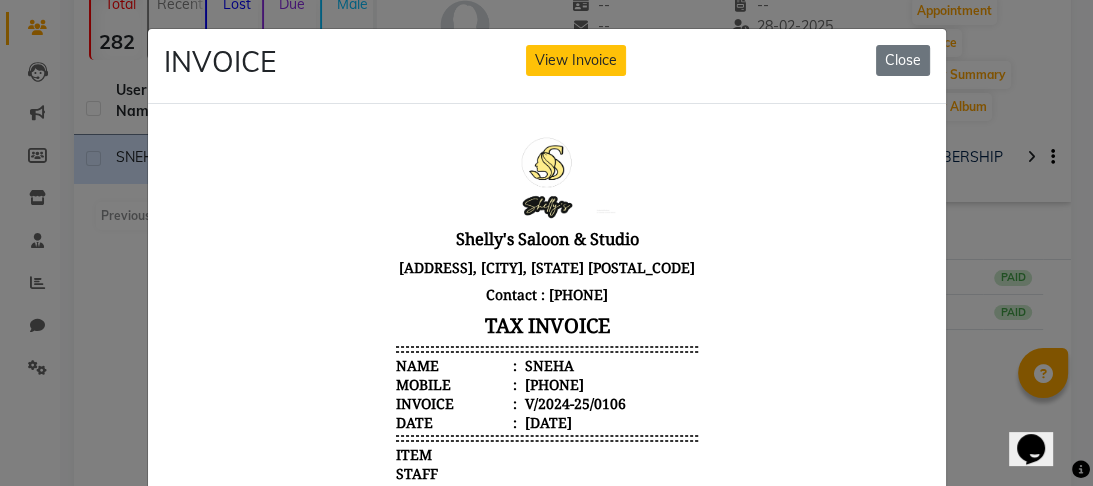 scroll, scrollTop: 16, scrollLeft: 0, axis: vertical 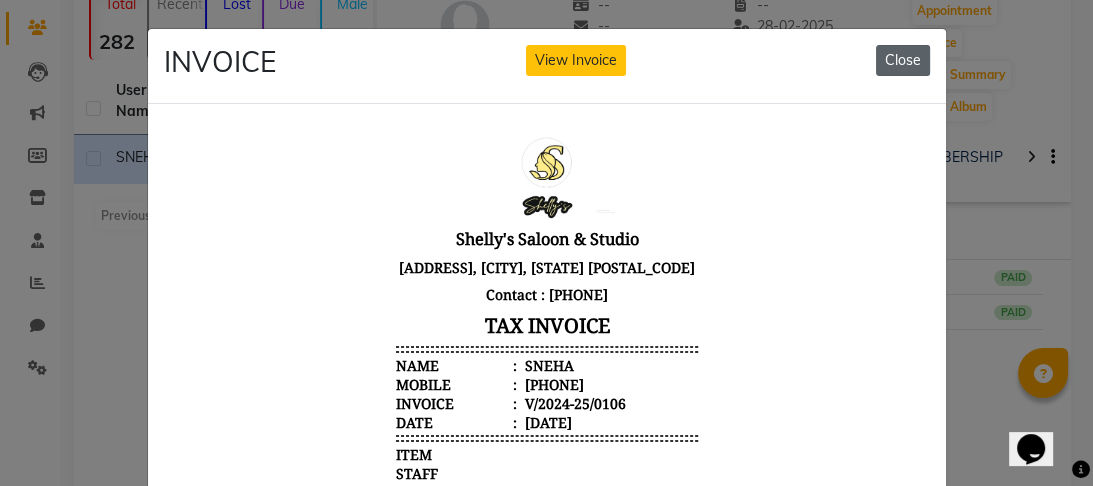 click on "Close" 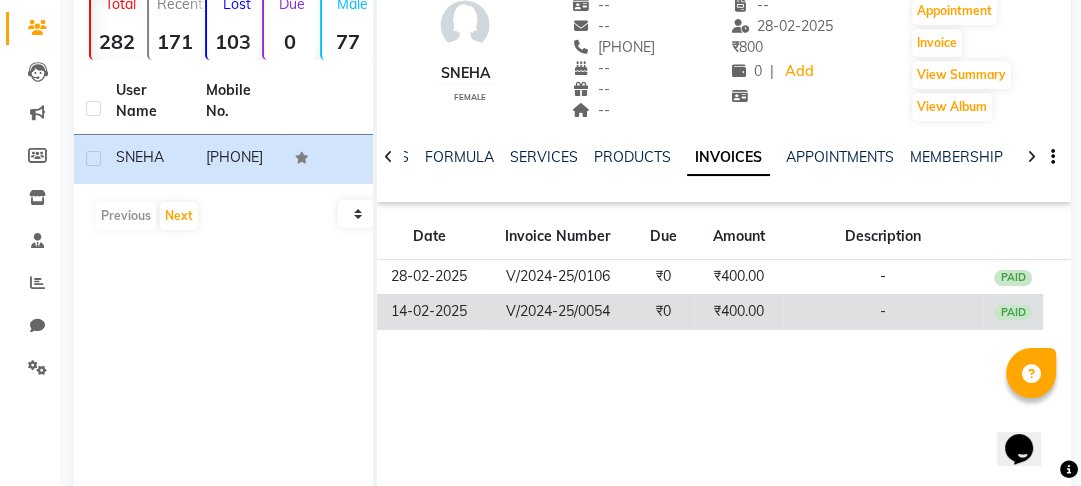 click on "14-02-2025" 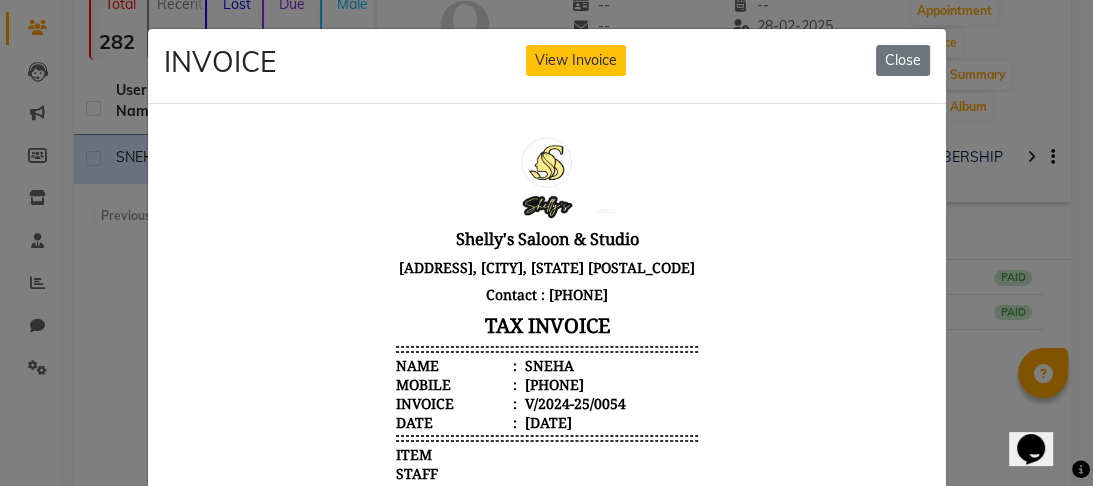scroll, scrollTop: 16, scrollLeft: 0, axis: vertical 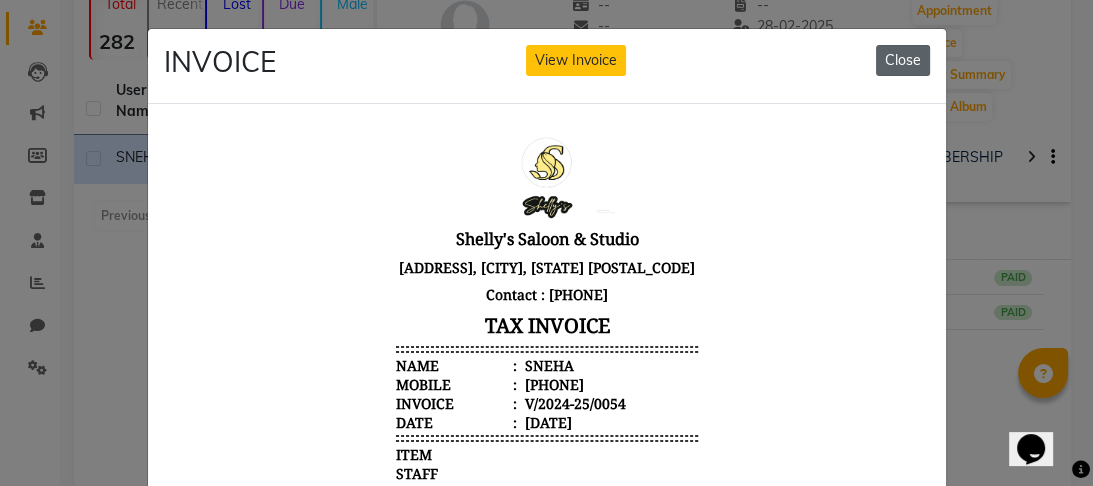 click on "Close" 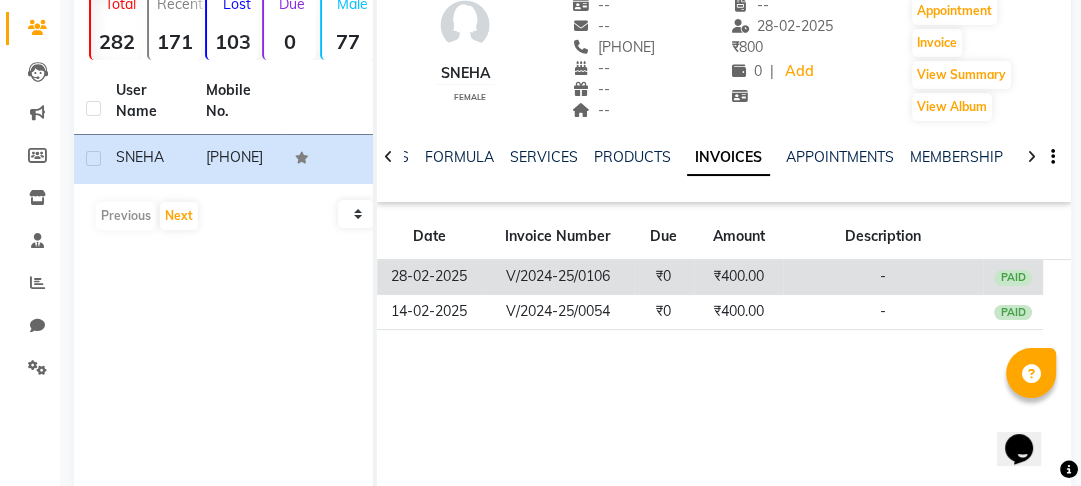 click on "28-02-2025" 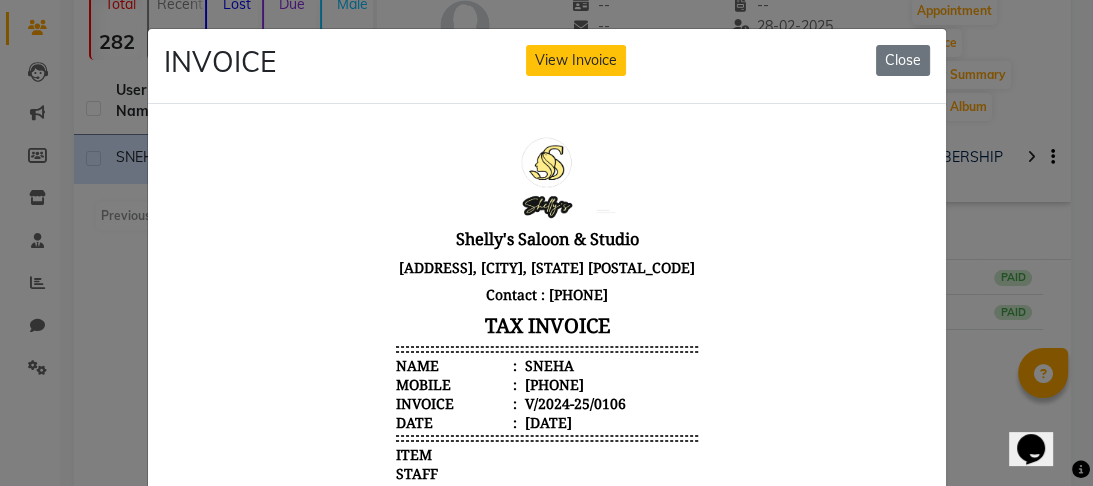 scroll, scrollTop: 16, scrollLeft: 0, axis: vertical 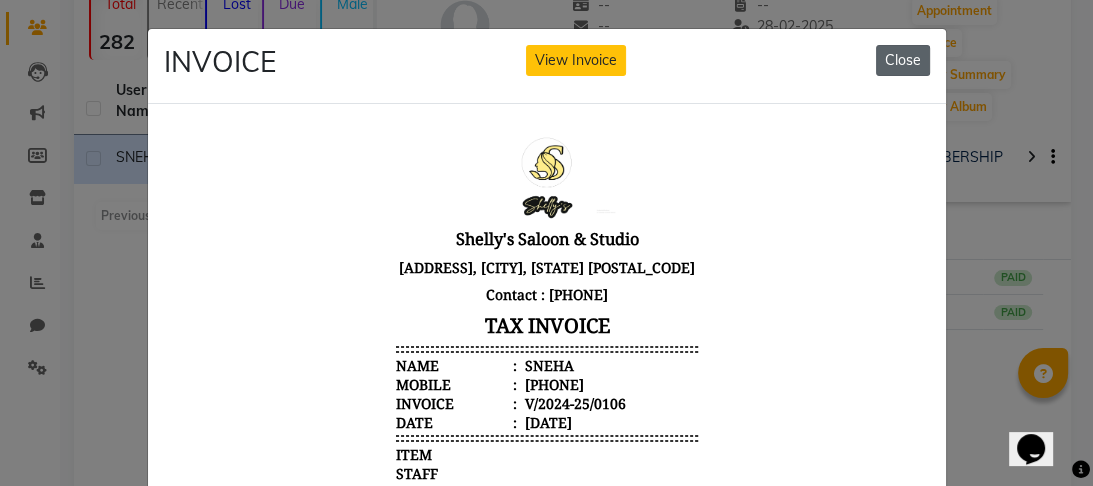 click on "Close" 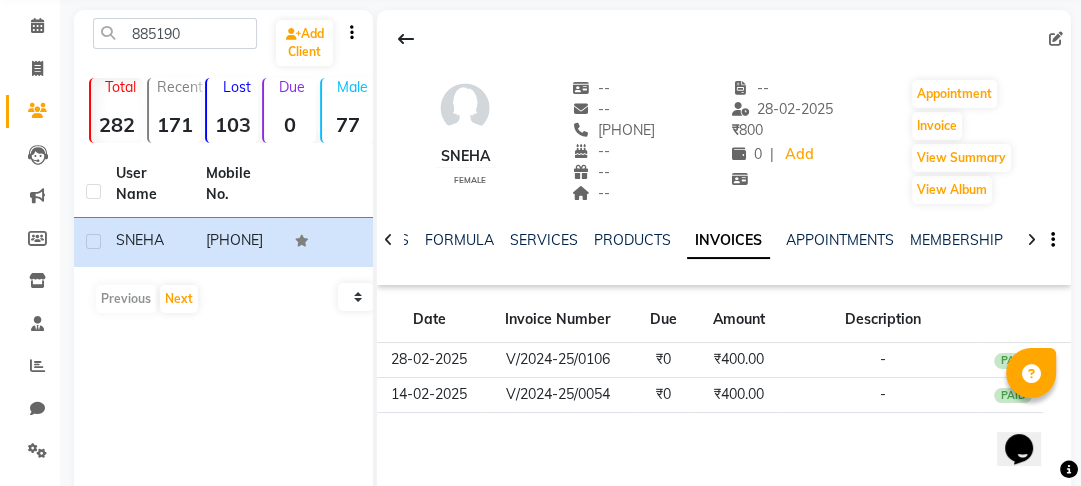 scroll, scrollTop: 0, scrollLeft: 0, axis: both 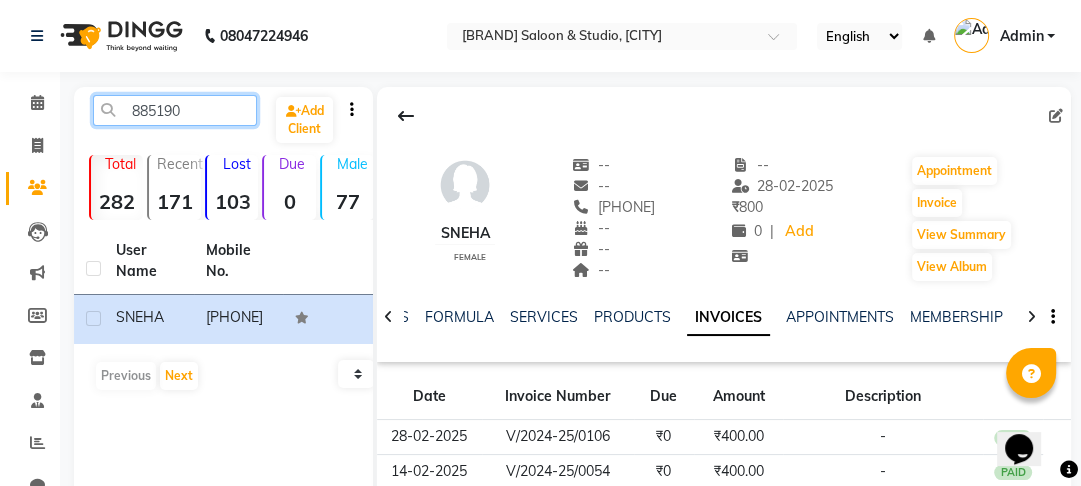 click on "885190" 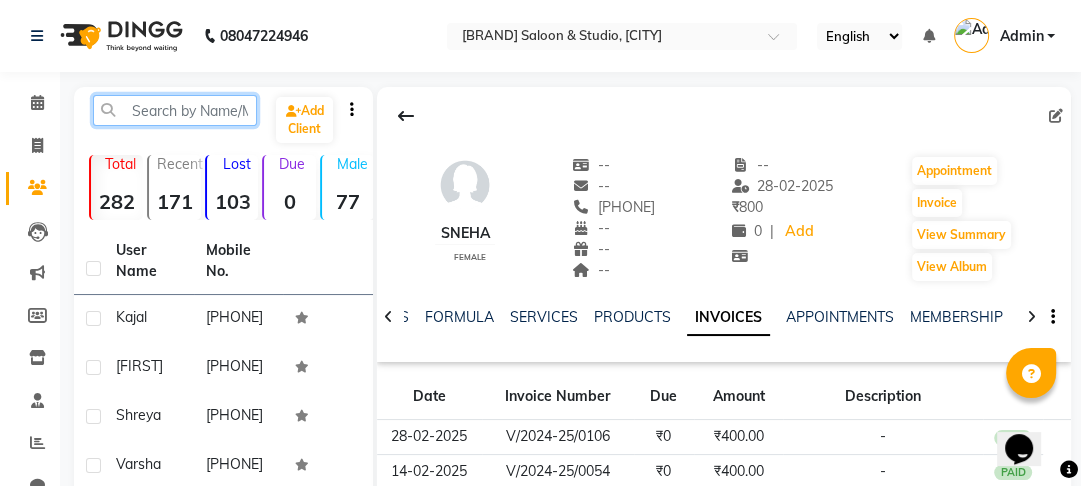 type on "s" 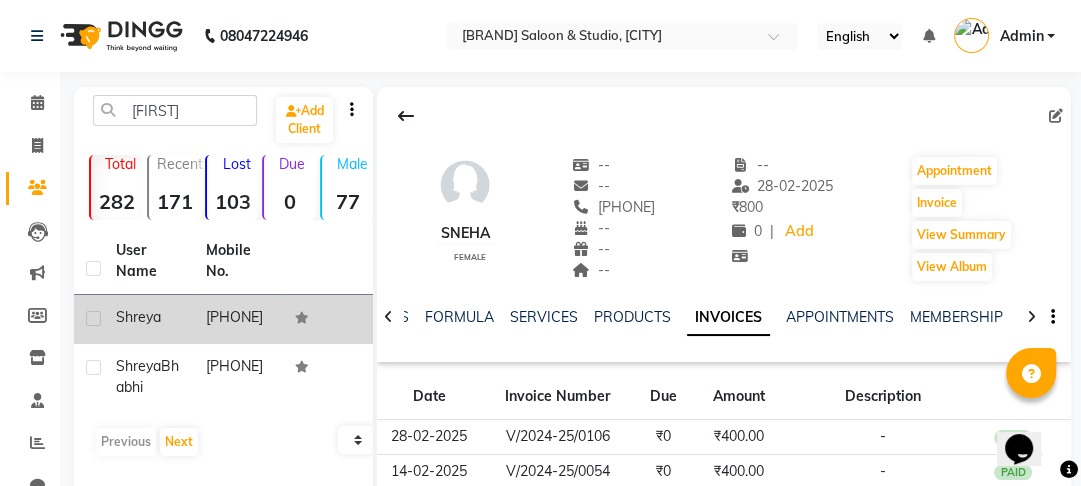 click on "Shreya" 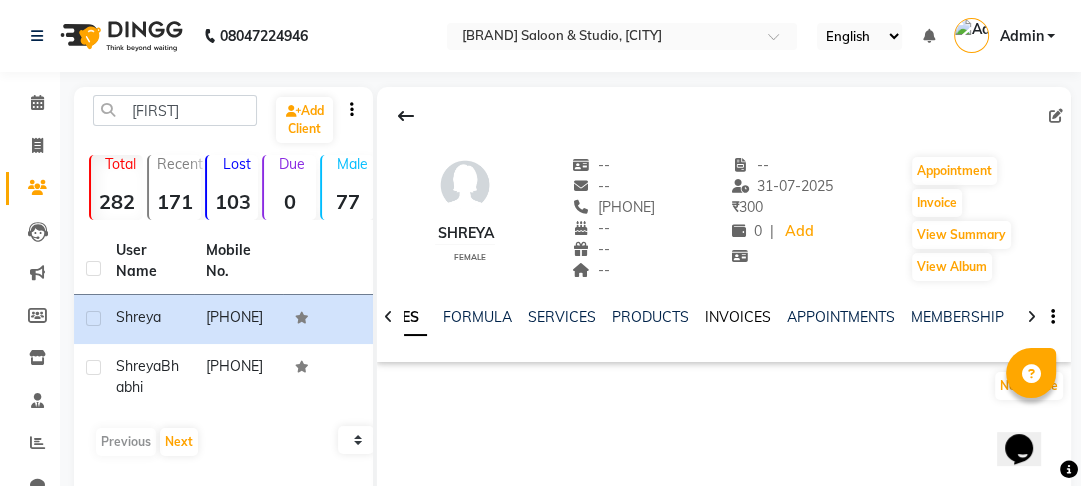 click on "INVOICES" 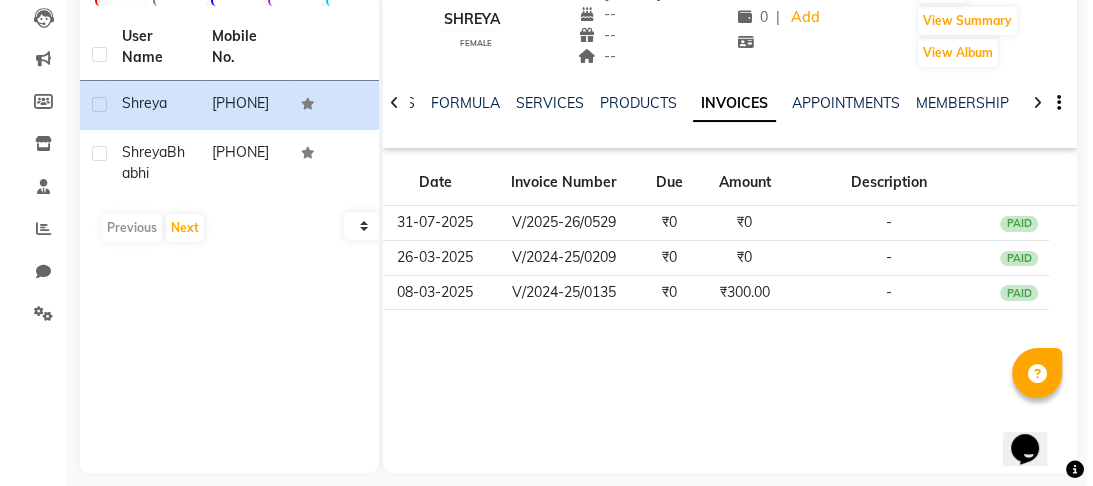 scroll, scrollTop: 231, scrollLeft: 0, axis: vertical 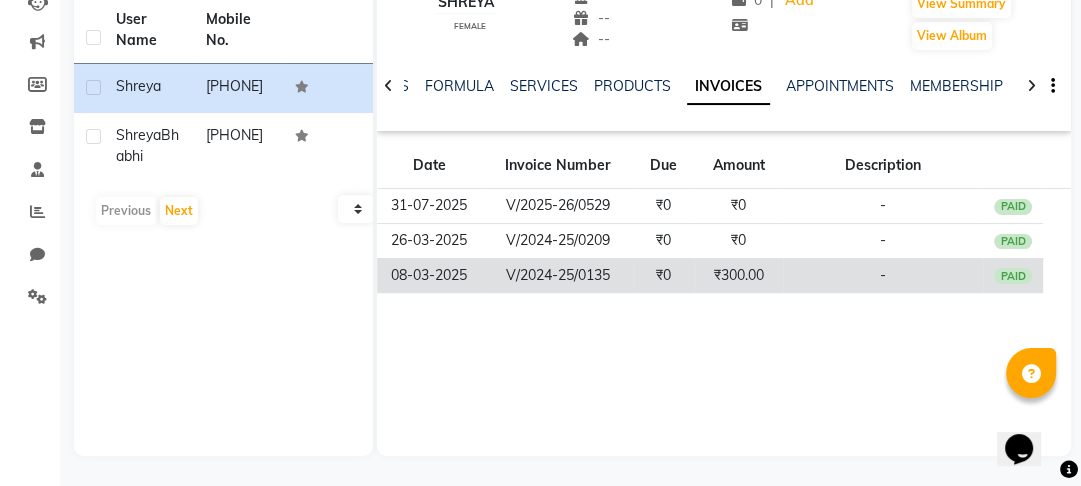 click on "08-03-2025" 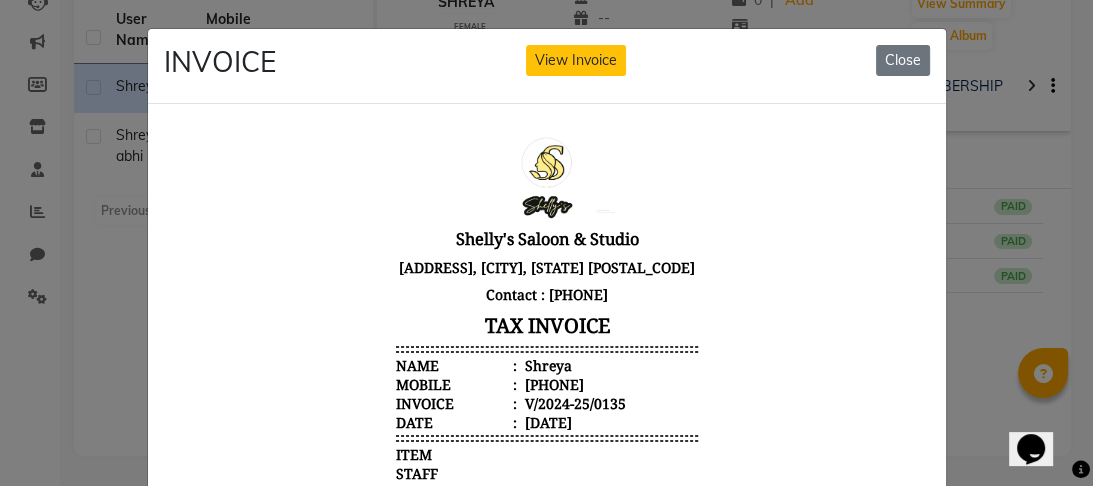scroll, scrollTop: 15, scrollLeft: 0, axis: vertical 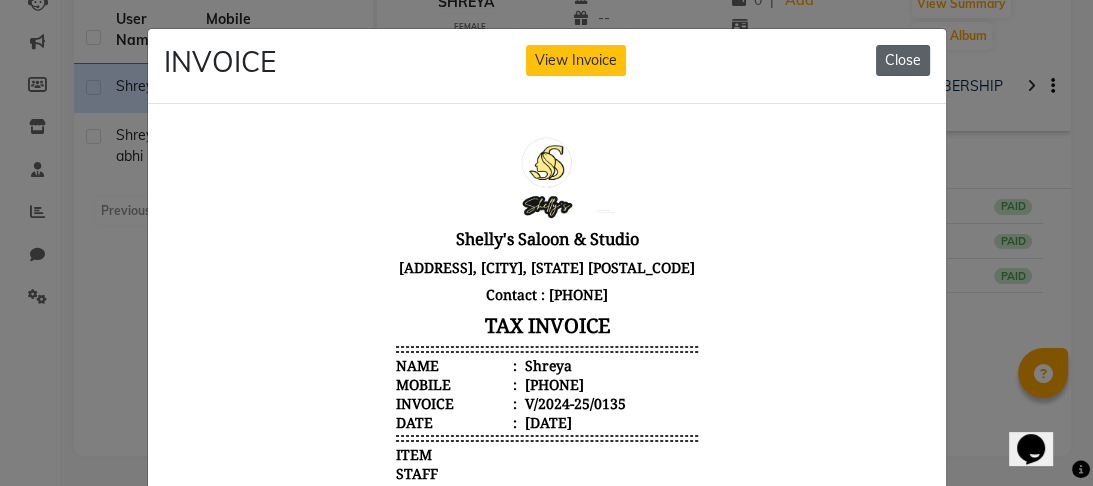 click on "Close" 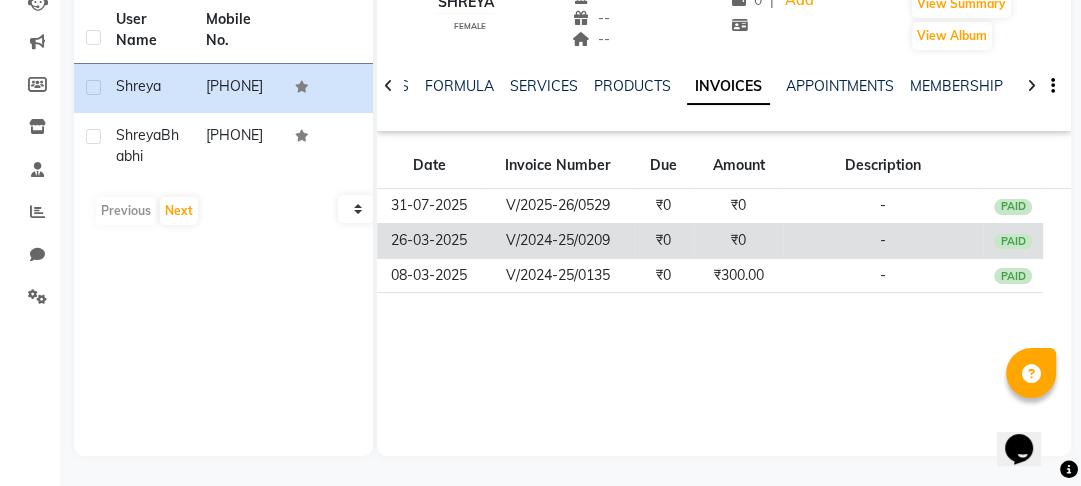 click on "26-03-2025" 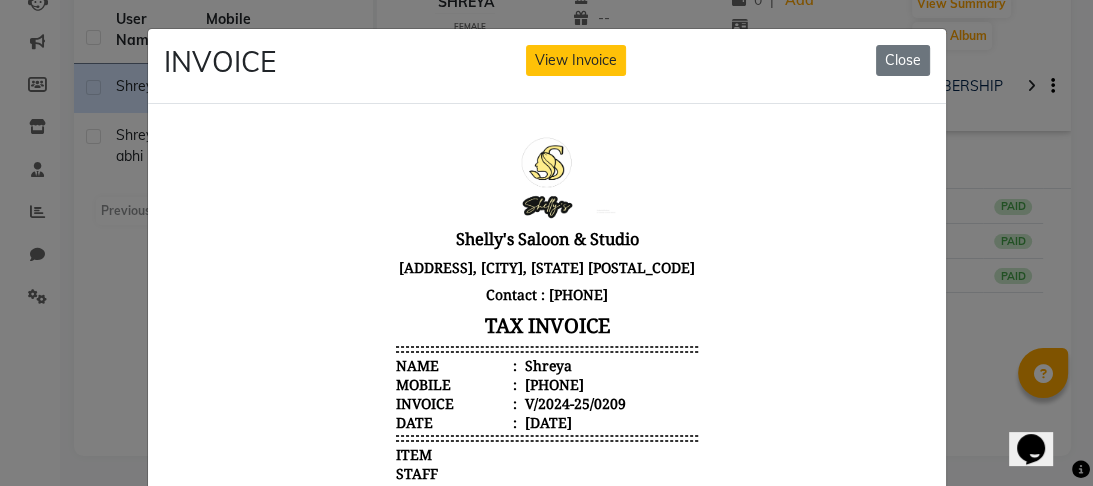 scroll, scrollTop: 15, scrollLeft: 0, axis: vertical 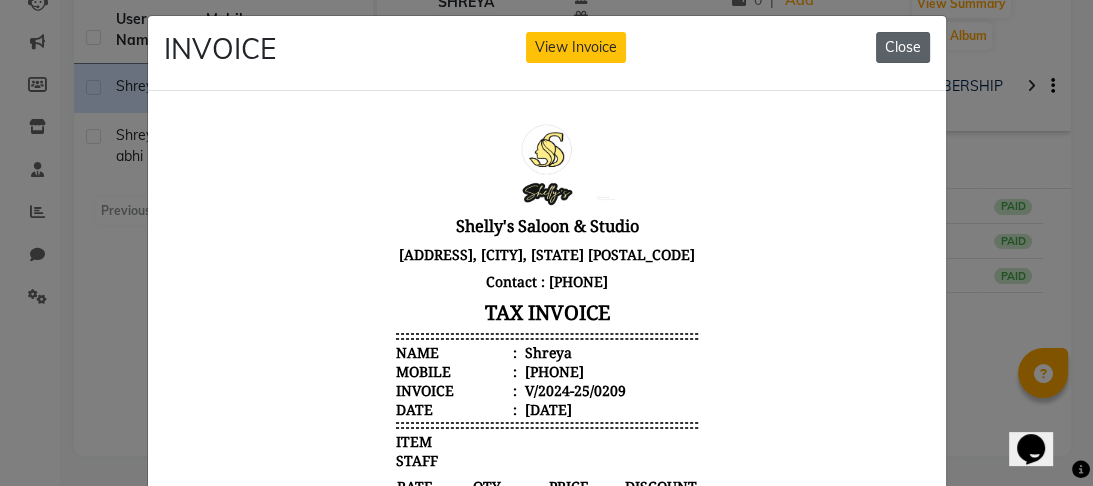 drag, startPoint x: 895, startPoint y: 50, endPoint x: 552, endPoint y: 58, distance: 343.0933 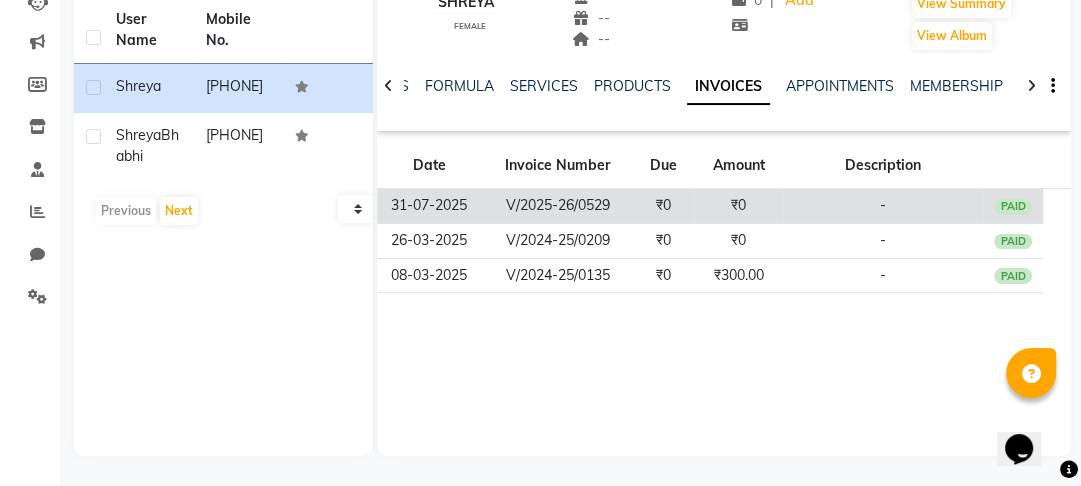 click on "31-07-2025" 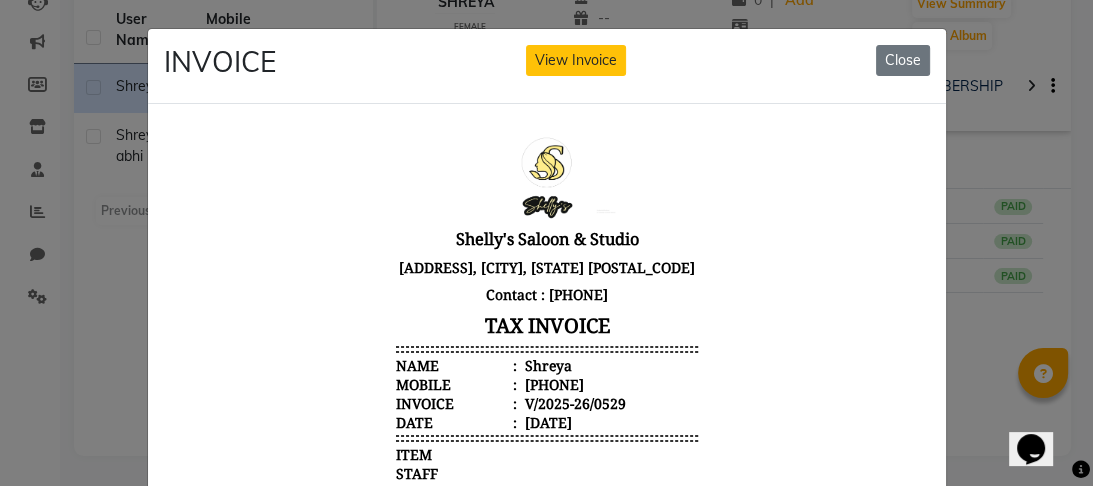 scroll, scrollTop: 16, scrollLeft: 0, axis: vertical 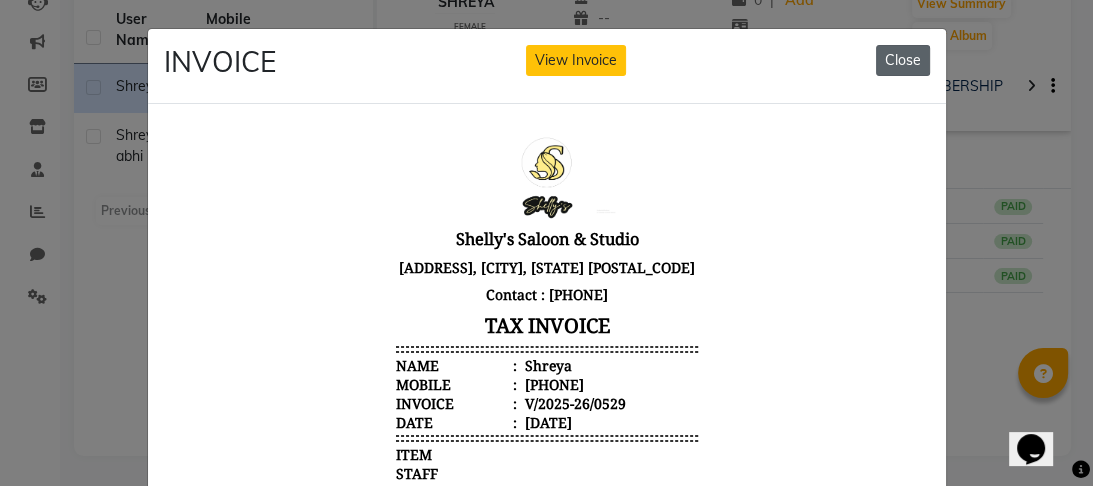 click on "Close" 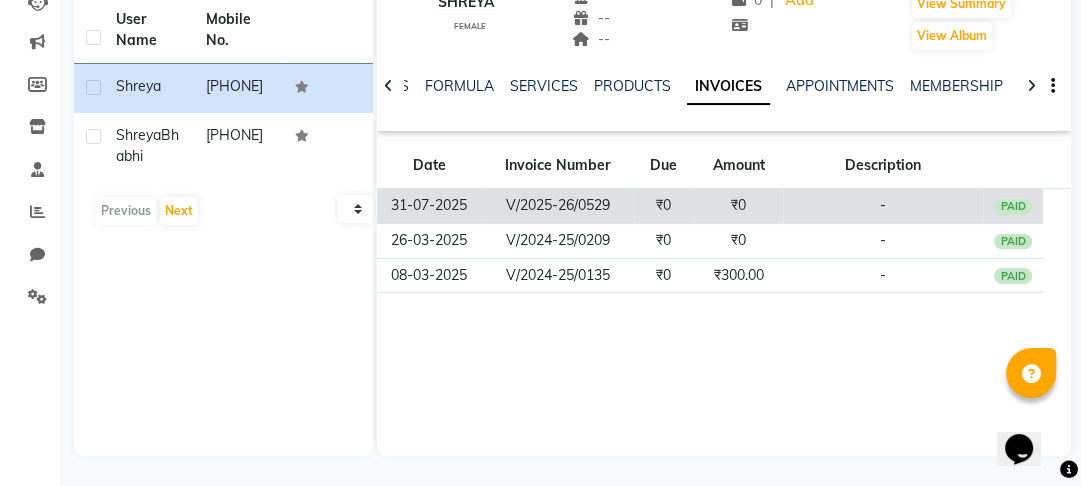 click on "31-07-2025" 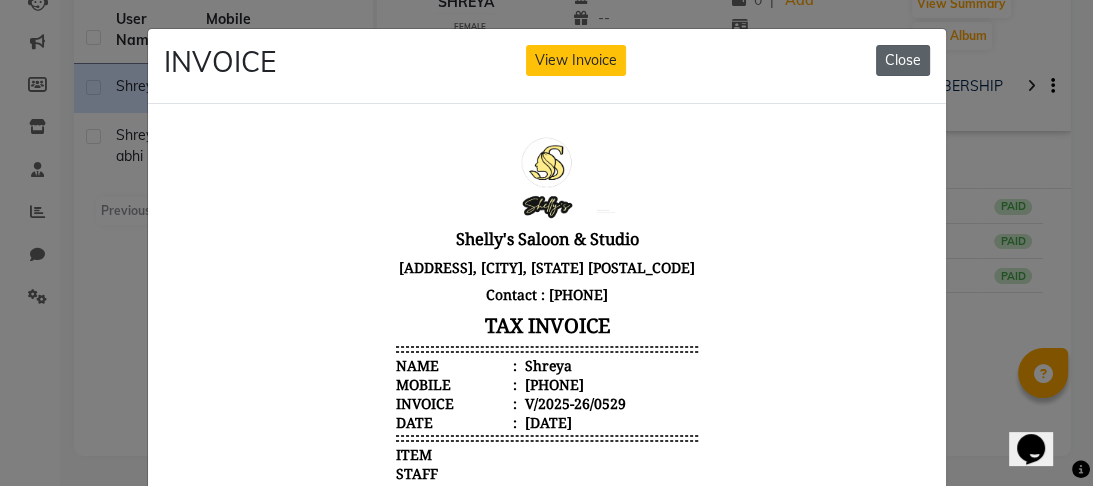 click on "Close" 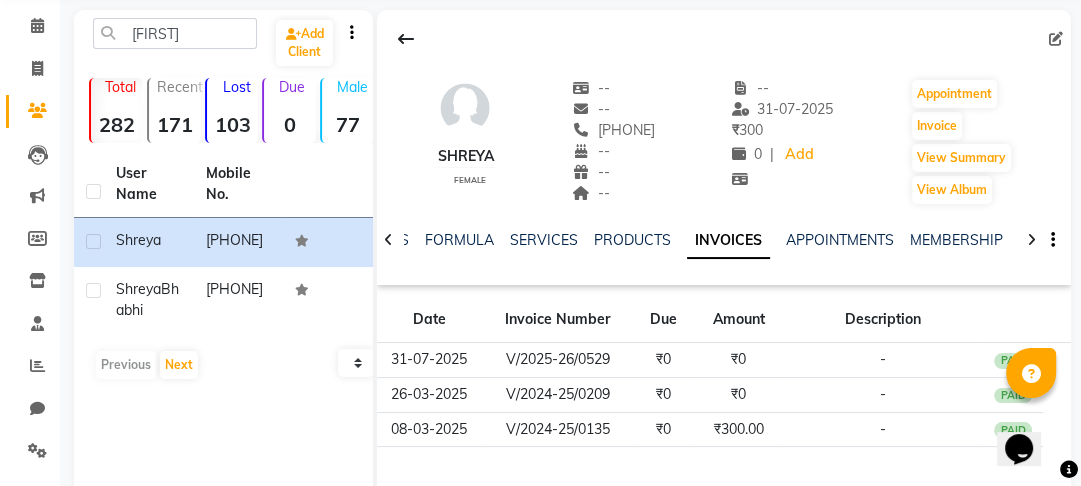 scroll, scrollTop: 71, scrollLeft: 0, axis: vertical 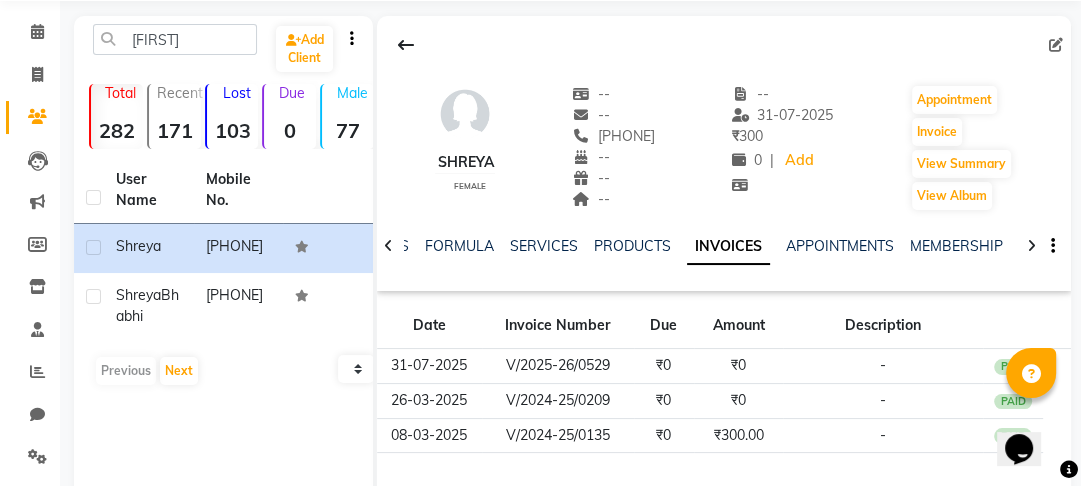 click on "shrey  Add Client  Total  282  Recent  171  Lost  103  Due  0  Male  77  Female  205  Member  0 User Name Mobile No. Shreya     8512810808  Shreya  Bhabhi   9310812570   Previous   Next   10   50   100" 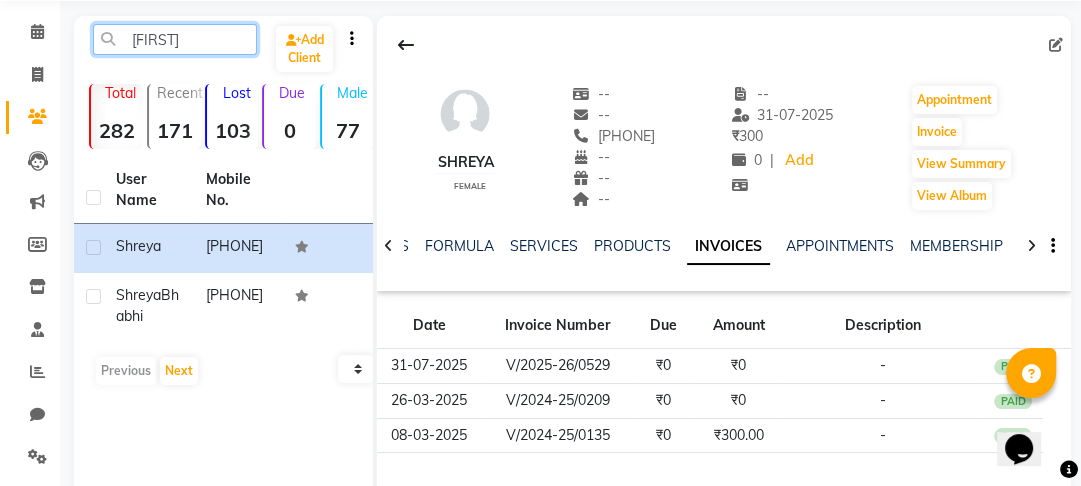 click on "shrey" 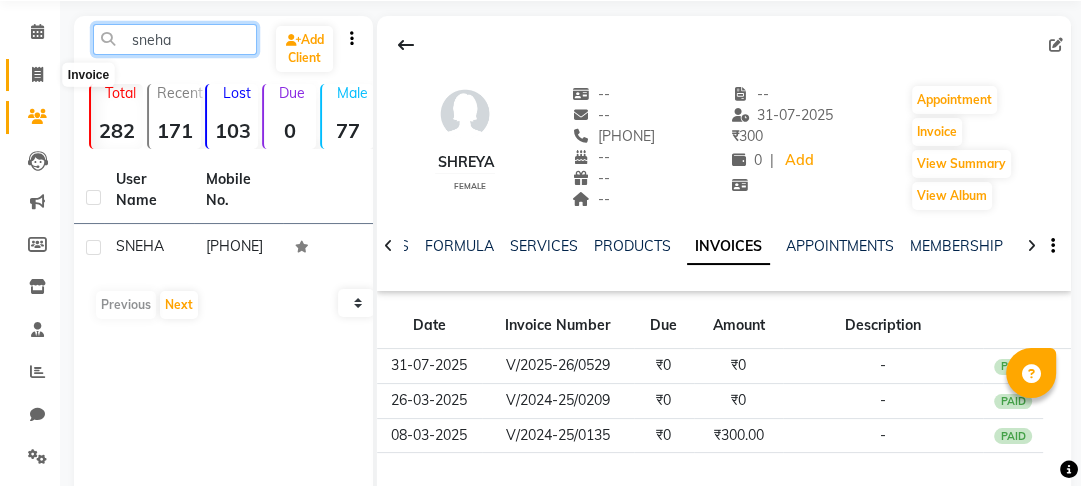 type on "sneha" 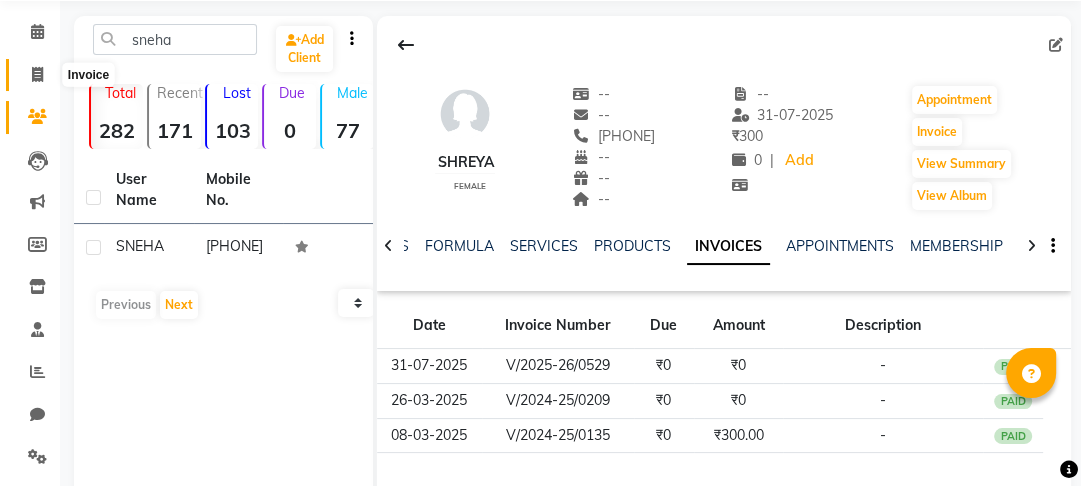 click 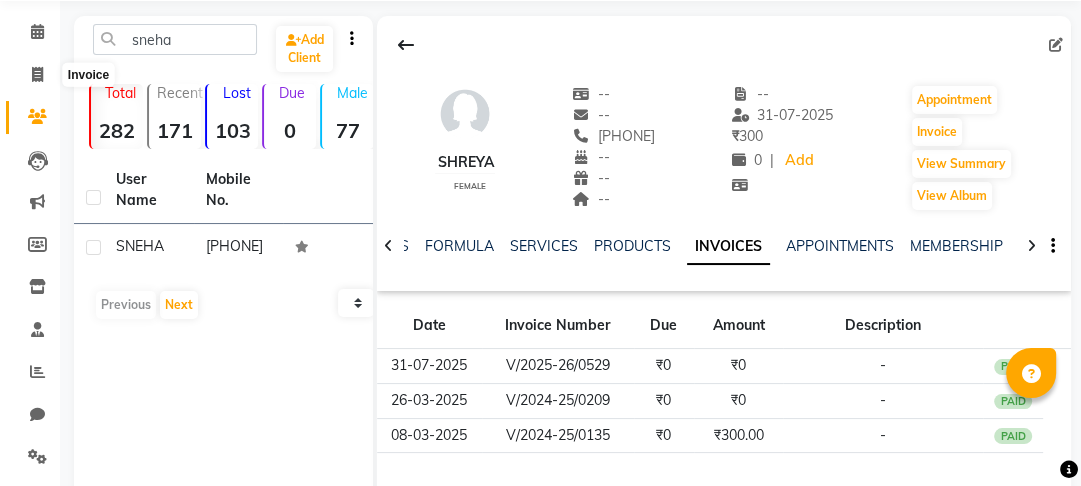 select on "service" 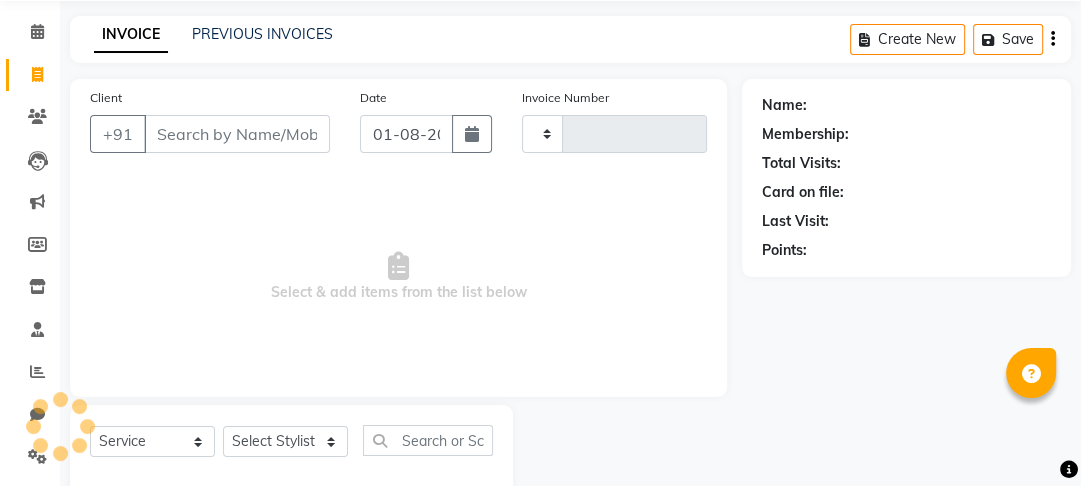scroll, scrollTop: 116, scrollLeft: 0, axis: vertical 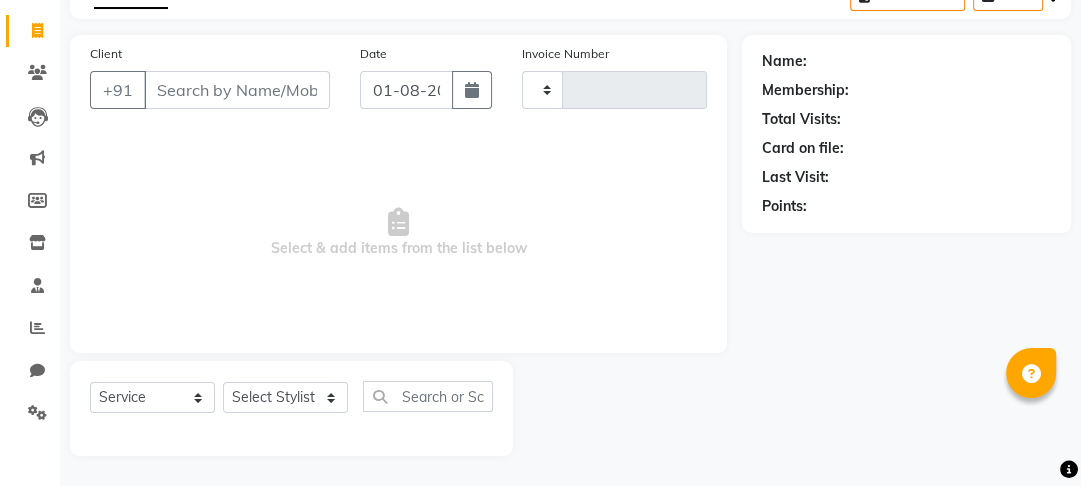 click on "Client" at bounding box center (237, 90) 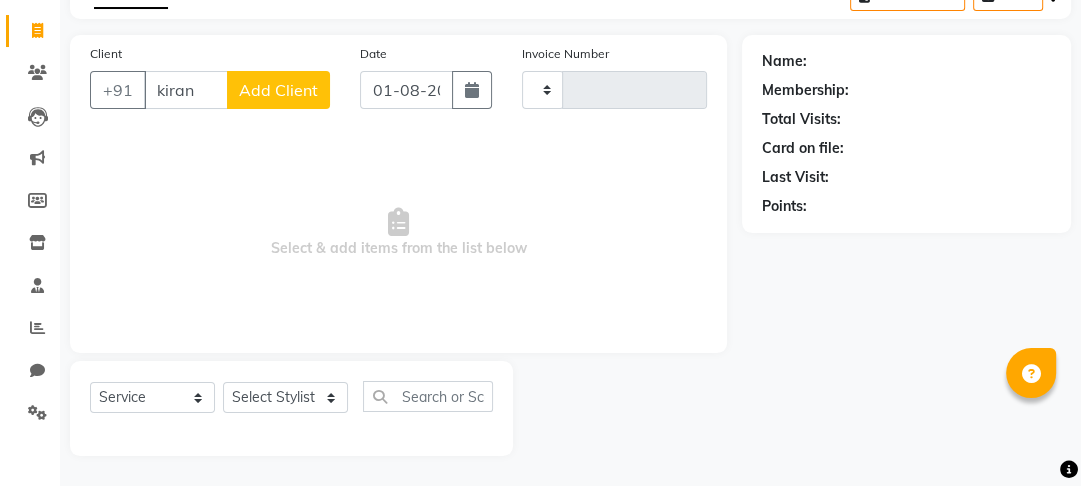 type on "kiran" 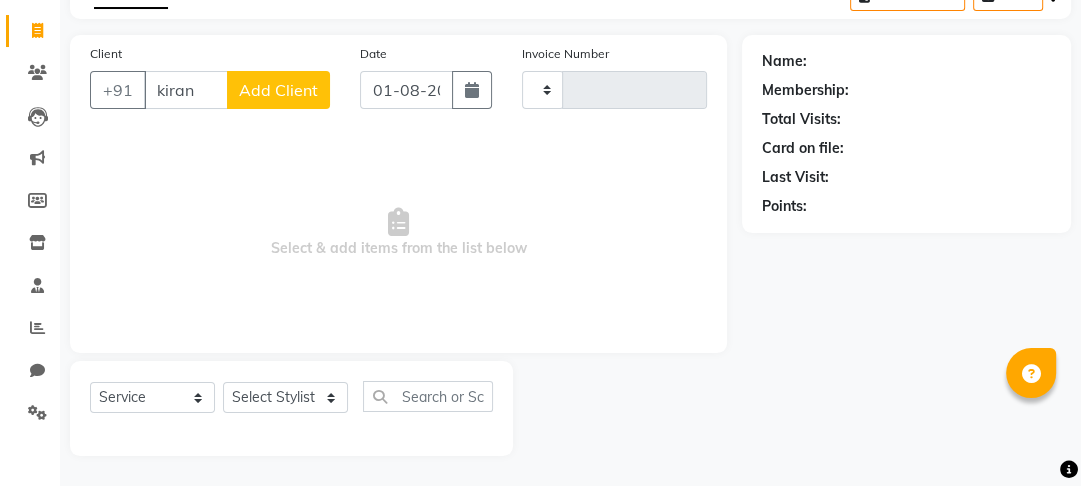 click on "Select & add items from the list below" at bounding box center (398, 233) 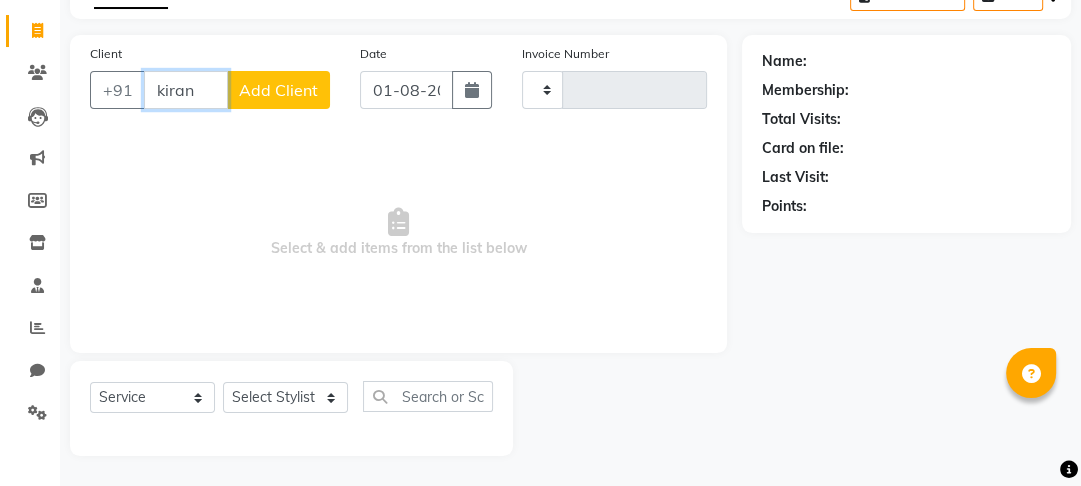 click on "kiran" at bounding box center (186, 90) 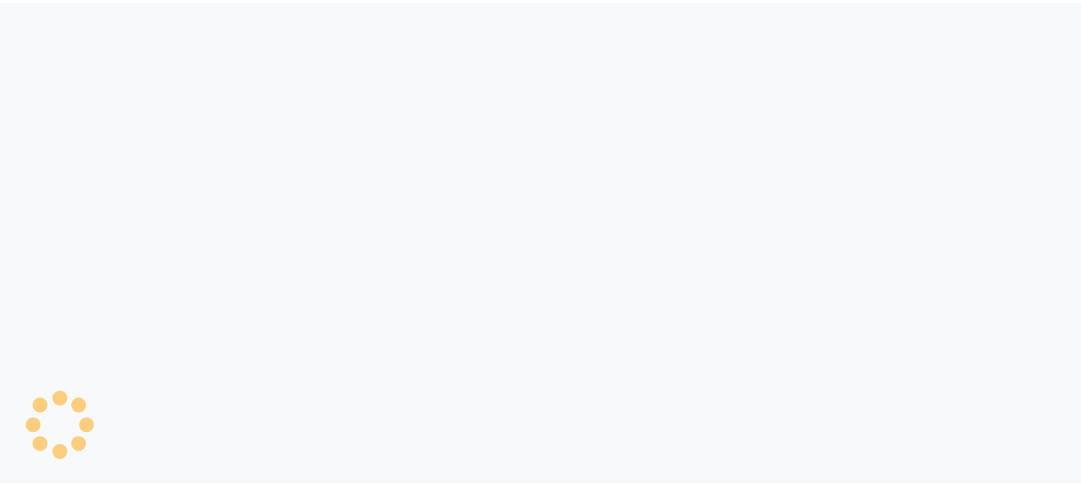 scroll, scrollTop: 0, scrollLeft: 0, axis: both 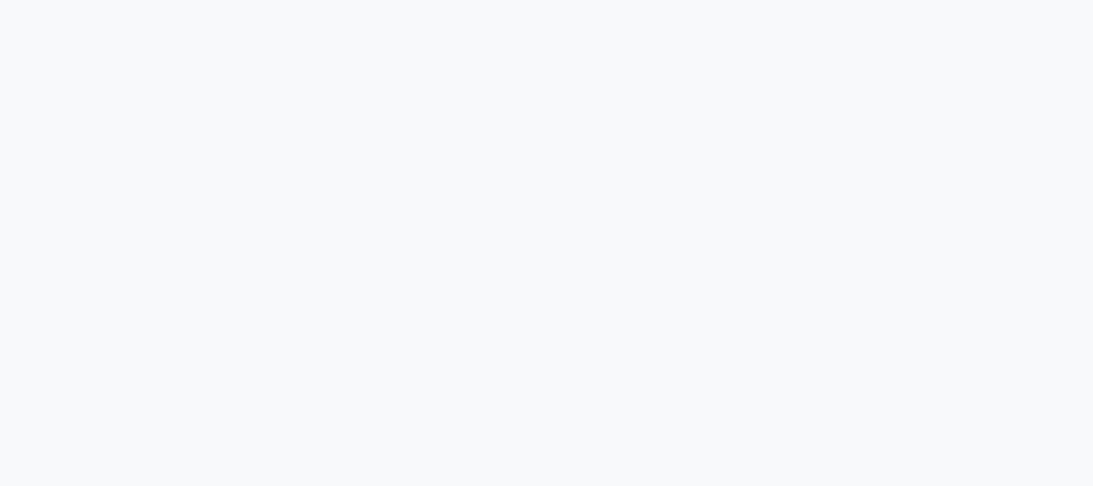 select on "service" 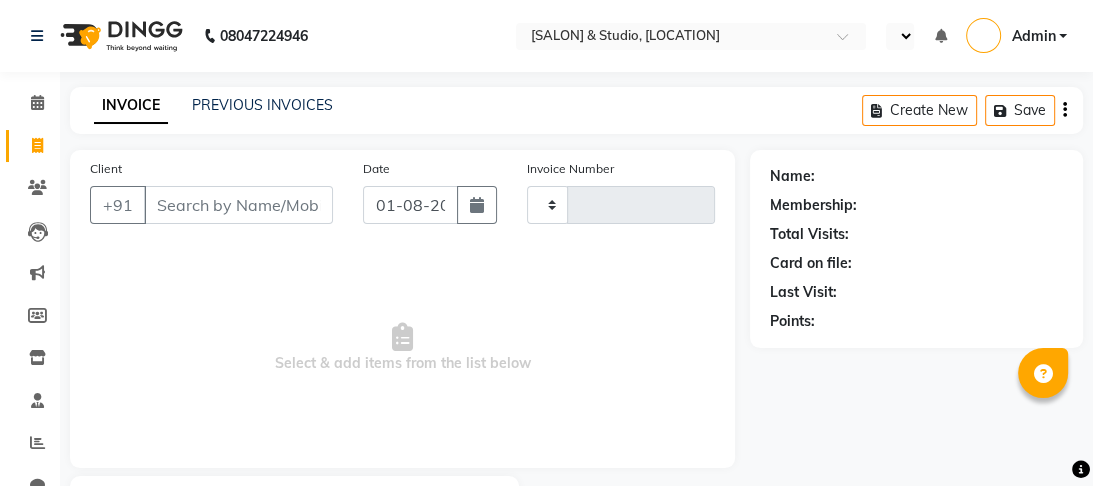 select on "en" 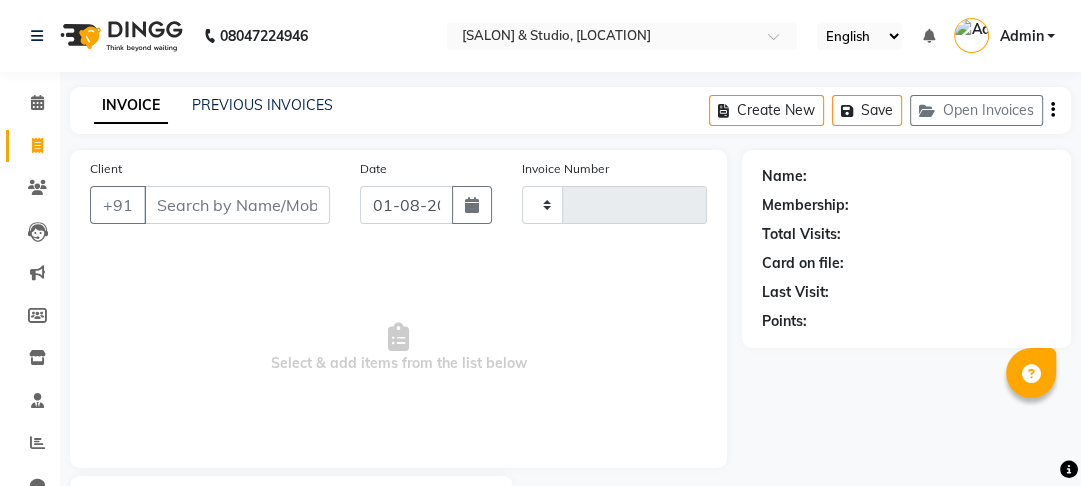 click on "Client" at bounding box center [237, 205] 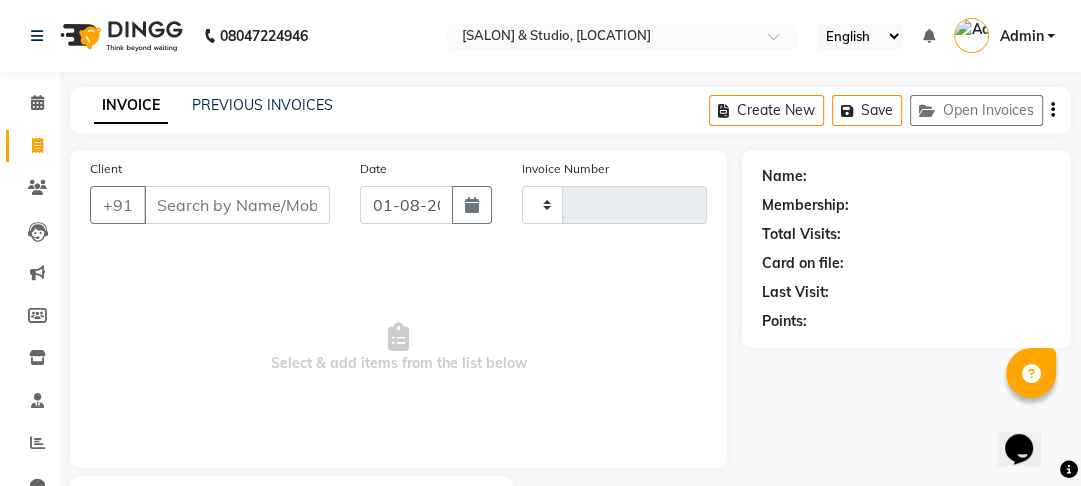 scroll, scrollTop: 0, scrollLeft: 0, axis: both 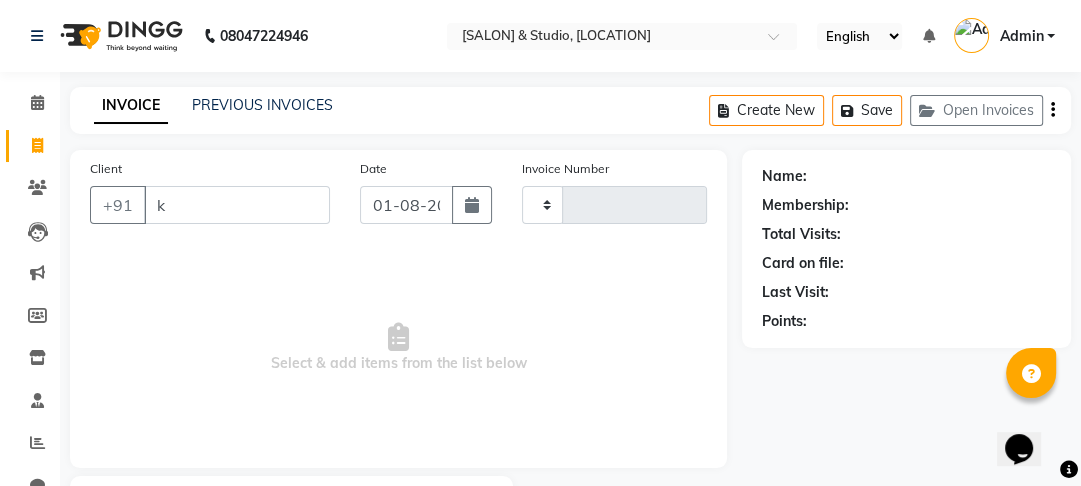 type on "0532" 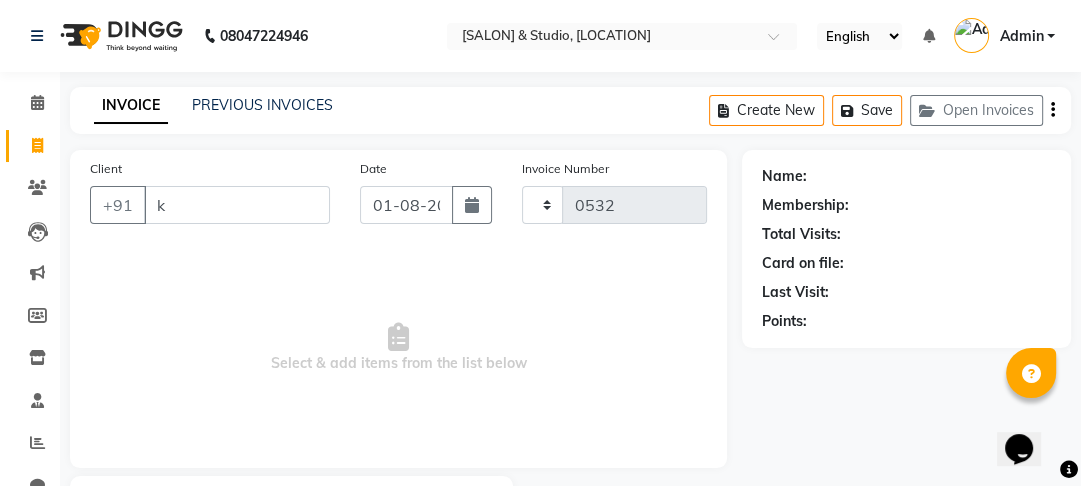 type on "ki" 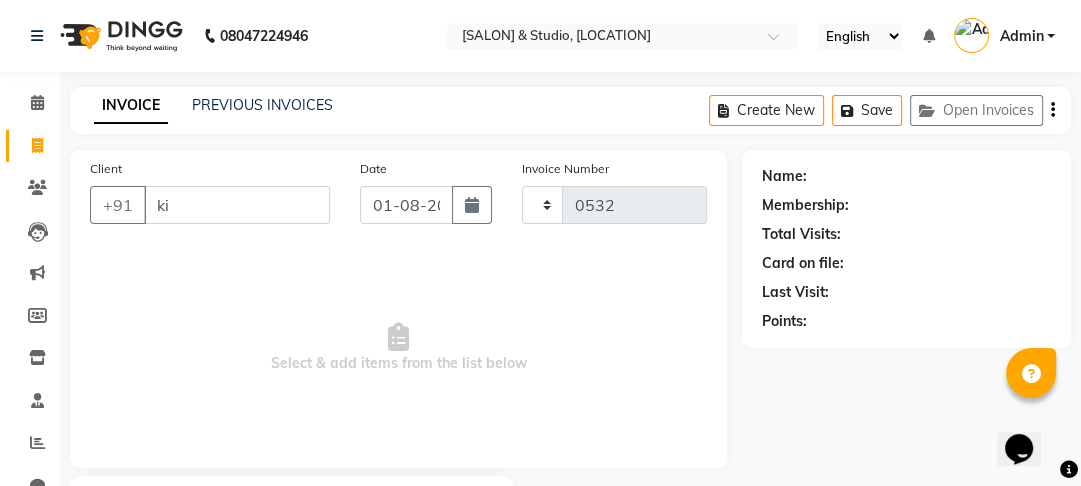 select on "7536" 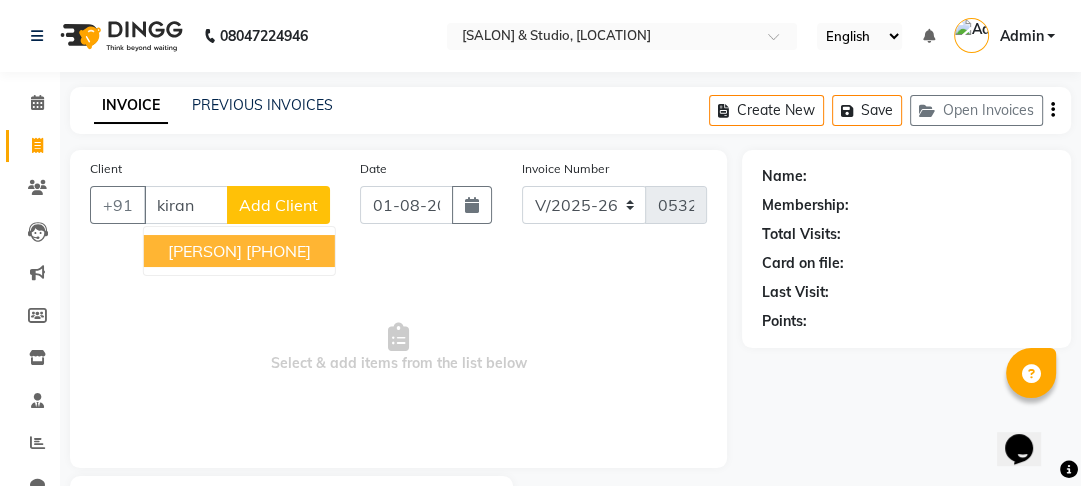 click on "[PERSON]" at bounding box center [205, 251] 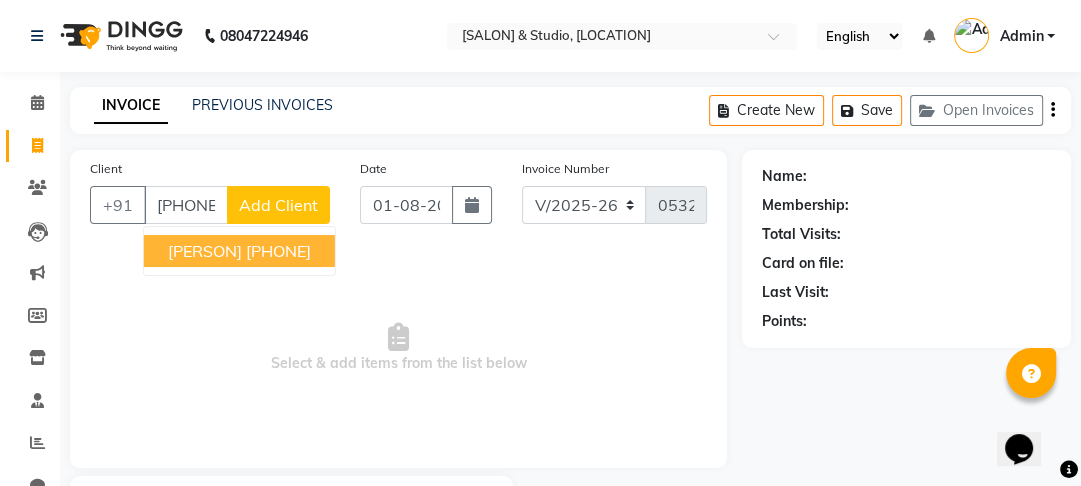 type on "[PHONE]" 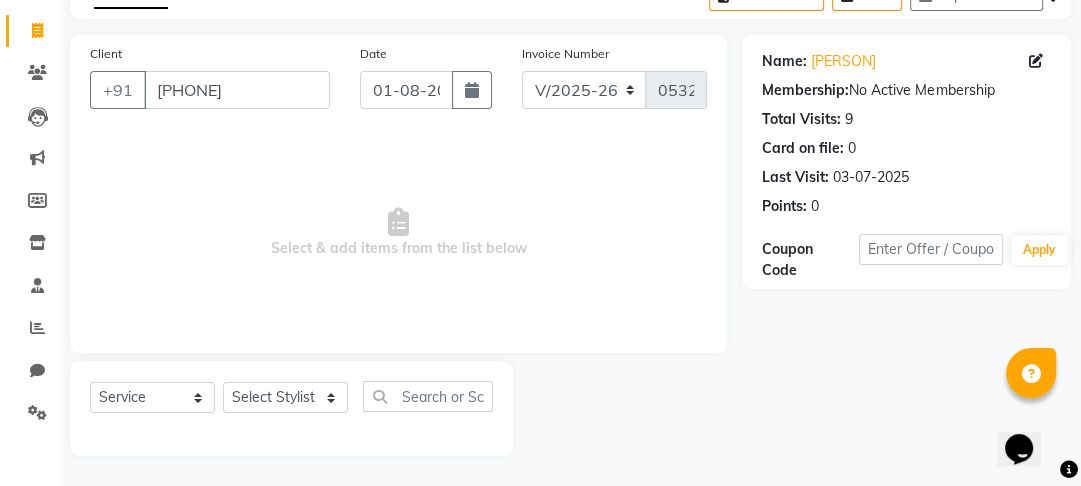 scroll, scrollTop: 116, scrollLeft: 0, axis: vertical 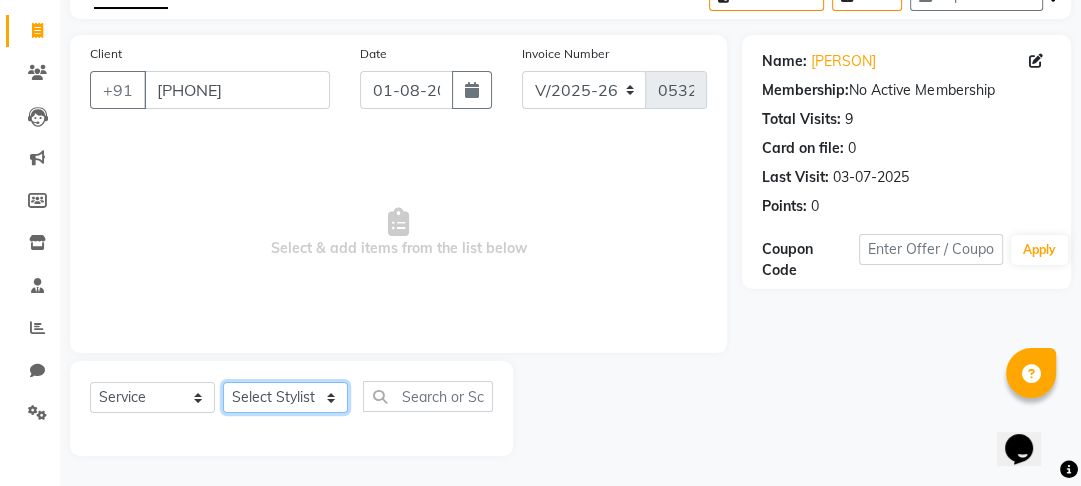click on "Select [STYLIST] [STYLIST] [STYLIST] [STYLIST] [STYLIST] [STYLIST] [STYLIST]" 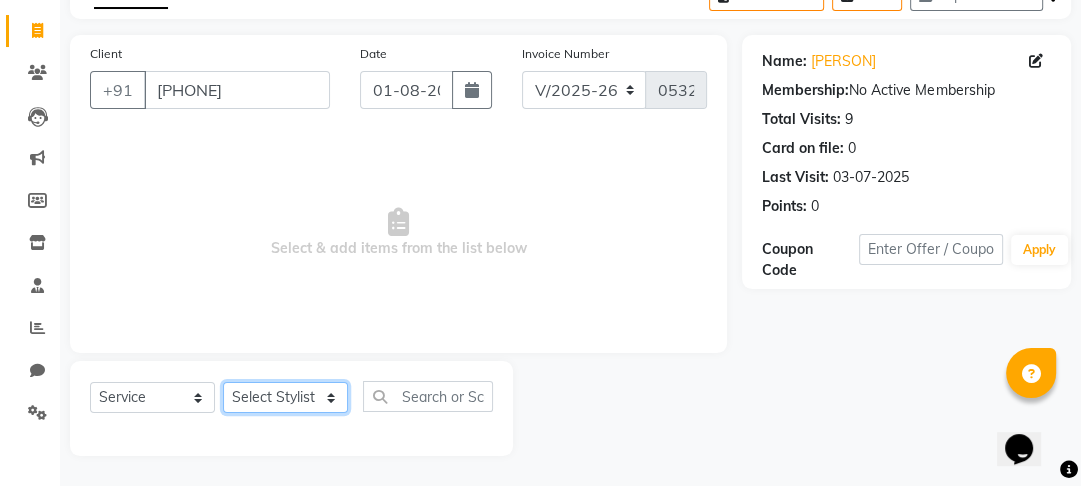 select on "[NUMBER]" 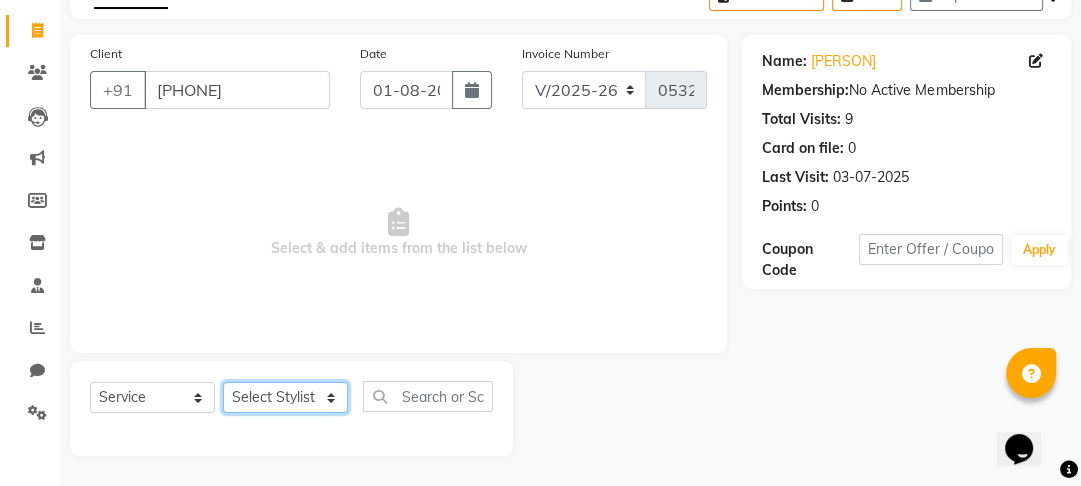 click on "Select [STYLIST] [STYLIST] [STYLIST] [STYLIST] [STYLIST] [STYLIST] [STYLIST]" 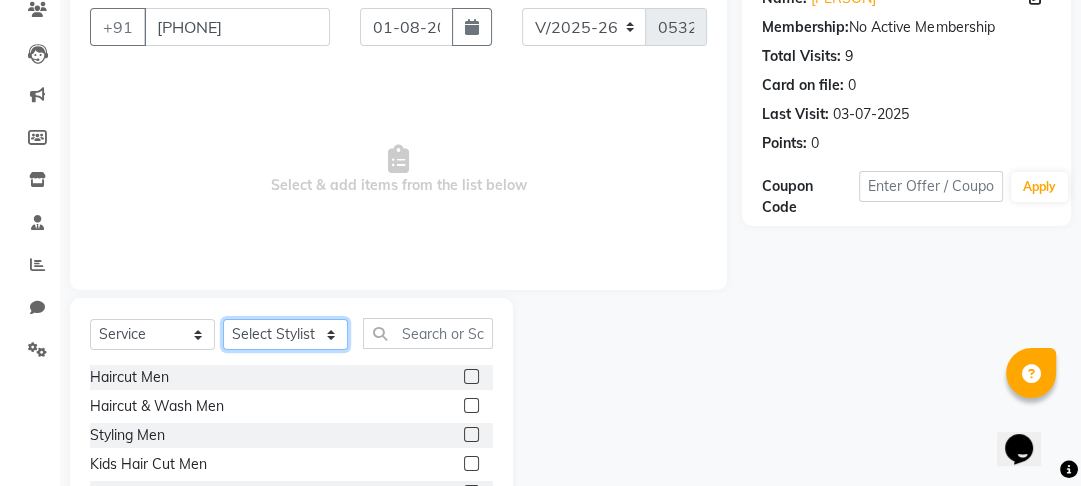 scroll, scrollTop: 276, scrollLeft: 0, axis: vertical 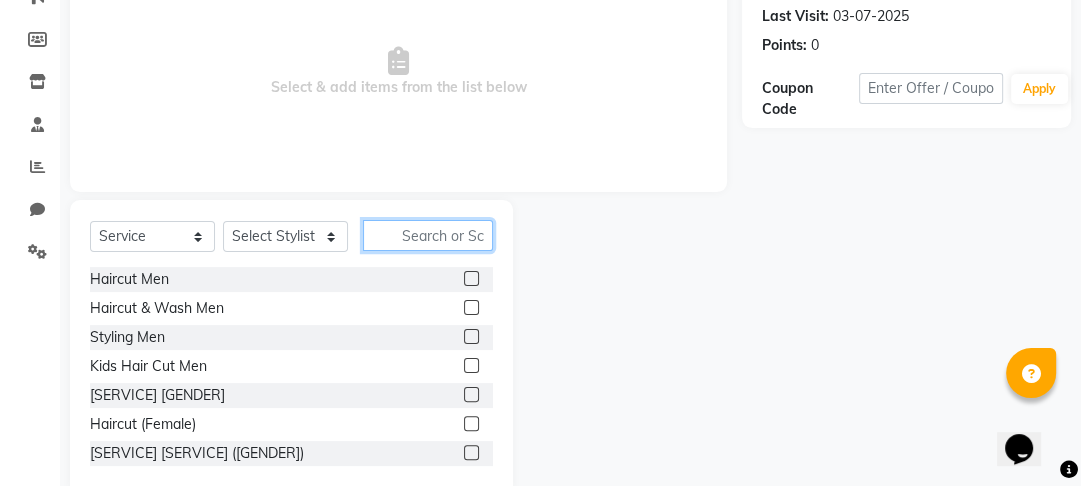 click 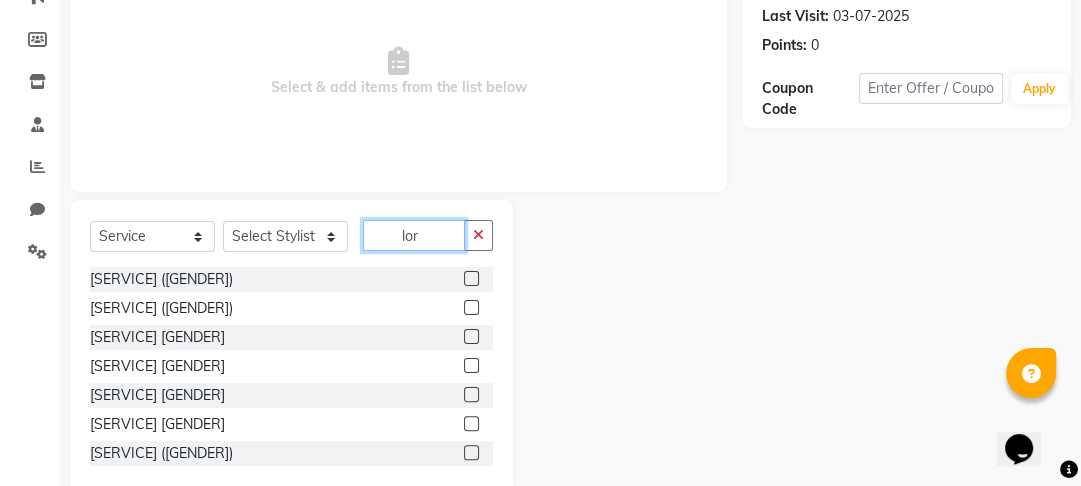 scroll, scrollTop: 203, scrollLeft: 0, axis: vertical 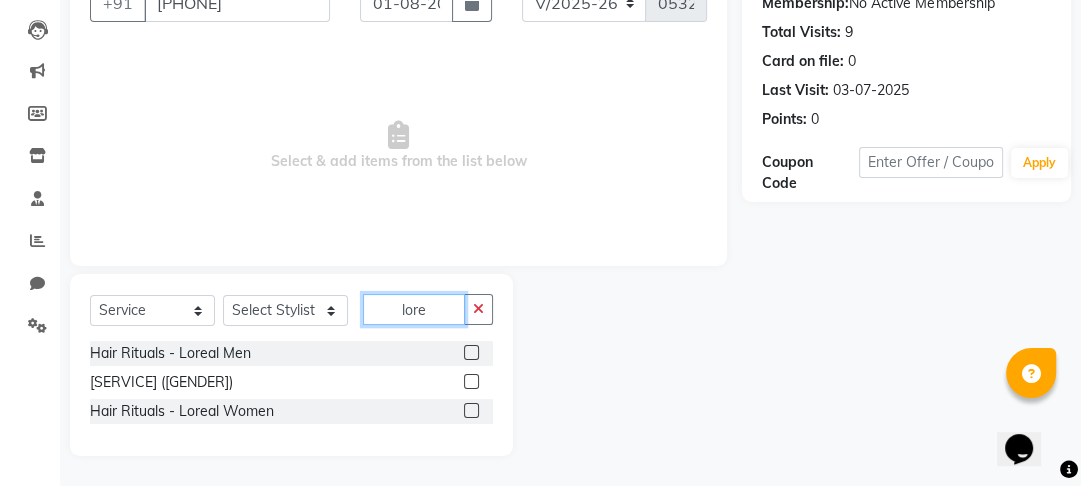 type on "lore" 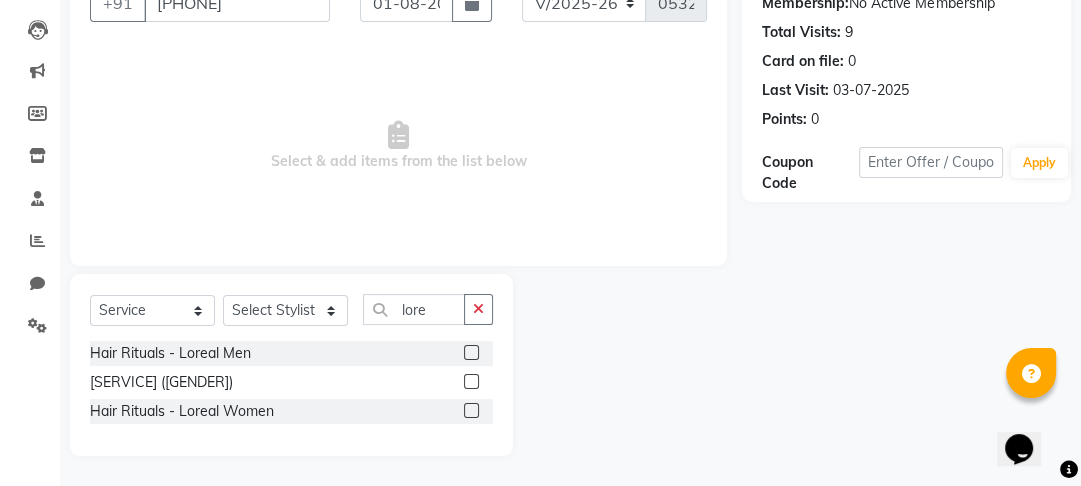 click 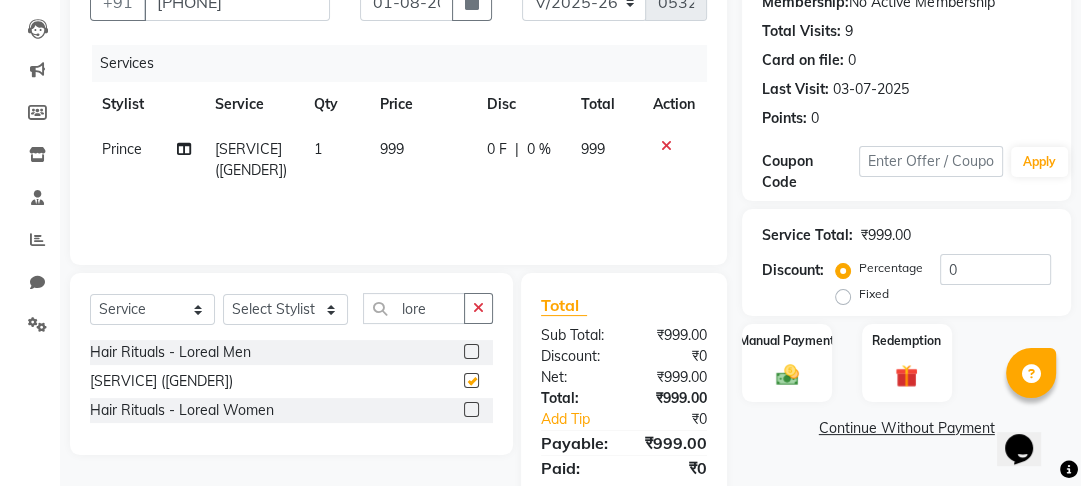 checkbox on "false" 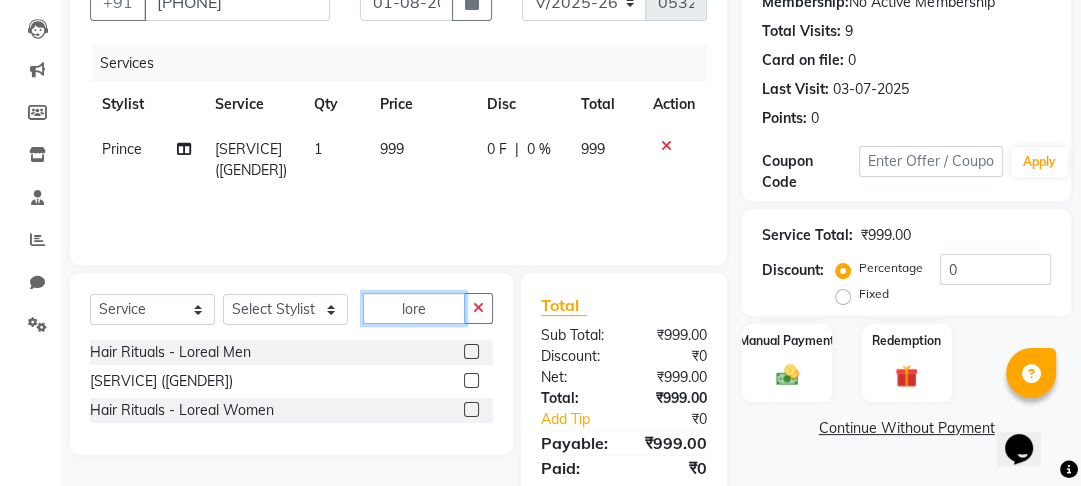 click on "lore" 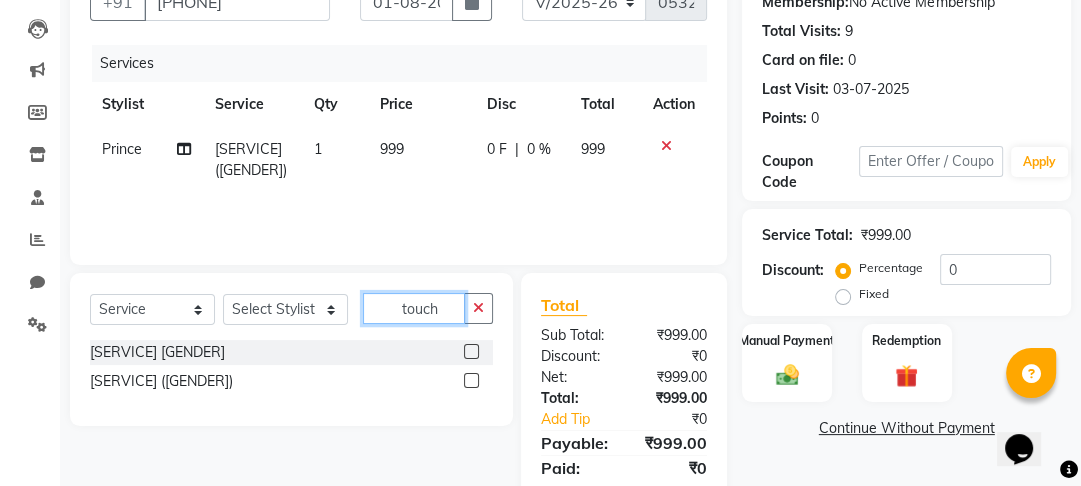 type on "touch" 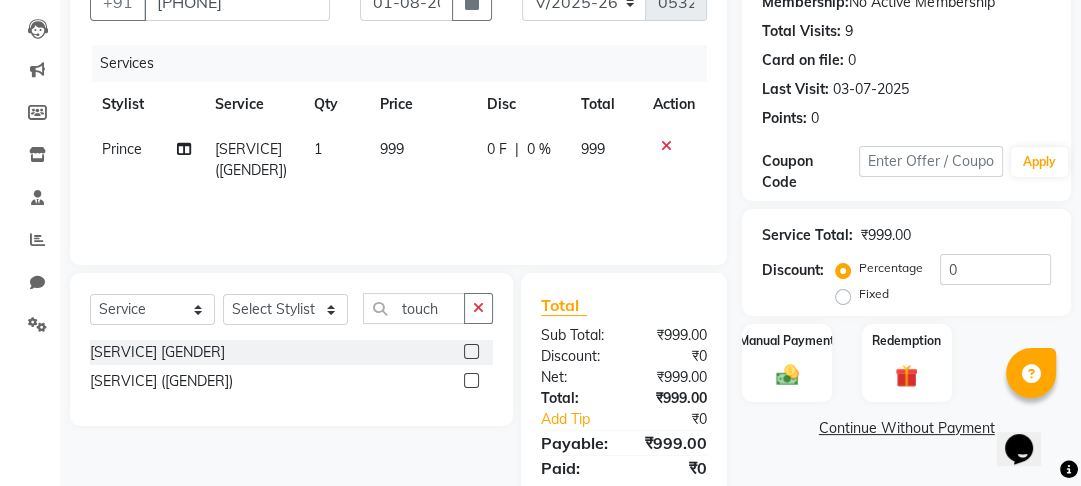 click 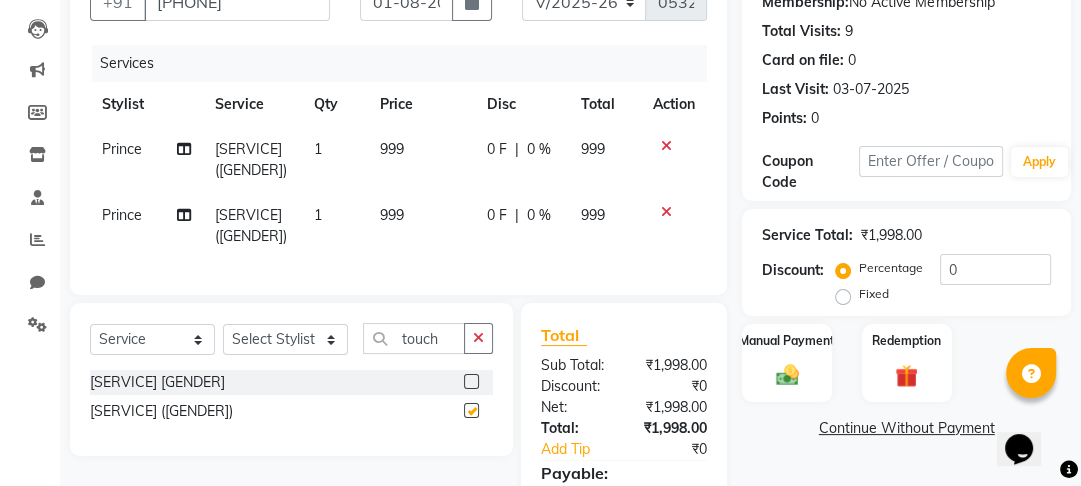 checkbox on "false" 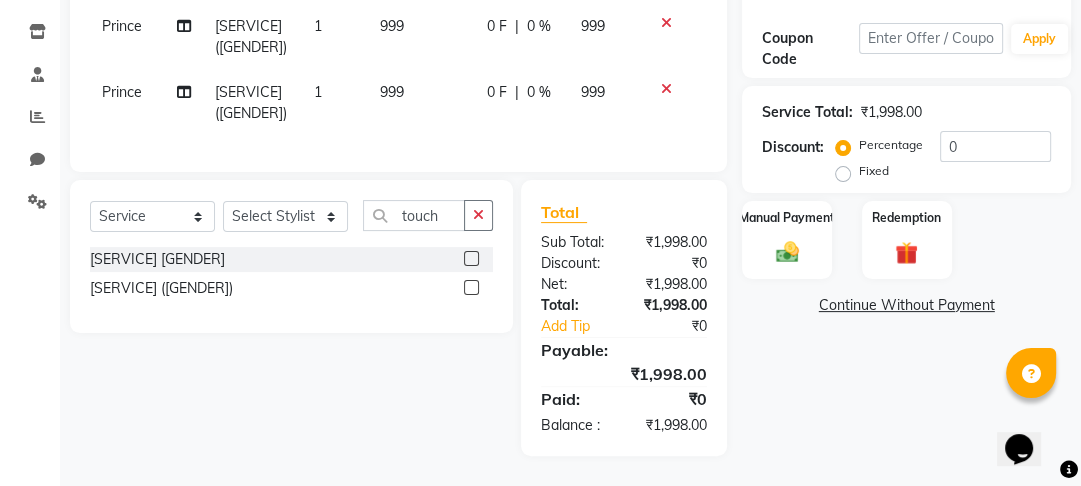 scroll, scrollTop: 360, scrollLeft: 0, axis: vertical 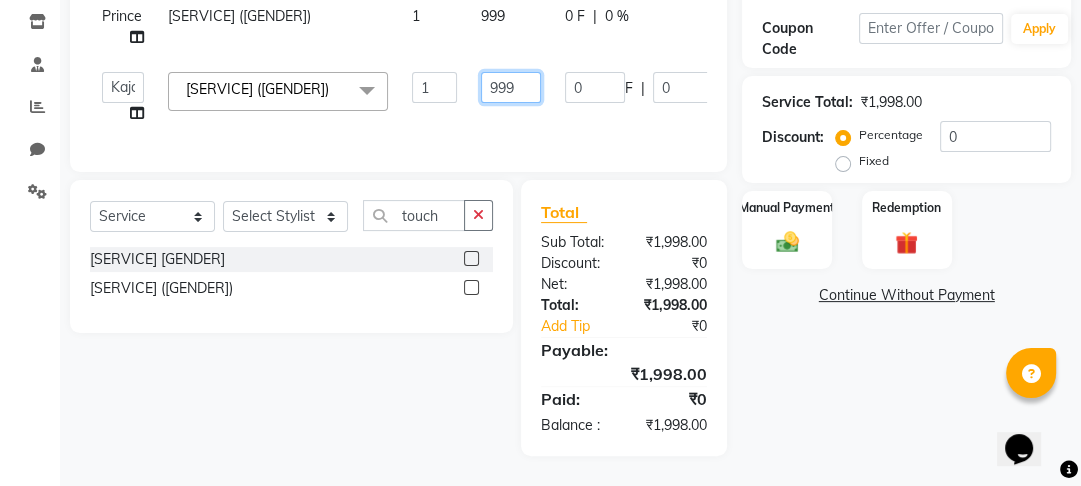 click on "999" 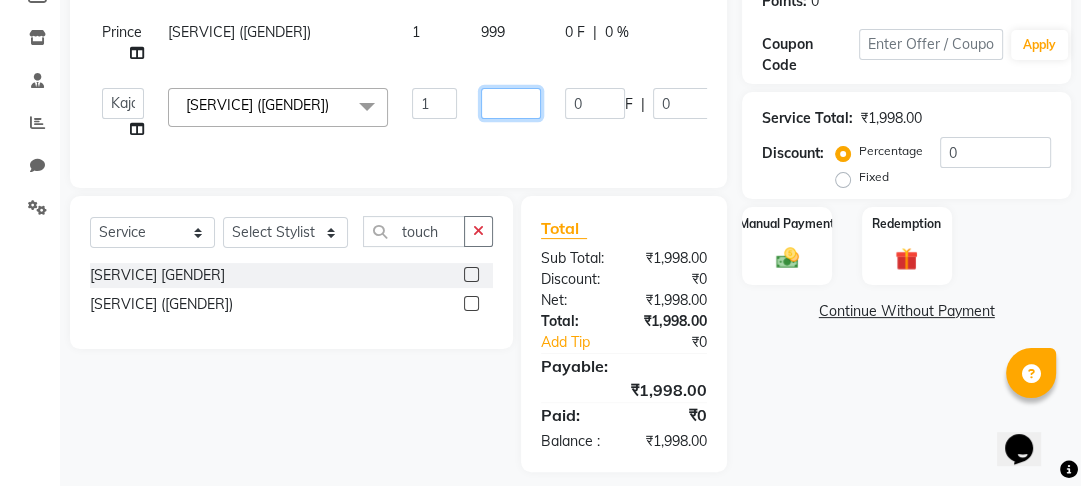 scroll, scrollTop: 357, scrollLeft: 0, axis: vertical 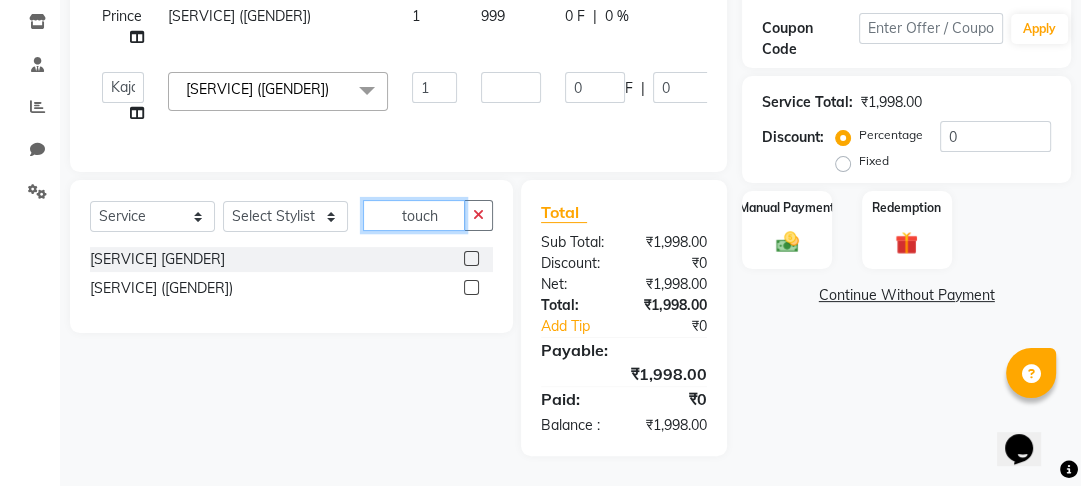 click on "Select Service Product Membership Package Voucher Prepaid Gift Card Select [STYLIST] [STYLIST] [STYLIST] [STYLIST] [STYLIST] [STYLIST] [STYLIST] [STYLIST] [STYLIST] [STYLIST] [SERVICE] [GENDER] [SERVICE] [GENDER]" 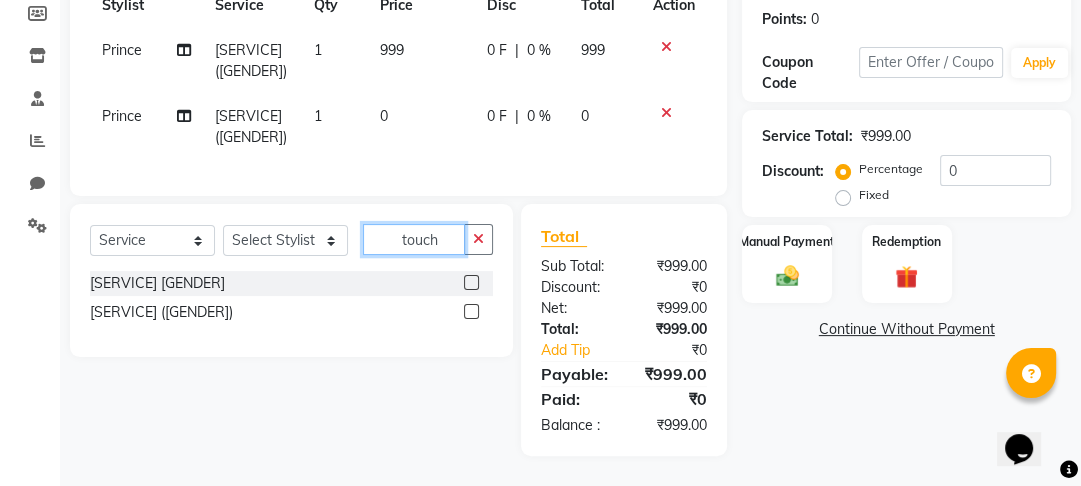 click on "touch" 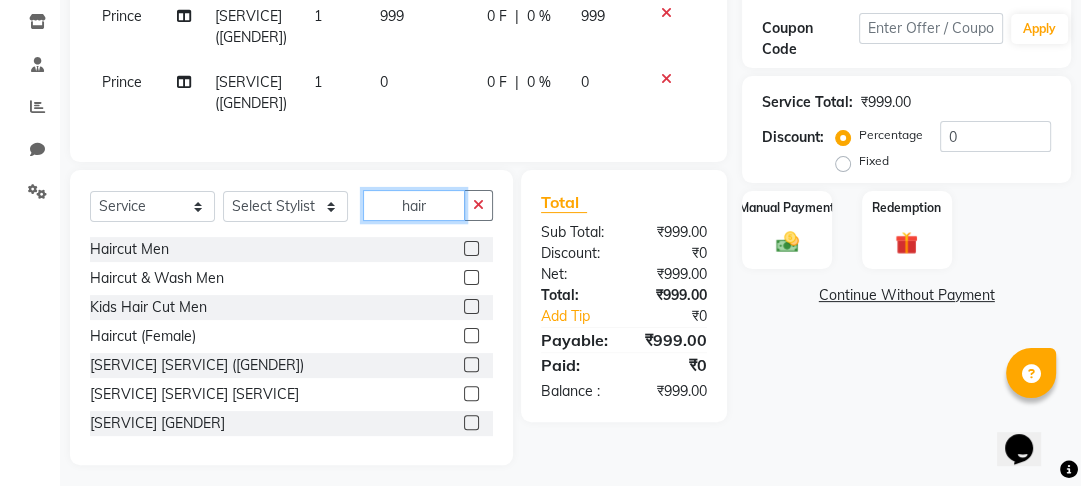 type on "hair" 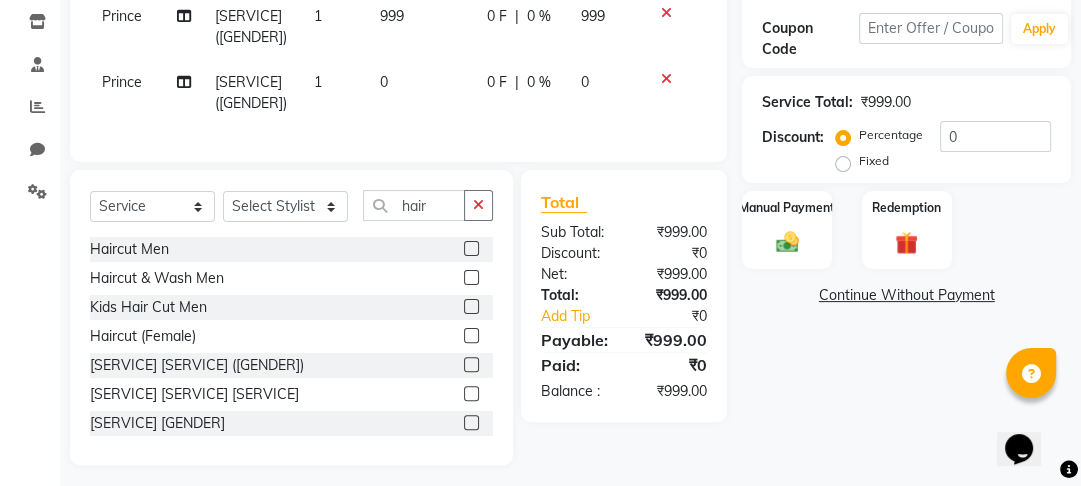 click 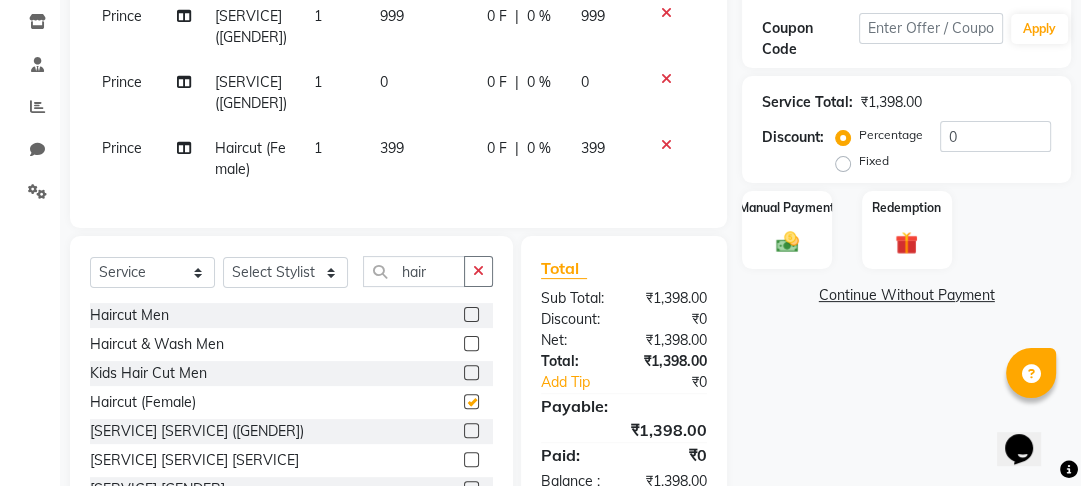checkbox on "false" 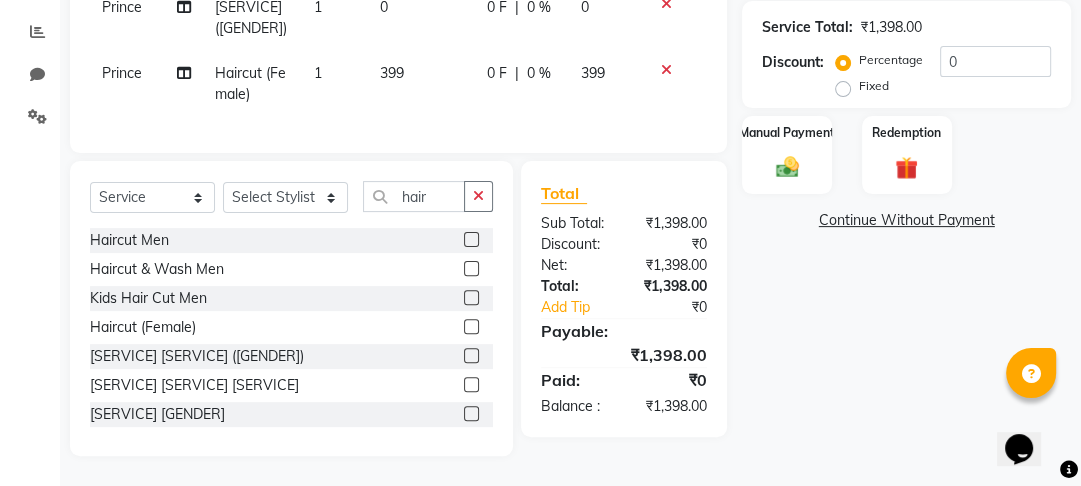 scroll, scrollTop: 445, scrollLeft: 0, axis: vertical 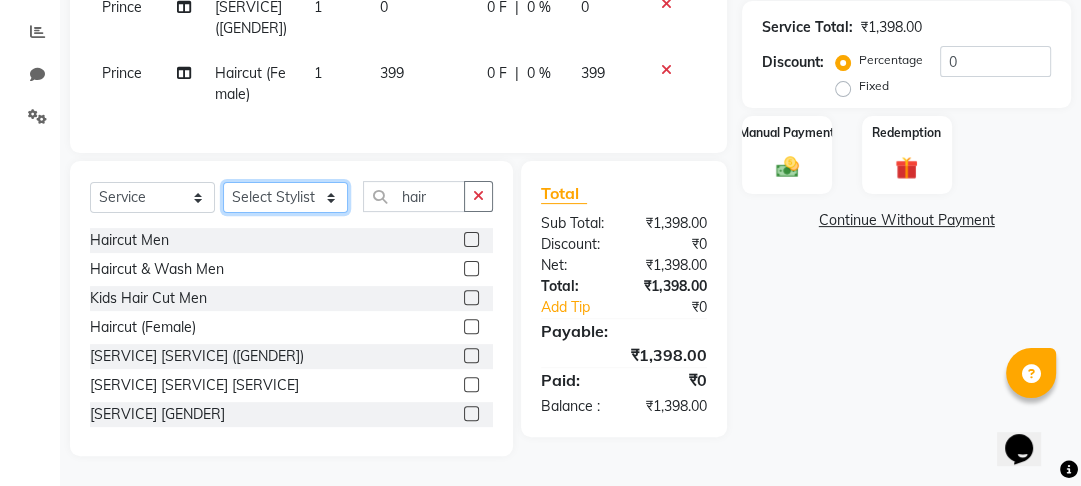 click on "Select [STYLIST] [STYLIST] [STYLIST] [STYLIST] [STYLIST] [STYLIST] [STYLIST]" 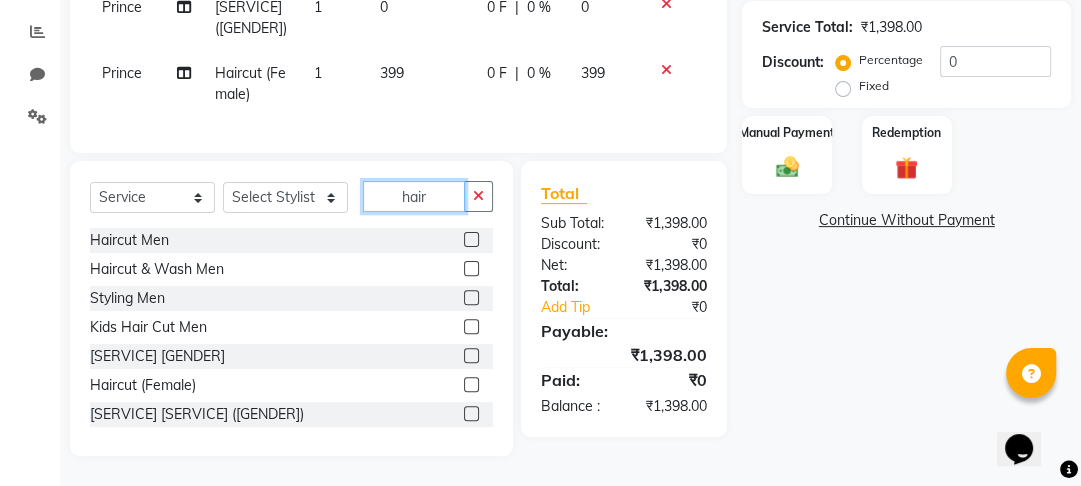 click on "hair" 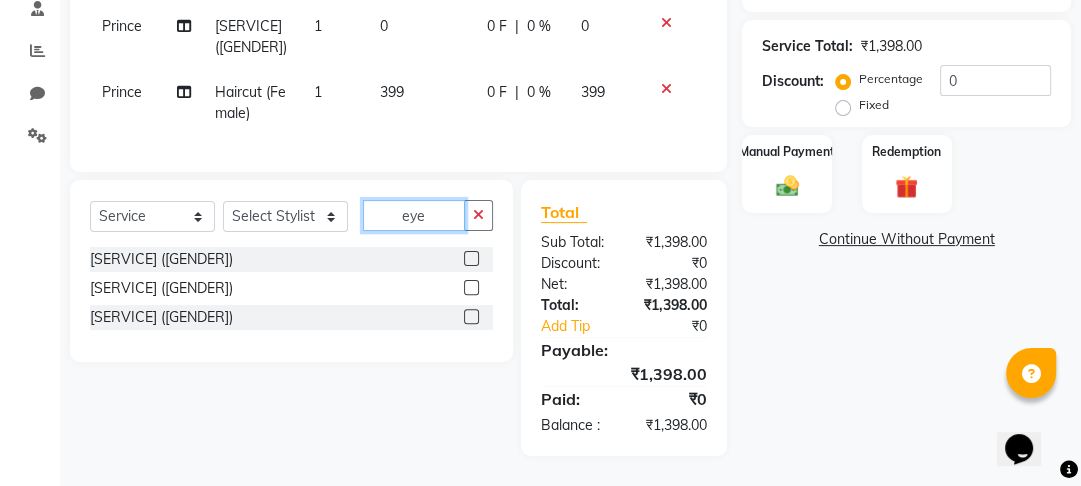 scroll, scrollTop: 425, scrollLeft: 0, axis: vertical 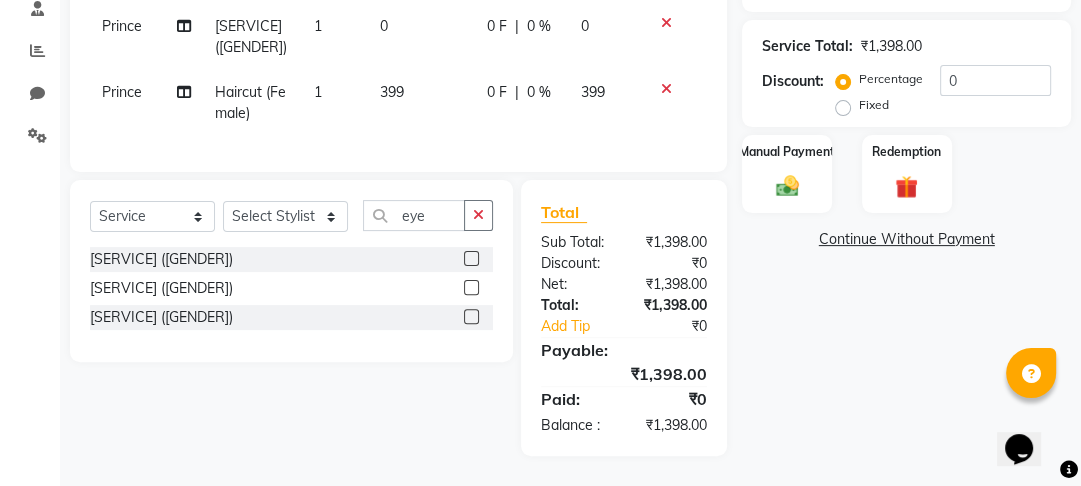 click 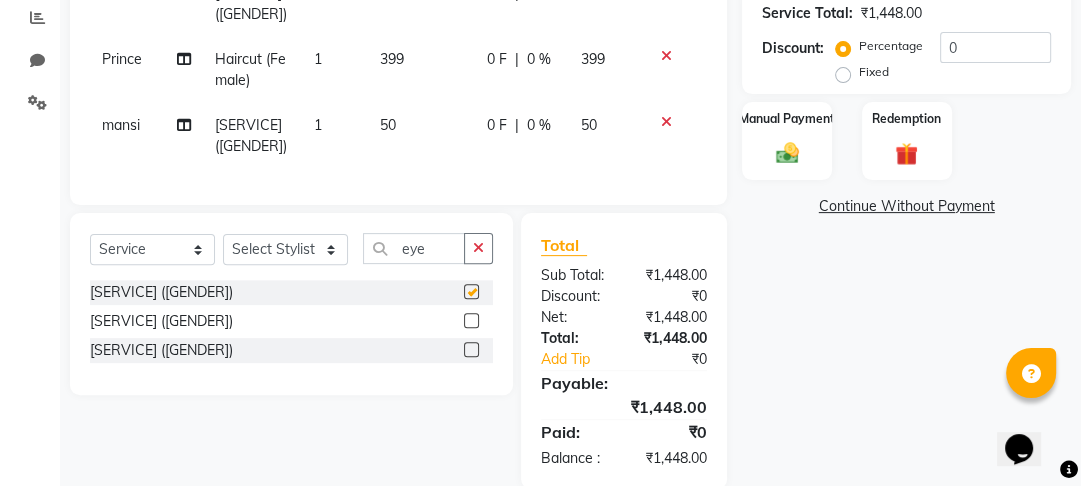 checkbox on "false" 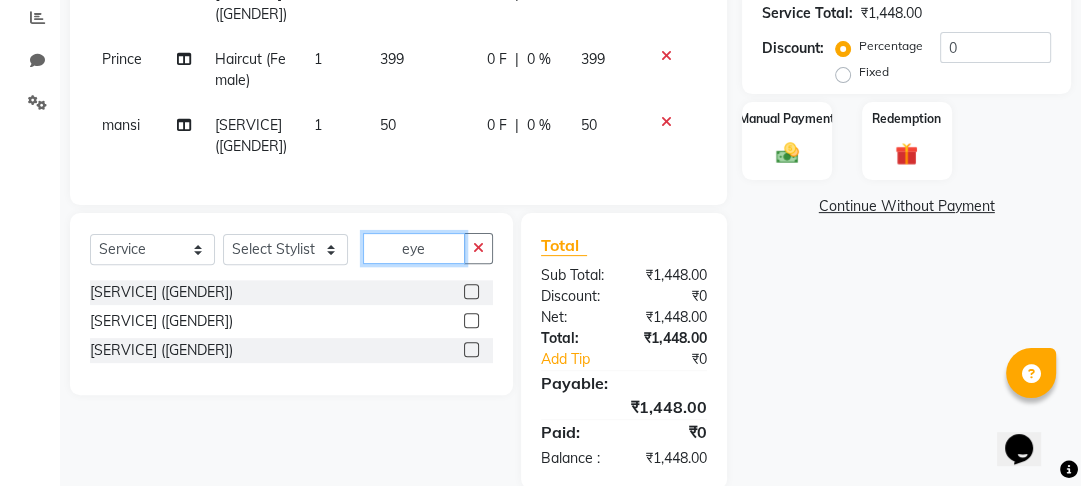 click on "eye" 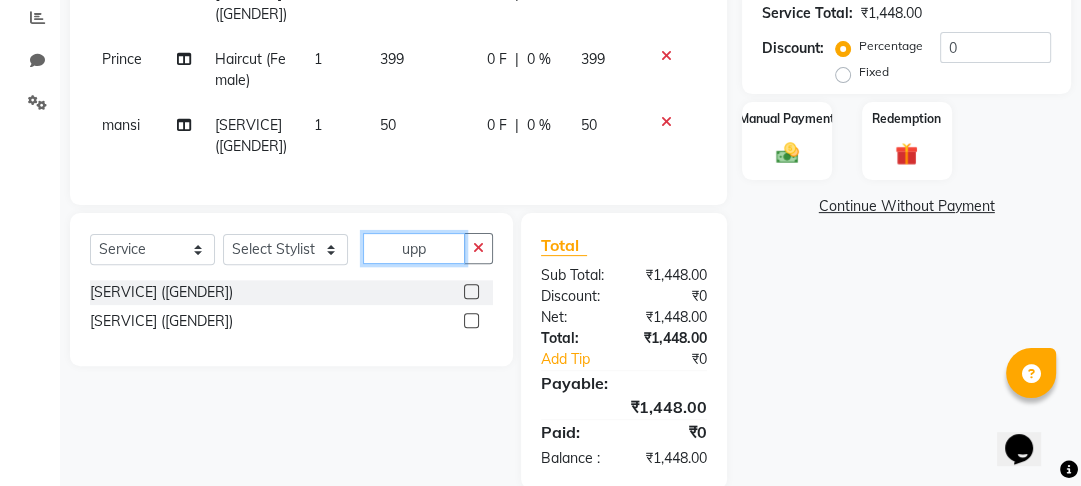 type on "upp" 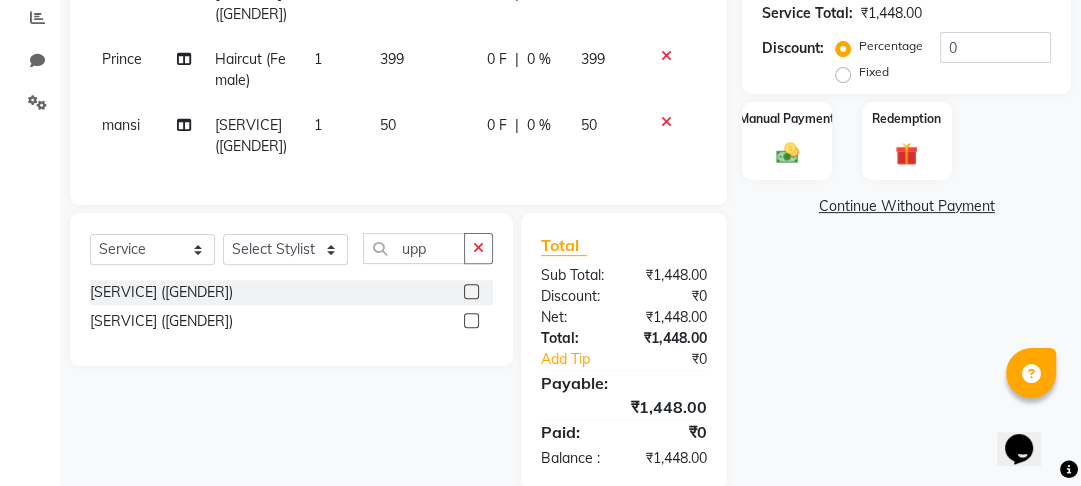 click 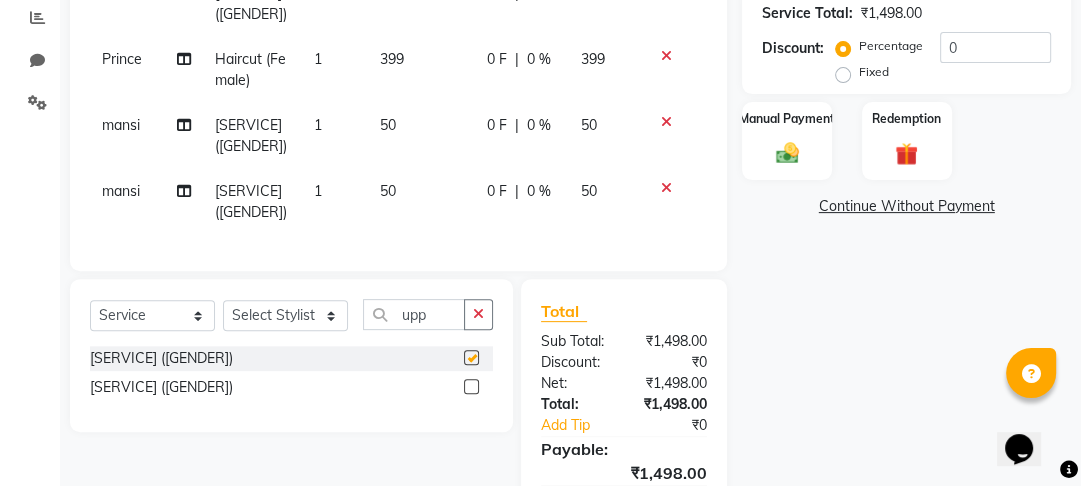 checkbox on "false" 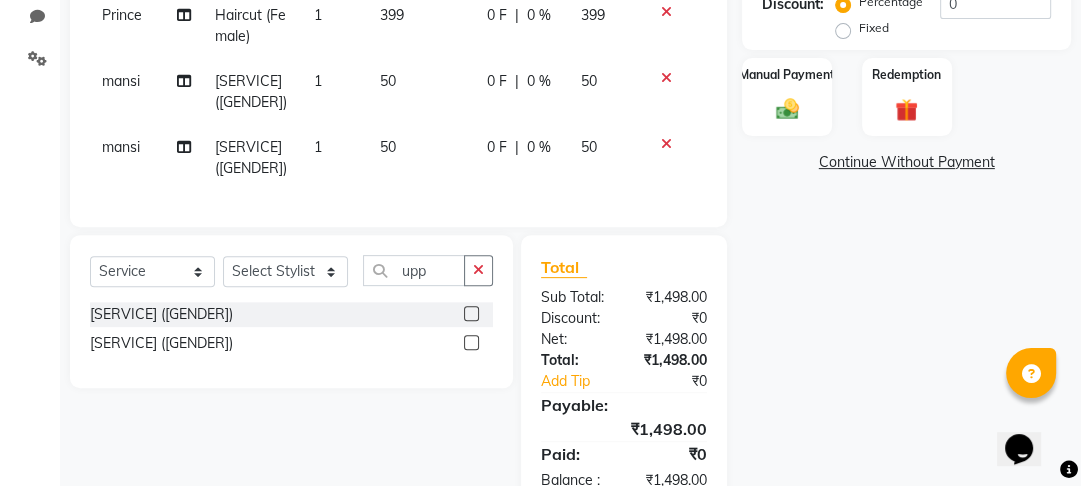 scroll, scrollTop: 505, scrollLeft: 0, axis: vertical 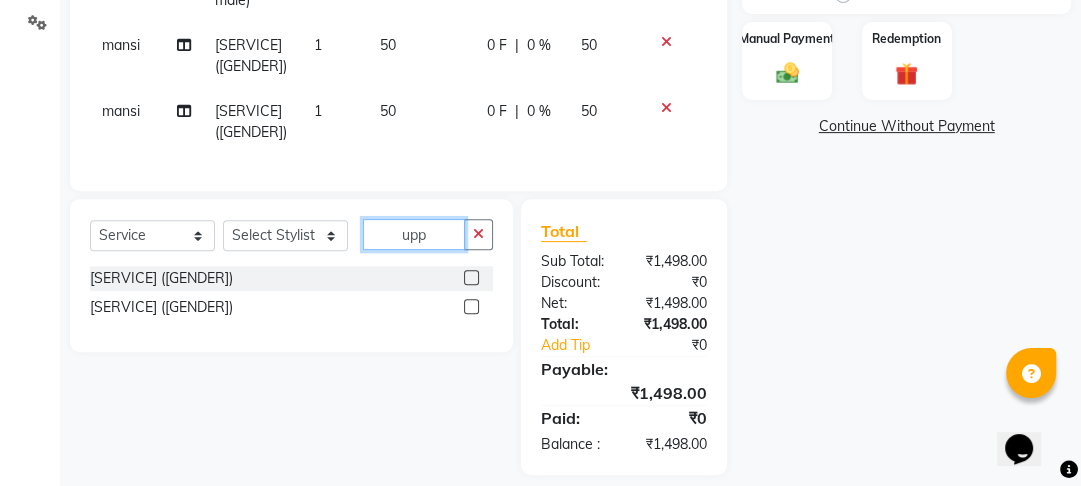 click on "upp" 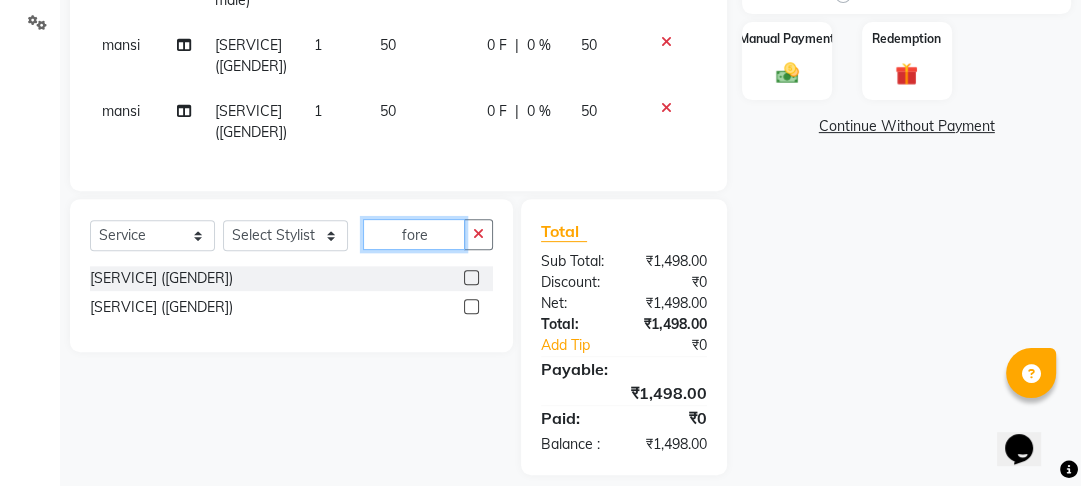 type on "fore" 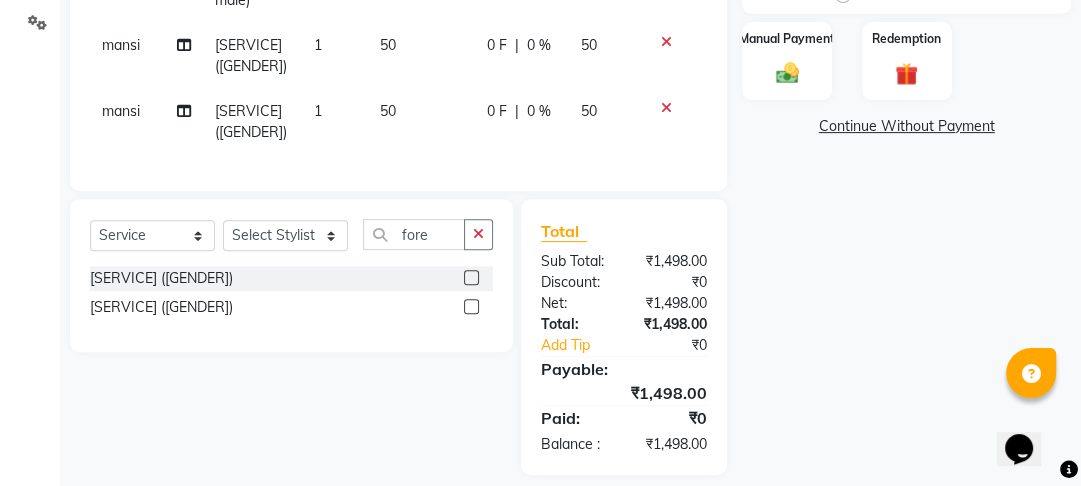 click 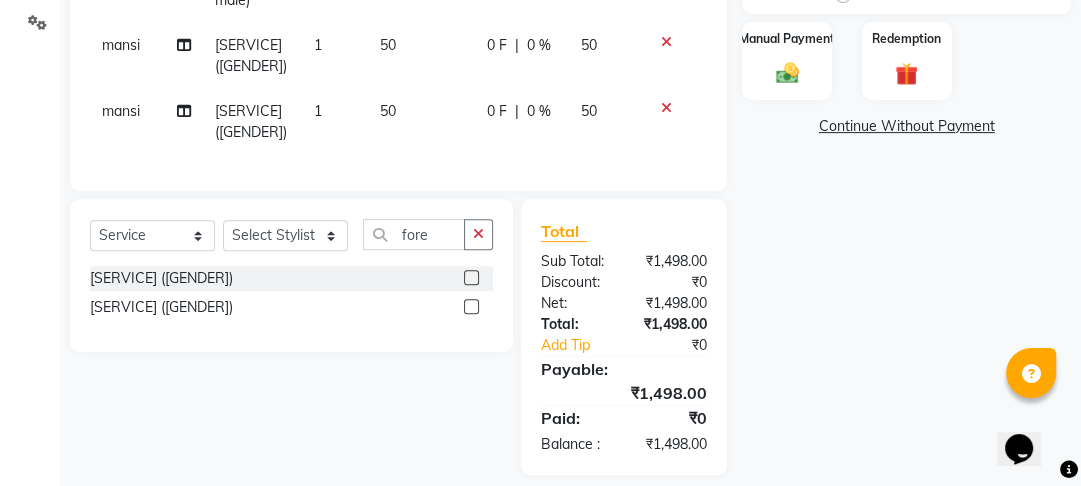 click 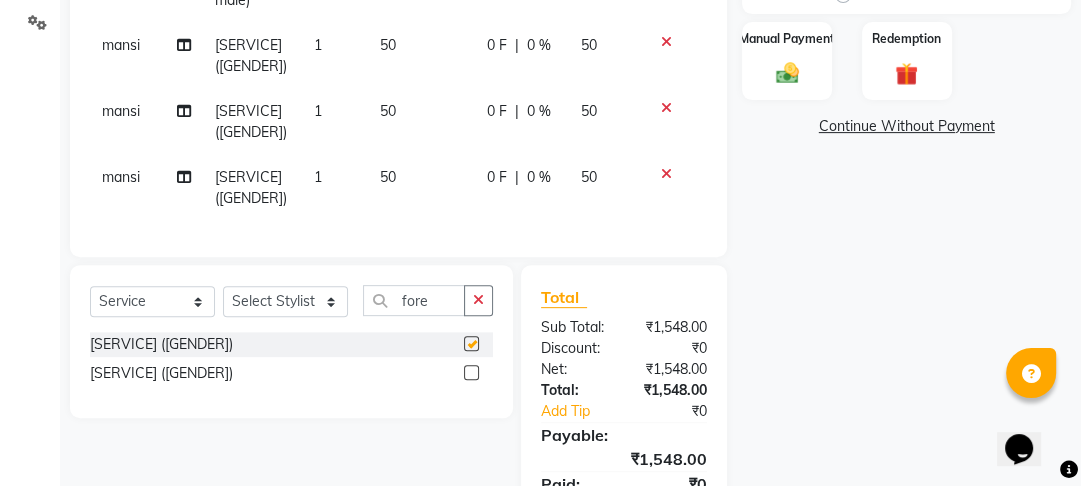 checkbox on "false" 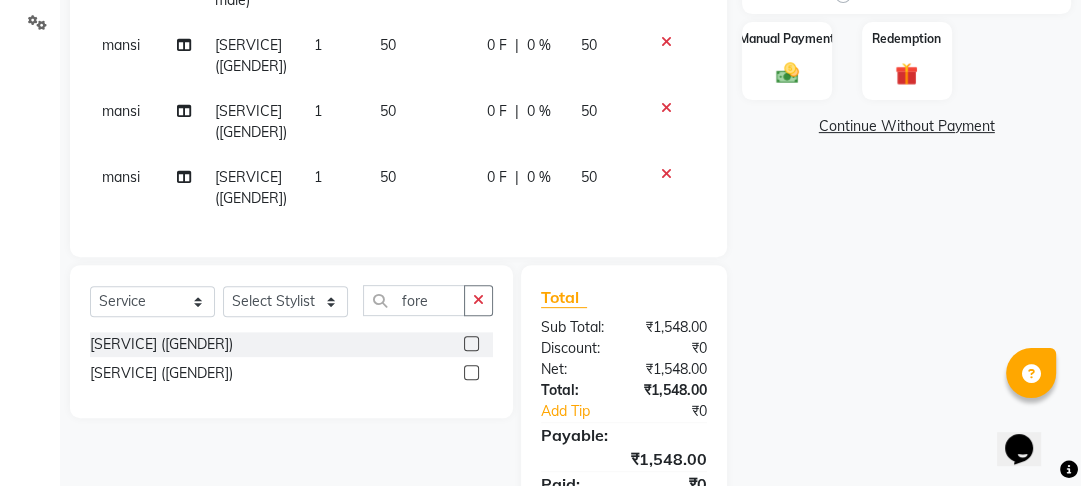 scroll, scrollTop: 111, scrollLeft: 0, axis: vertical 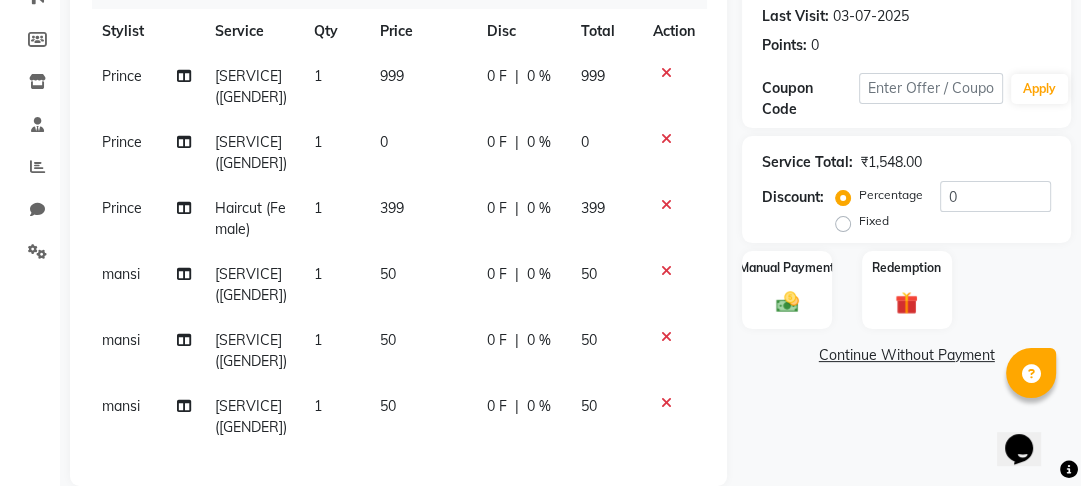 click on "999" 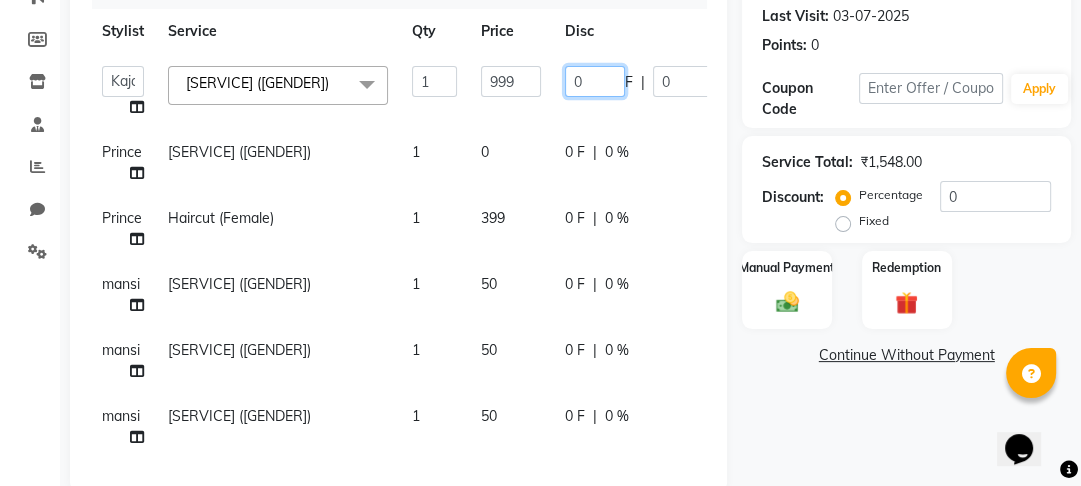 click on "0" 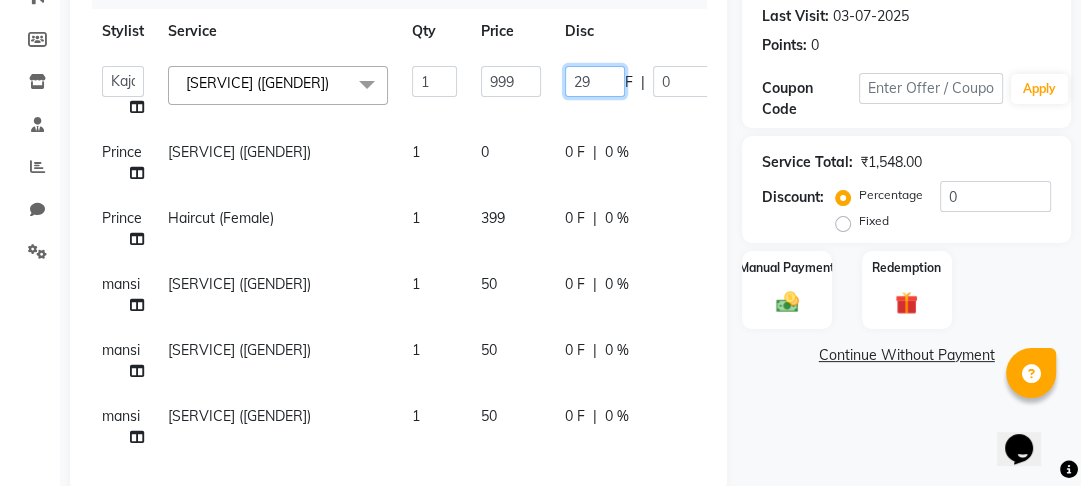 type on "299" 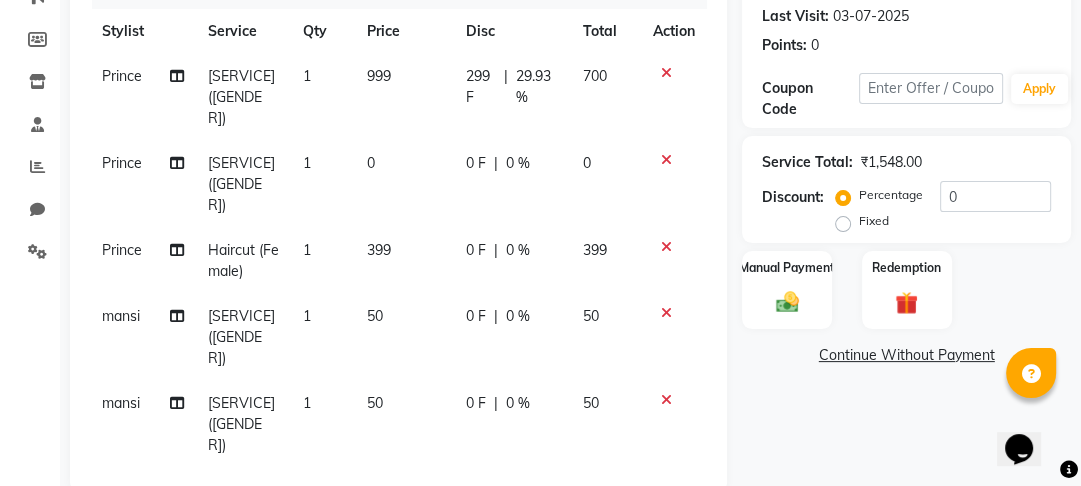 drag, startPoint x: 830, startPoint y: 448, endPoint x: 827, endPoint y: 431, distance: 17.262676 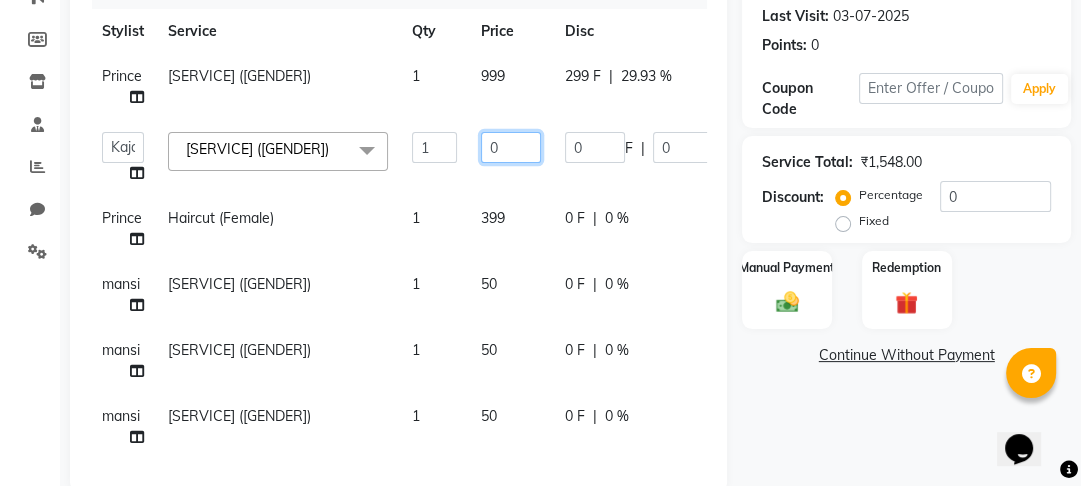 click on "0" 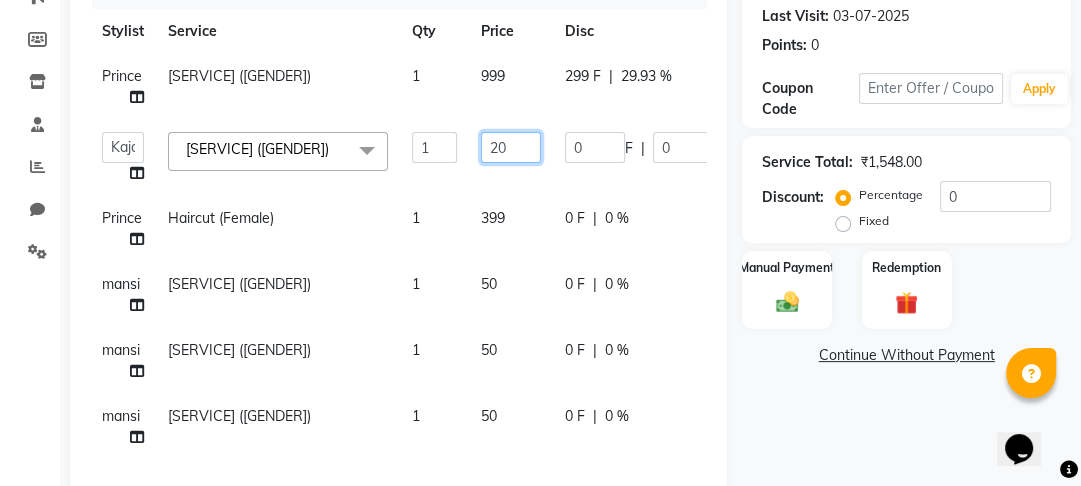 type on "200" 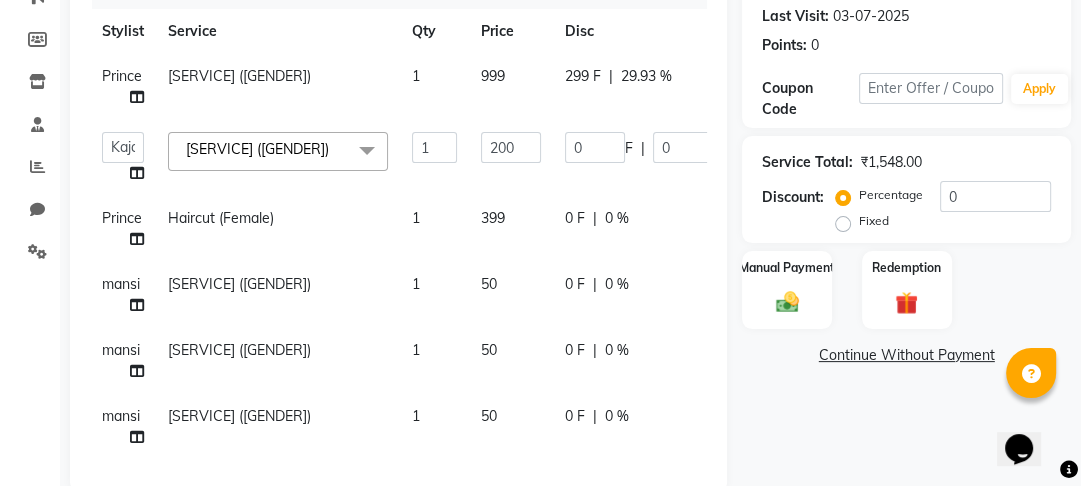 click on "Name: [PERSON] Membership: No Active Membership Total Visits: [NUMBER] Card on file: [NUMBER] Last Visit: [DATE] Points: [NUMBER] Coupon Code Apply Service Total: [CURRENCY] Discount: Percentage Fixed [NUMBER] Manual Payment Redemption Continue Without Payment" 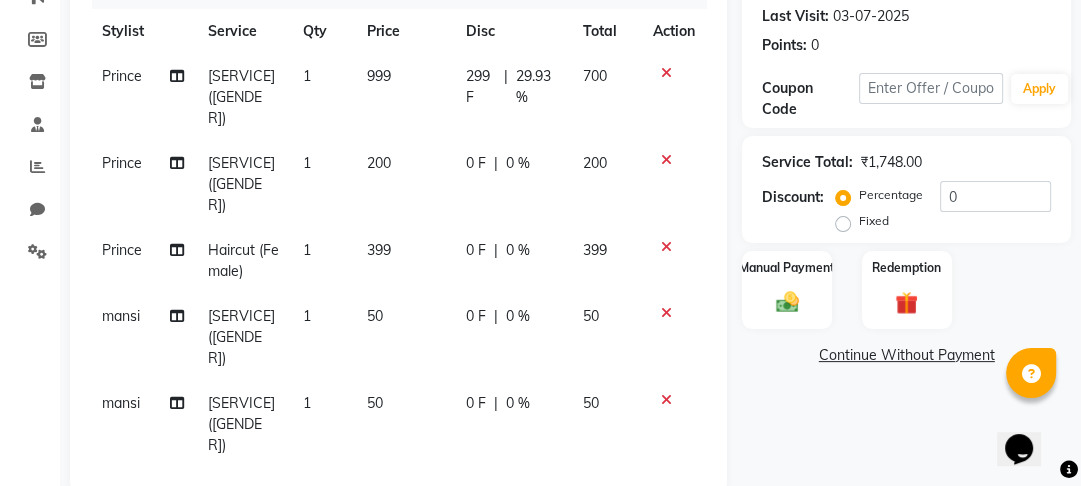 click on "0 F" 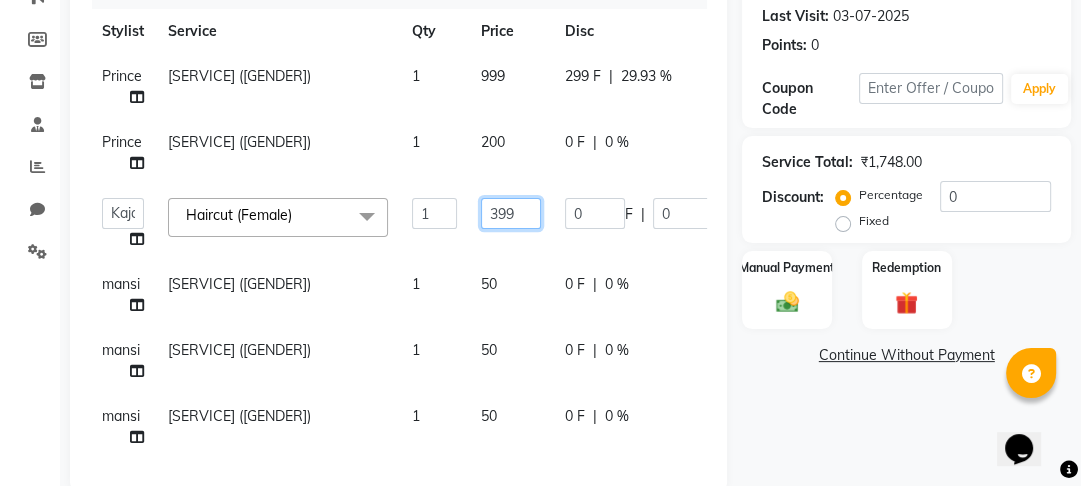 click on "399" 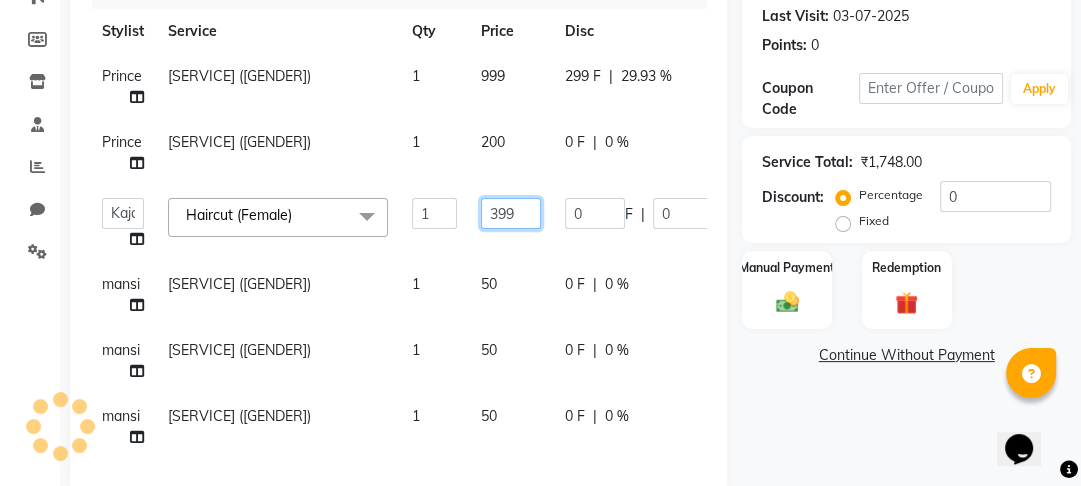 click on "399" 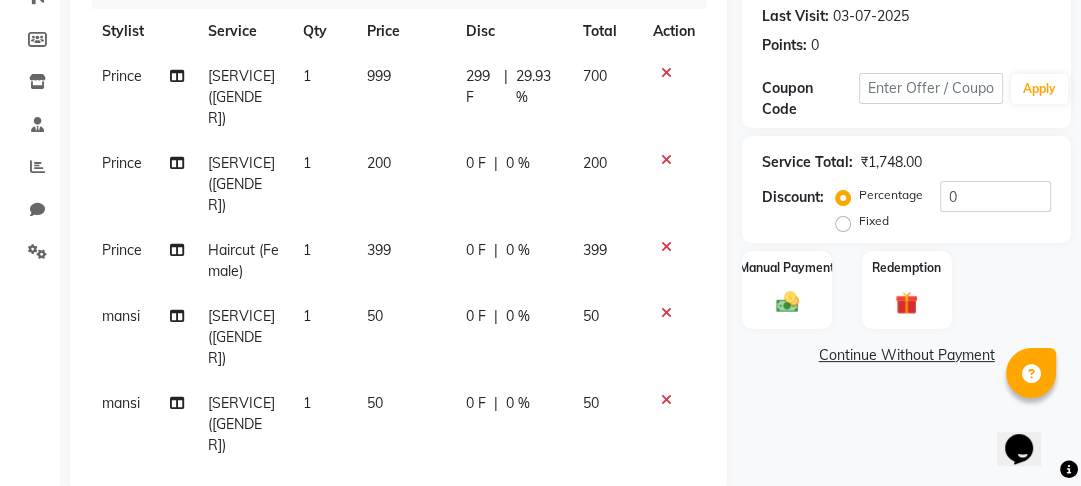click on "0 F | 0 %" 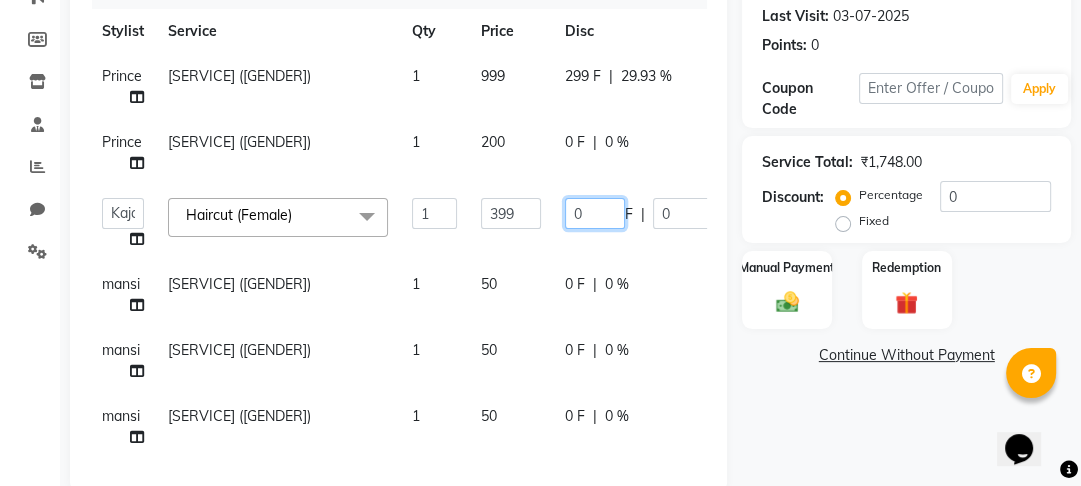 click on "0" 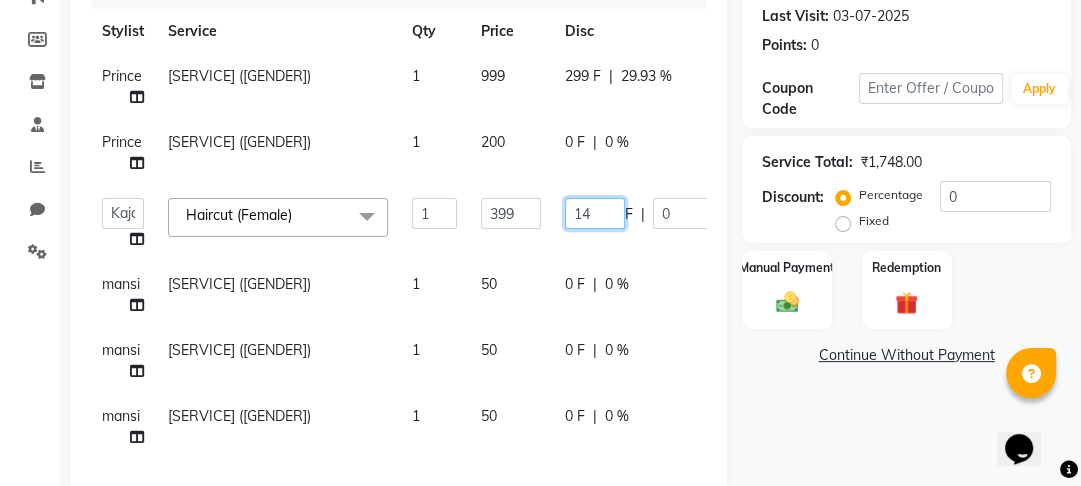 type on "149" 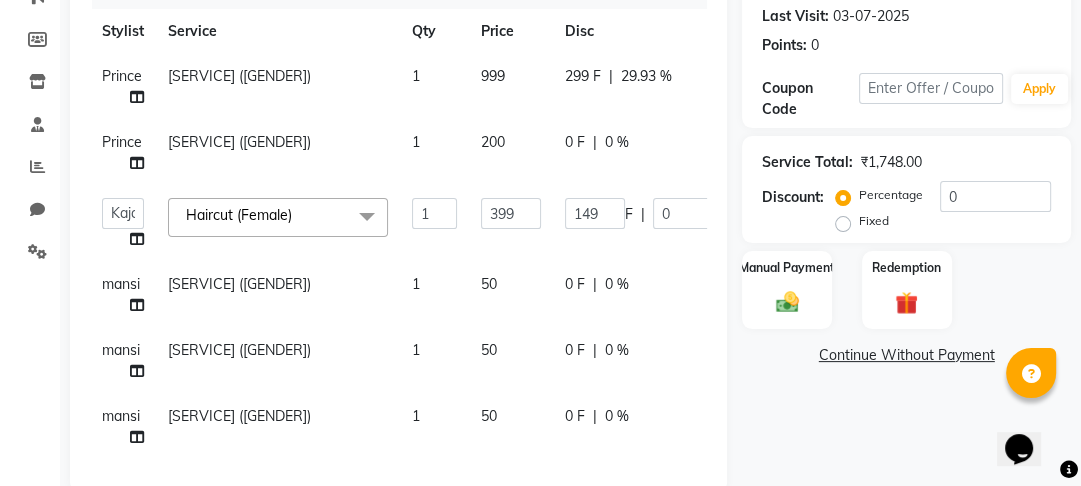 click on "Name: [PERSON] Membership: No Active Membership Total Visits: [NUMBER] Card on file: [NUMBER] Last Visit: [DATE] Points: [NUMBER] Coupon Code Apply Service Total: [CURRENCY] Discount: Percentage Fixed [NUMBER] Manual Payment Redemption Continue Without Payment" 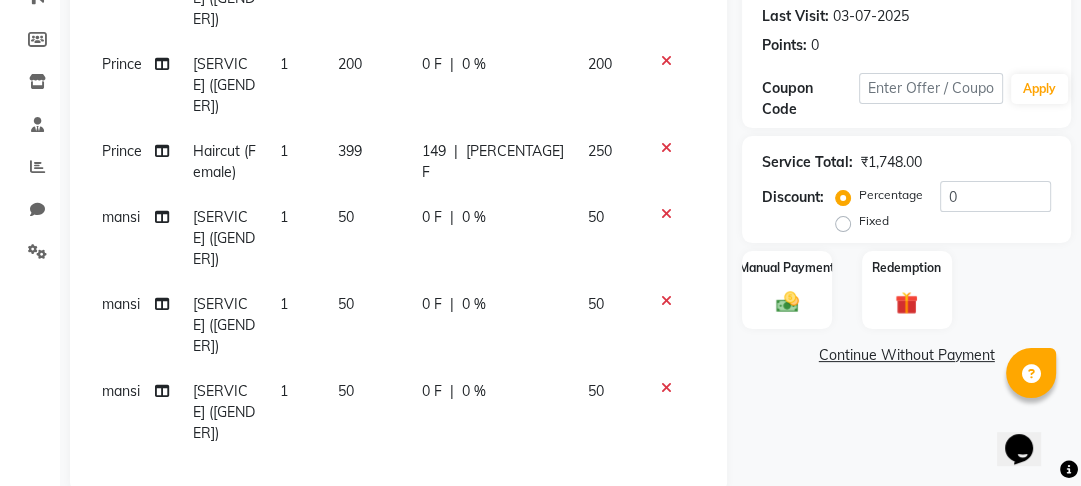 scroll, scrollTop: 111, scrollLeft: 0, axis: vertical 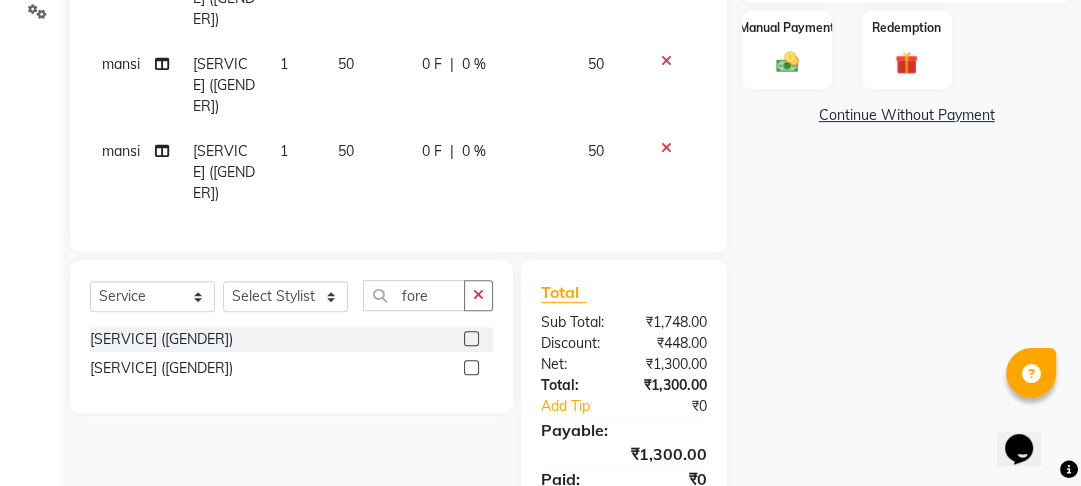click on "0 F | 0 %" 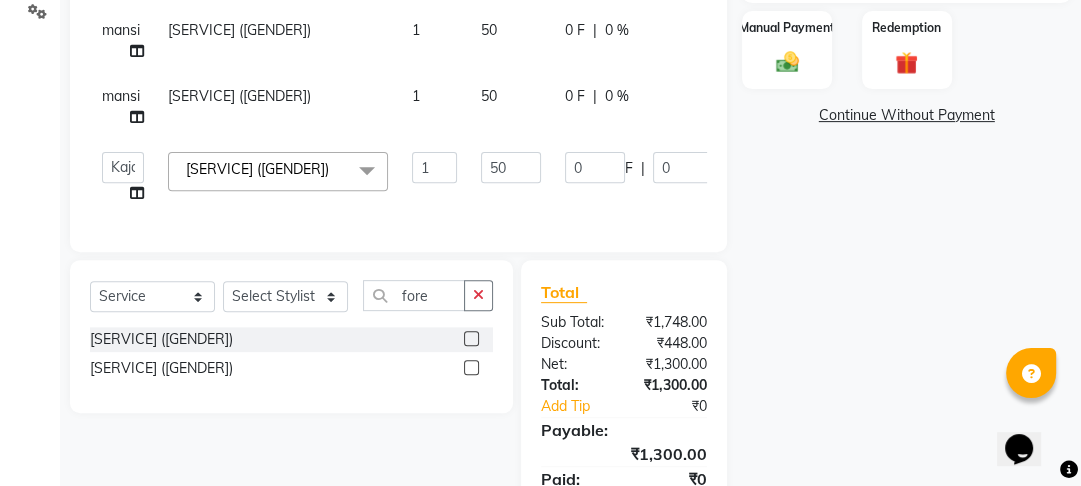 scroll, scrollTop: 24, scrollLeft: 0, axis: vertical 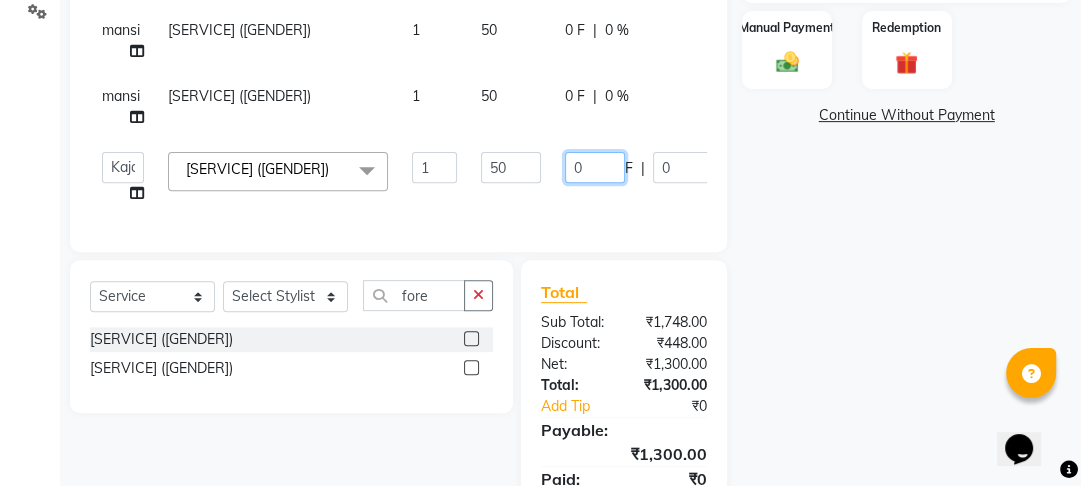 click on "0" 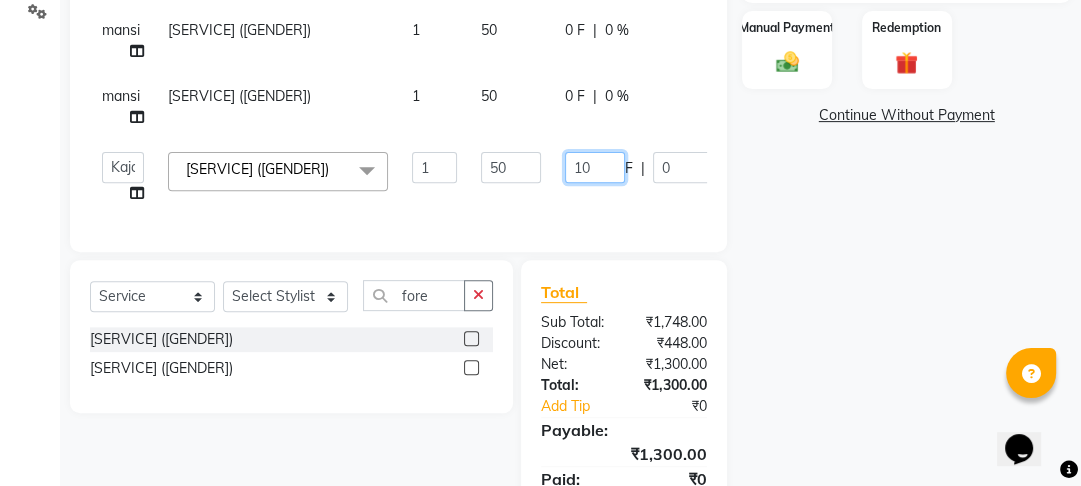 type on "100" 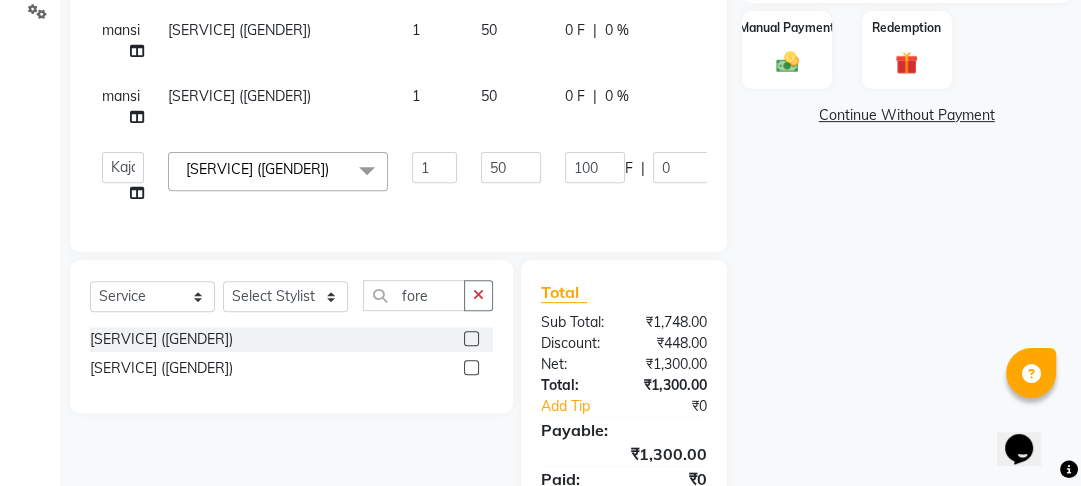click on "Name: [PERSON] Membership: No Active Membership Total Visits: [NUMBER] Card on file: [NUMBER] Last Visit: [DATE] Points: [NUMBER] Coupon Code Apply Service Total: [CURRENCY] Discount: Percentage Fixed [NUMBER] Manual Payment Redemption Continue Without Payment" 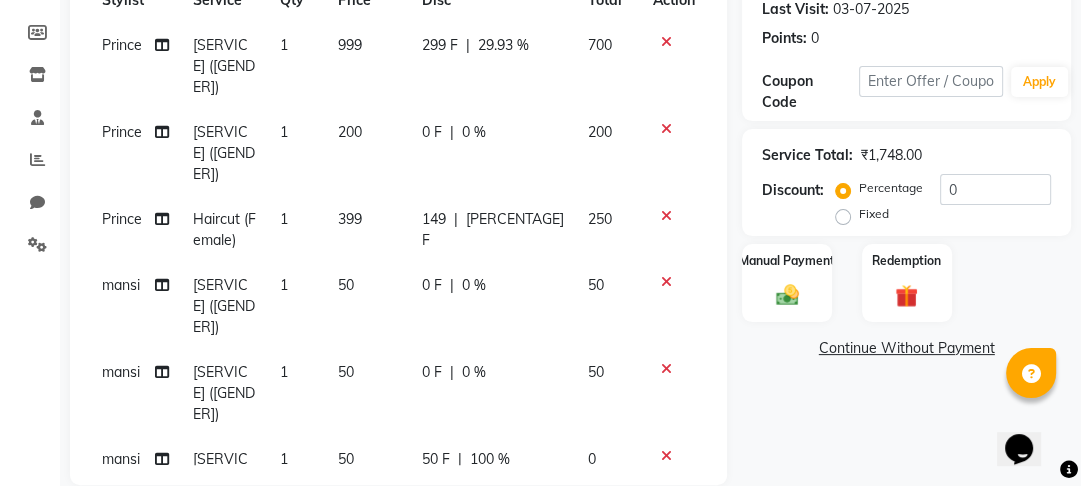 scroll, scrollTop: 196, scrollLeft: 0, axis: vertical 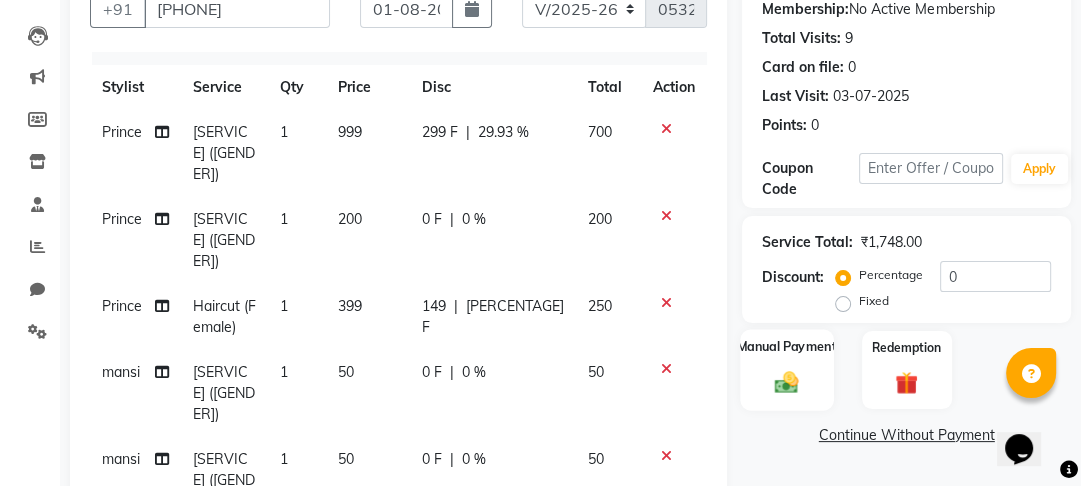 click on "Manual Payment" 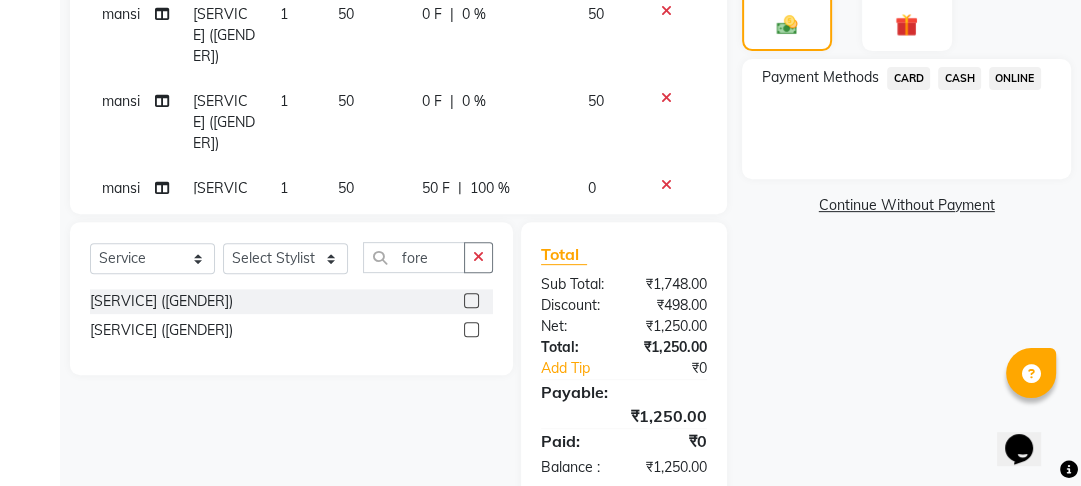 scroll, scrollTop: 596, scrollLeft: 0, axis: vertical 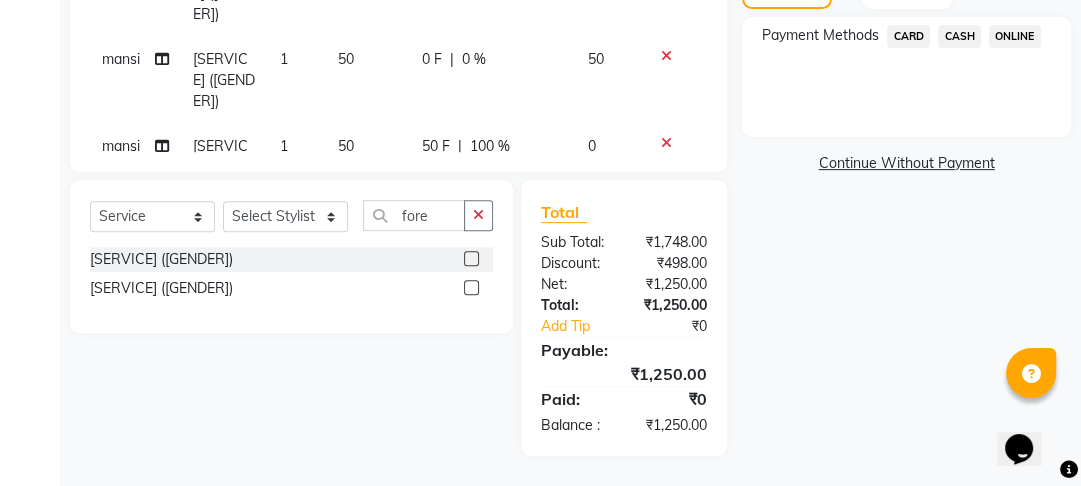 click on "CASH" 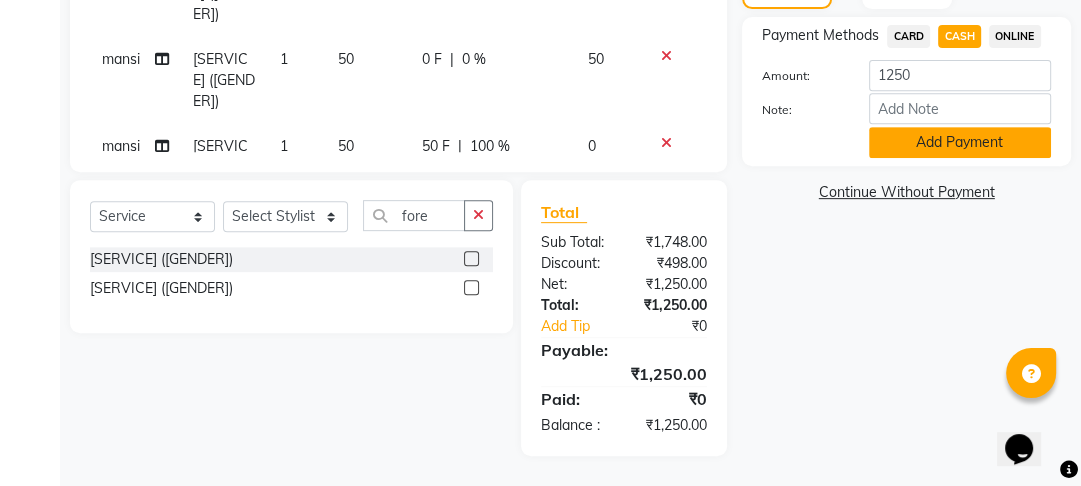 click on "Add Payment" 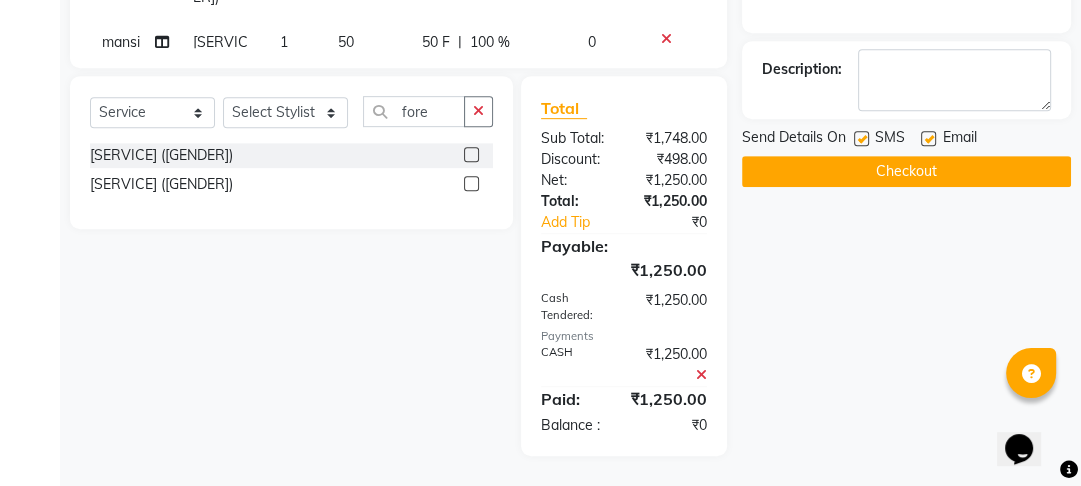 scroll, scrollTop: 701, scrollLeft: 0, axis: vertical 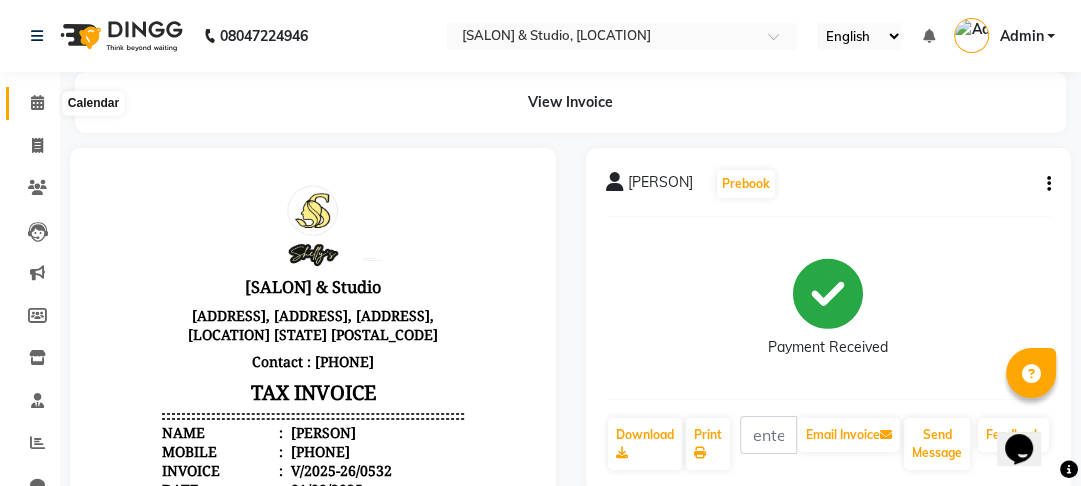 click 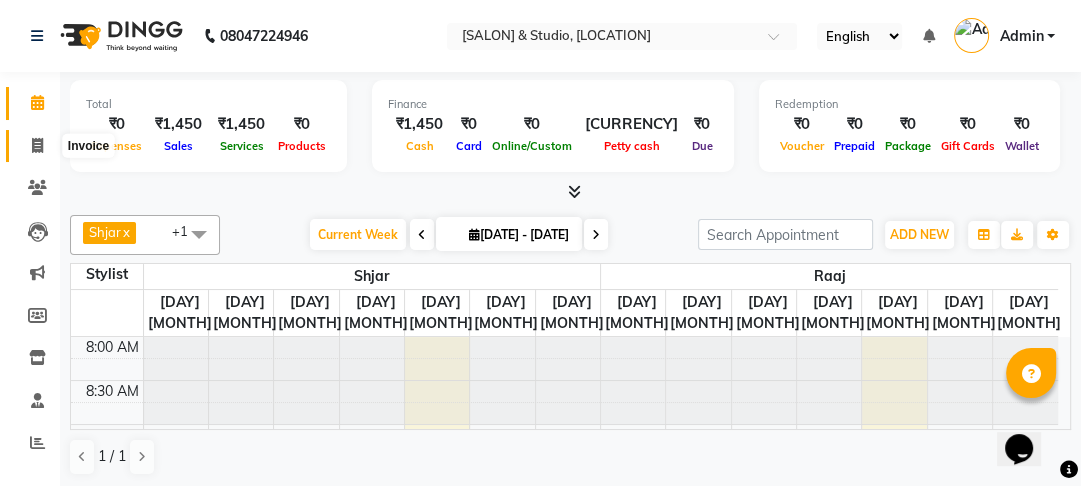 click 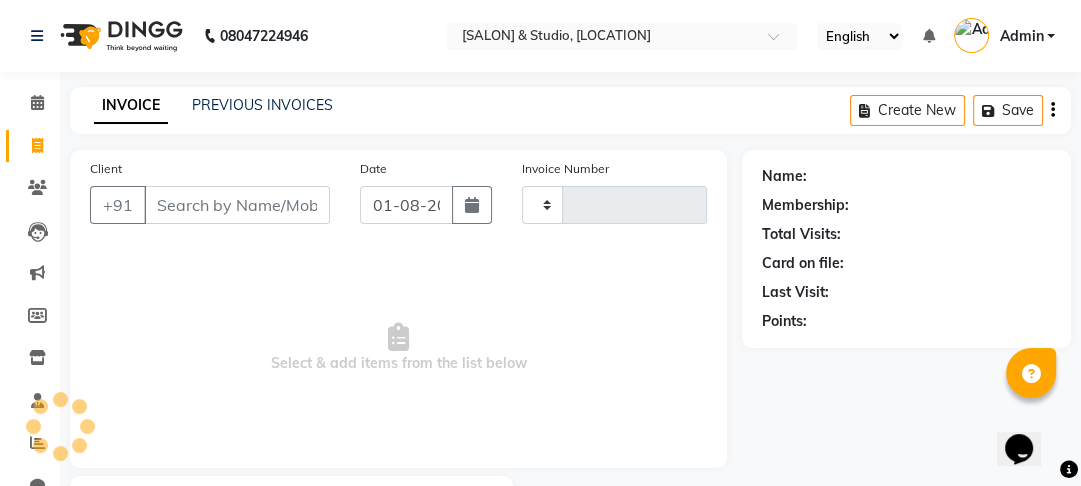type on "0533" 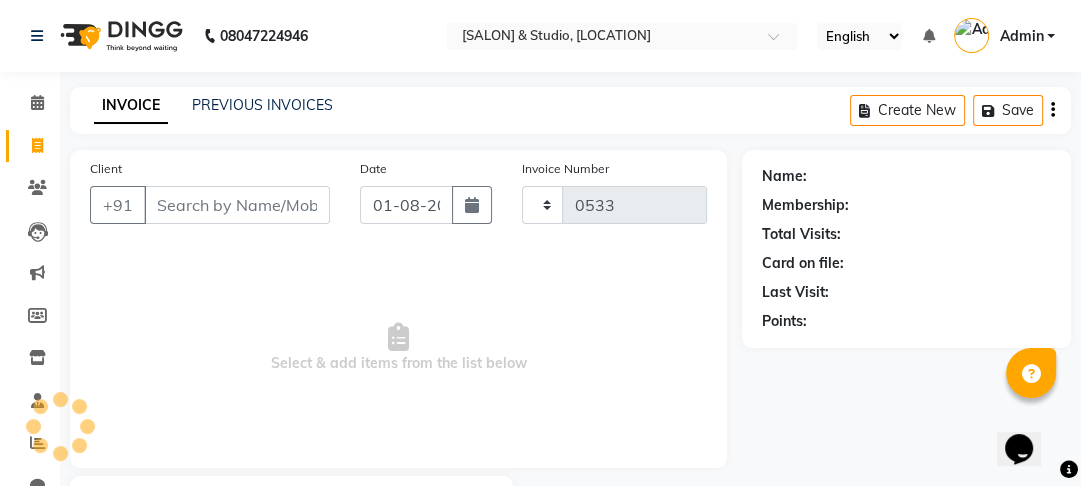 select on "7536" 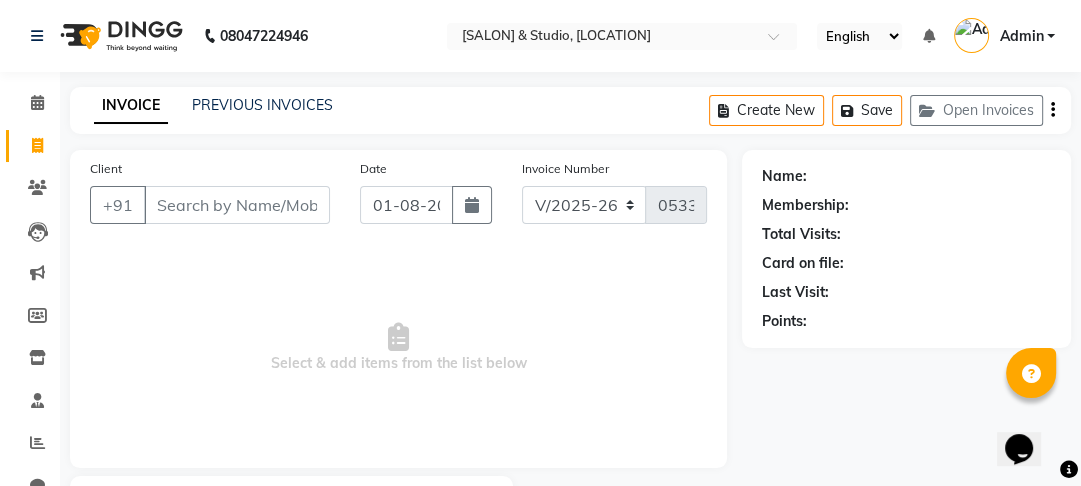 click on "Client" at bounding box center [237, 205] 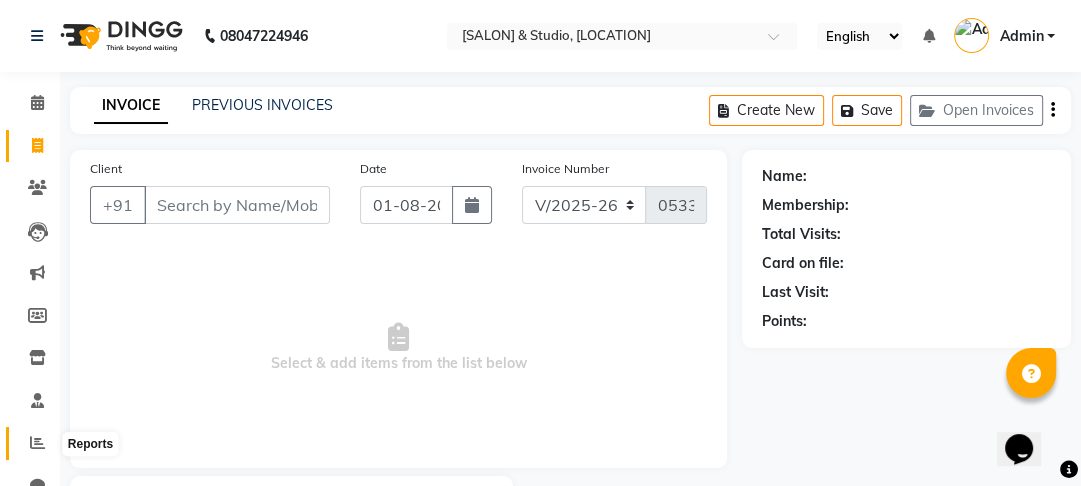 click 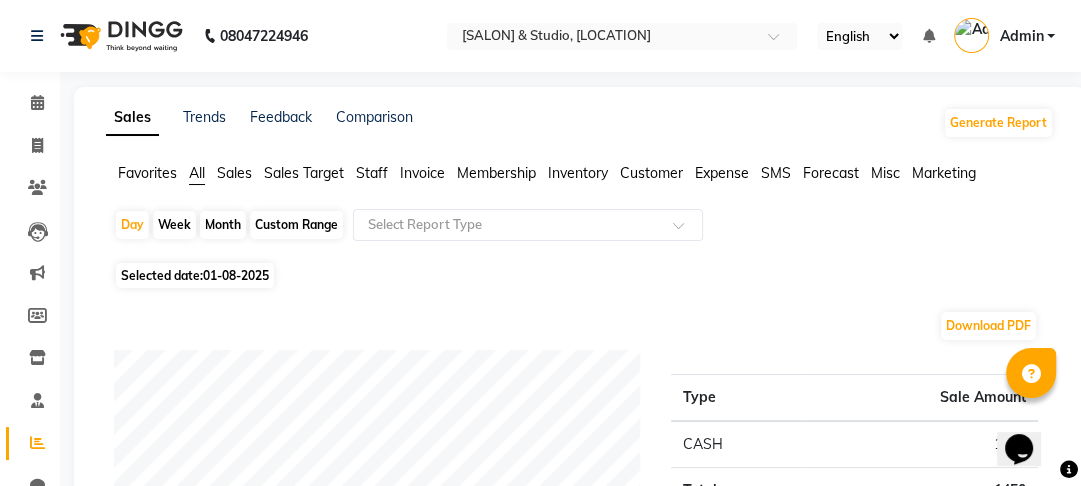 click on "Custom Range" 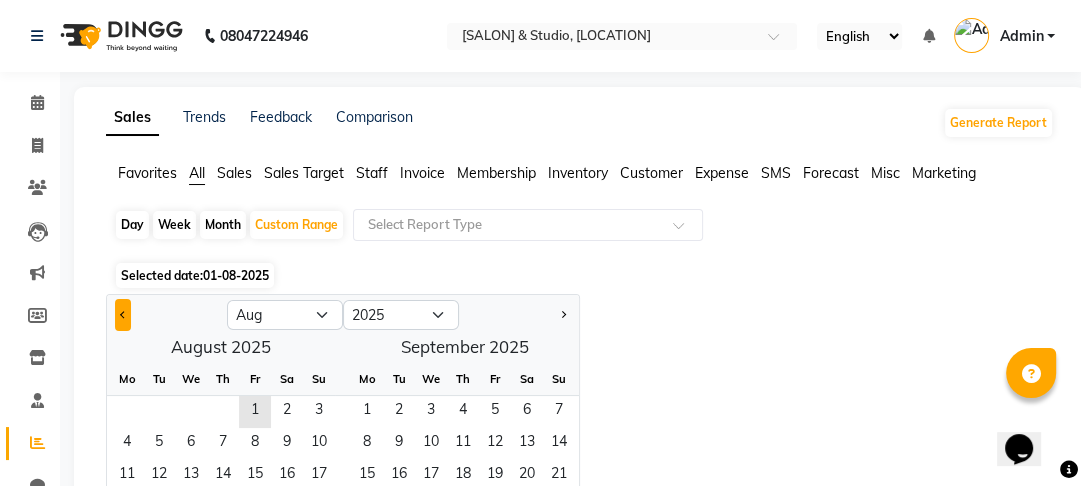 click 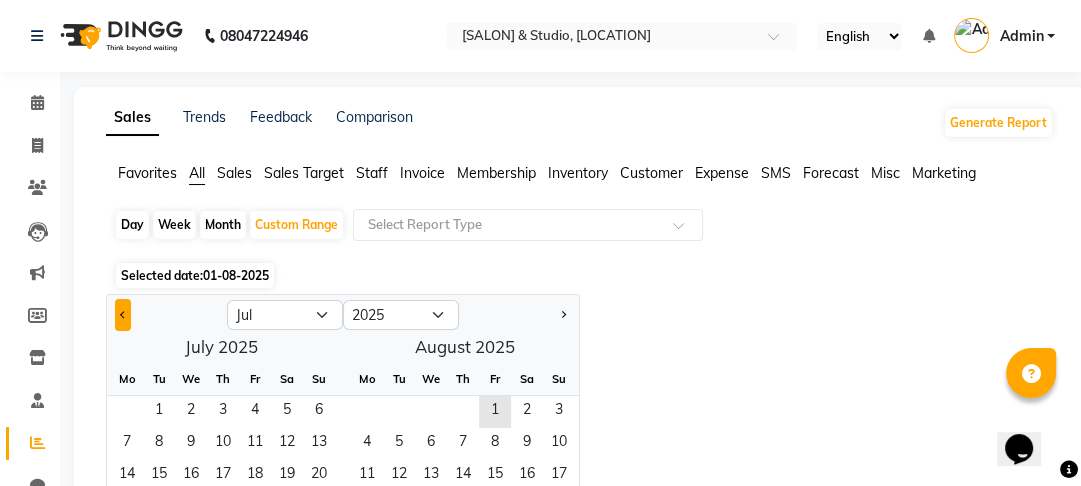 click 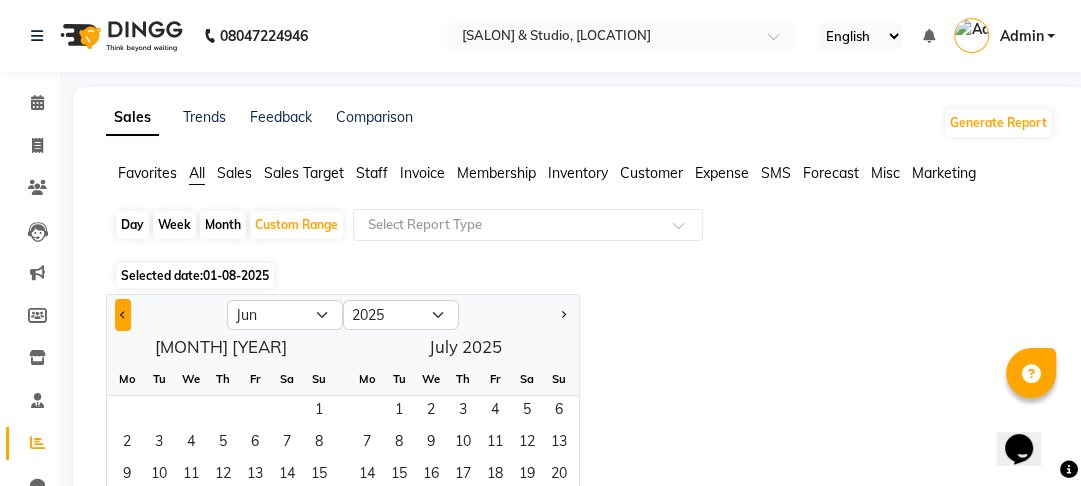 click 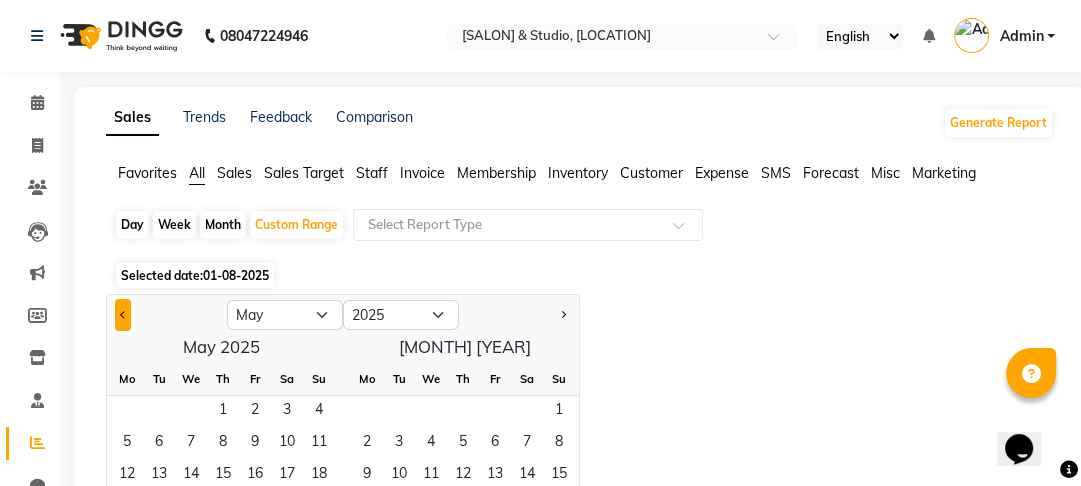 click 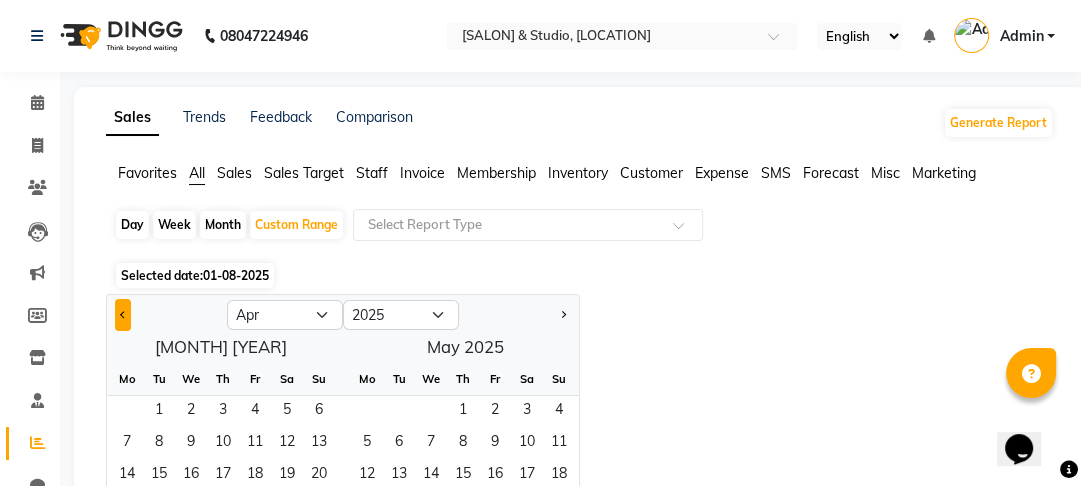 click 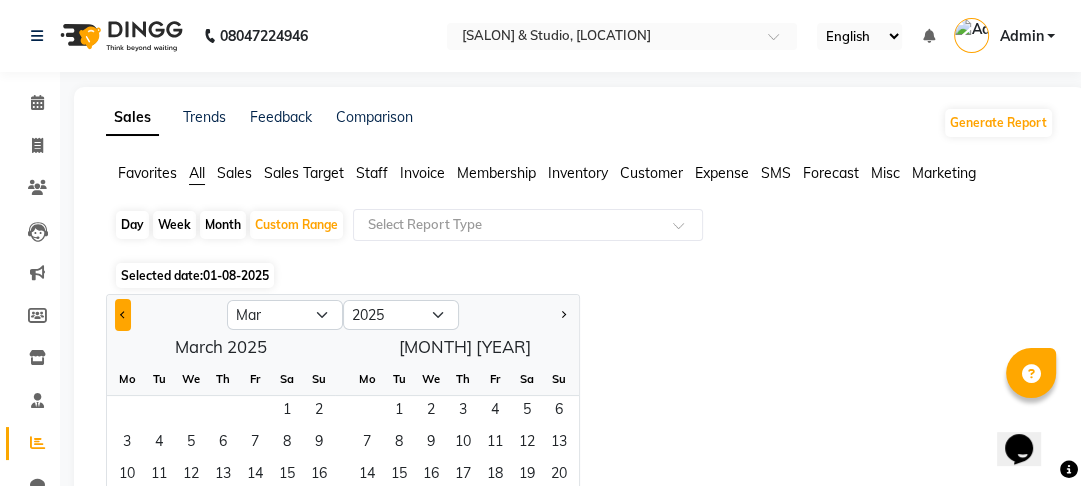 click 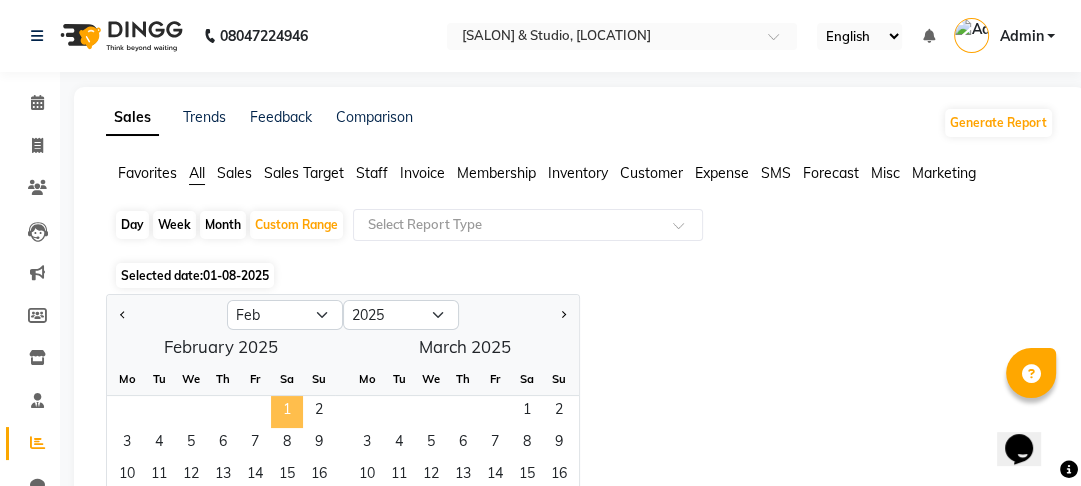 click on "1" 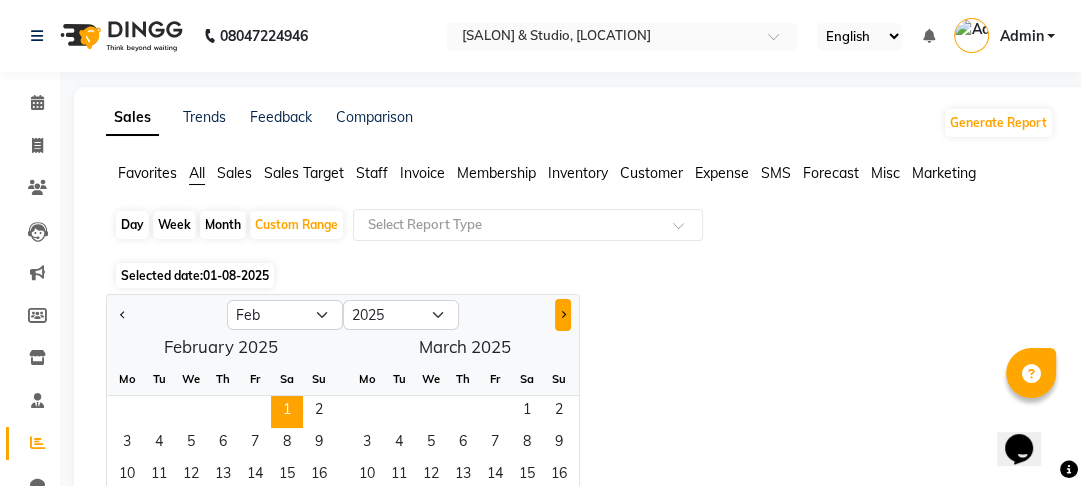 click 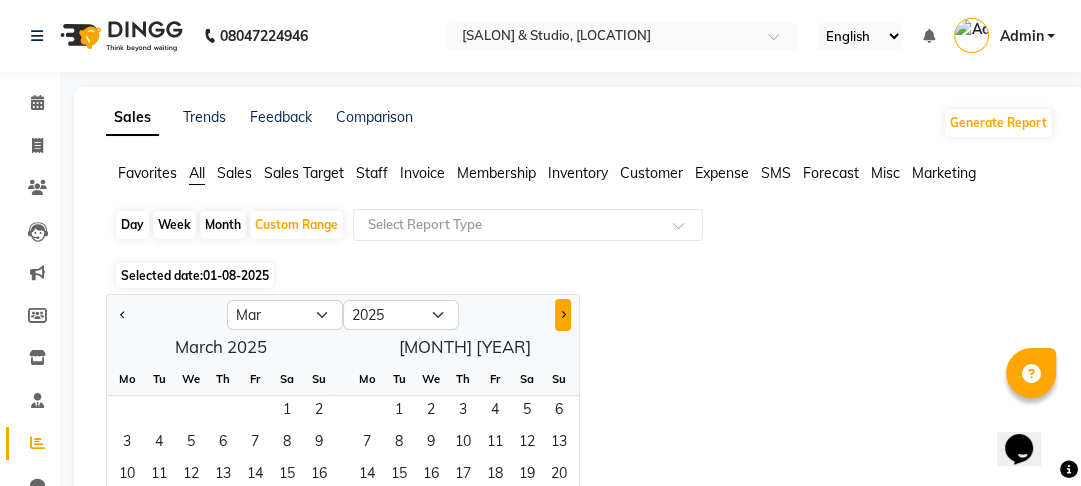 click 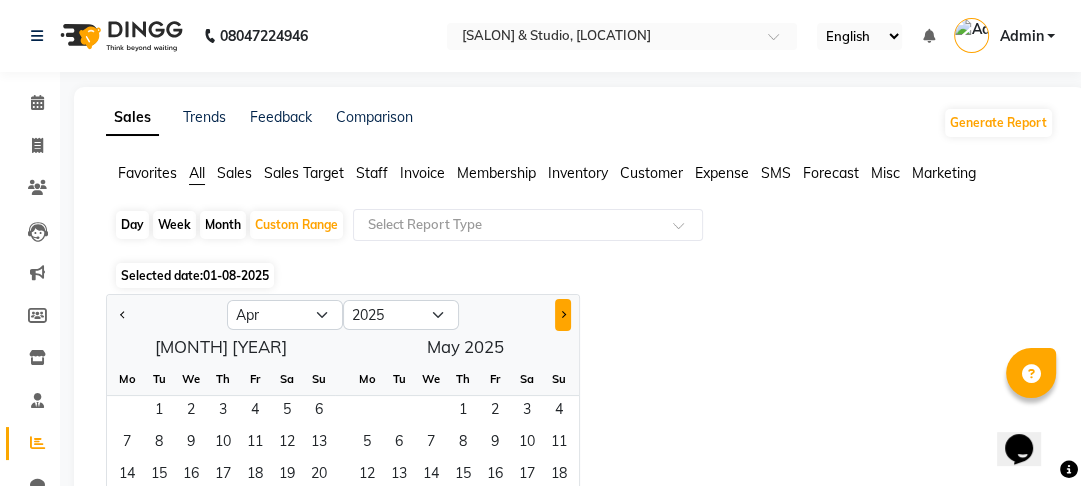 click 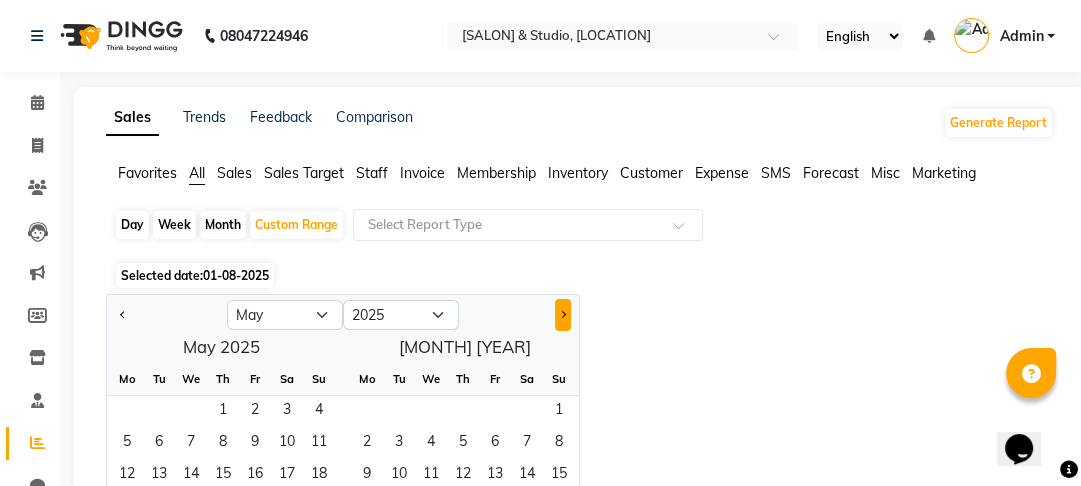 click 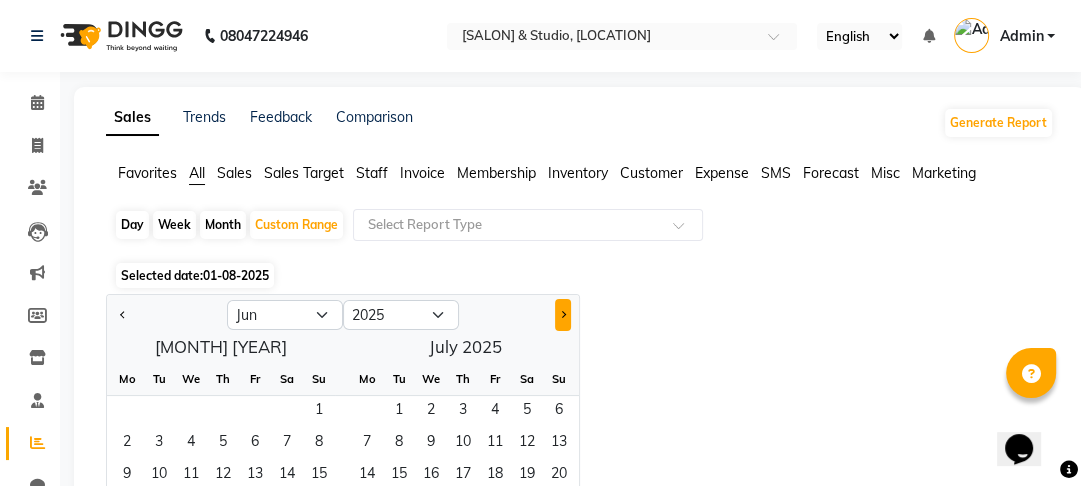 click 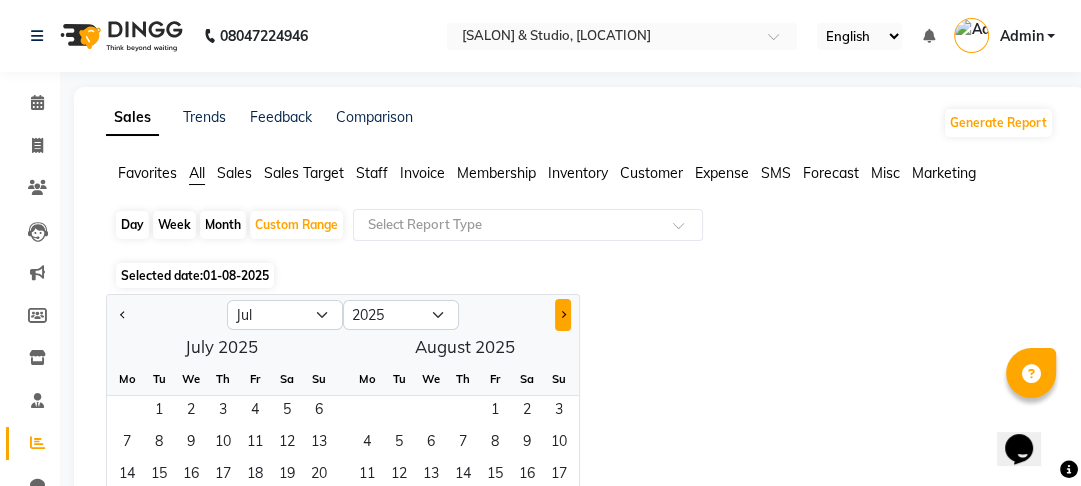 click 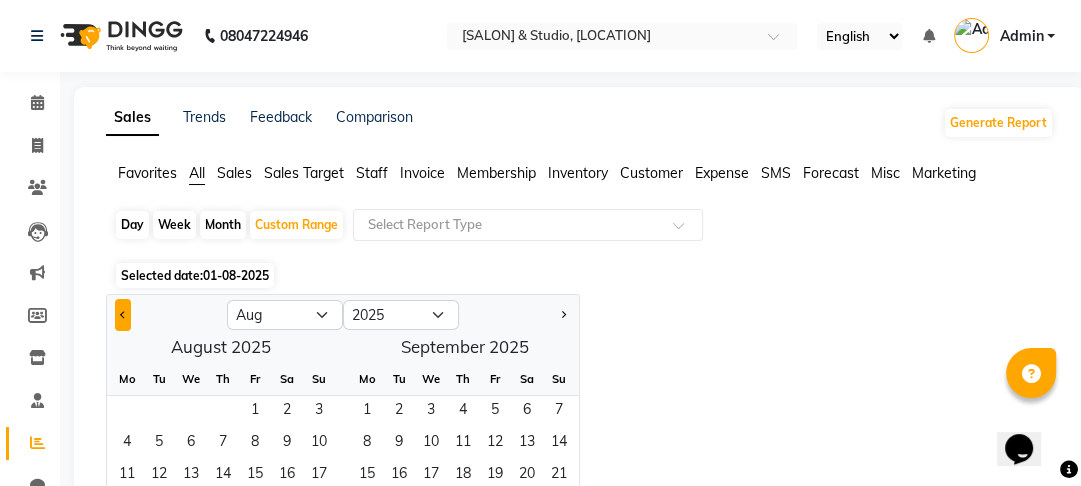 click 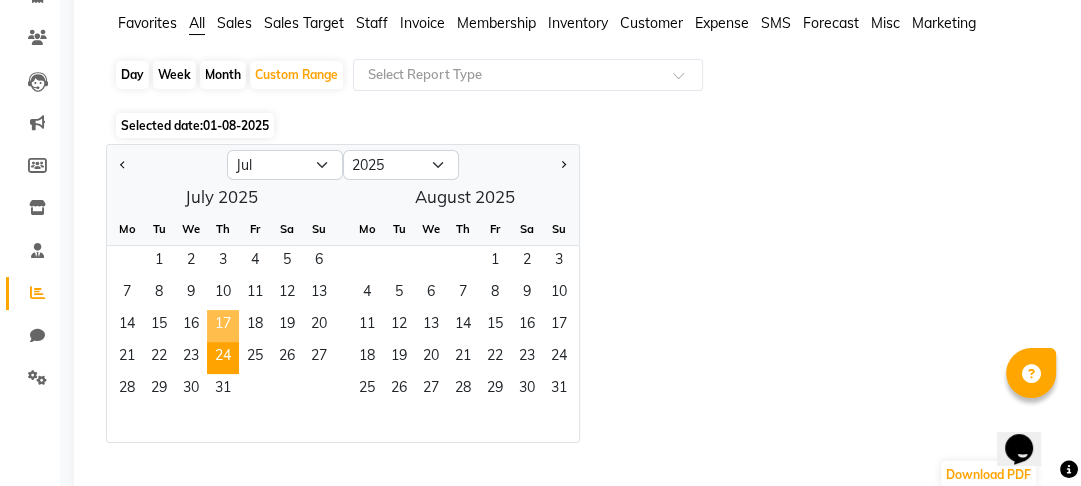 scroll, scrollTop: 160, scrollLeft: 0, axis: vertical 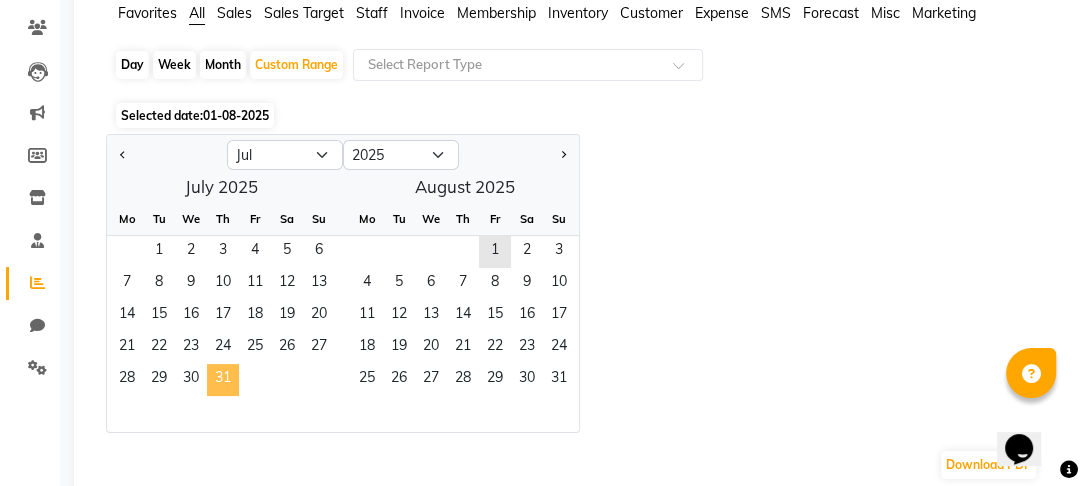 click on "31" 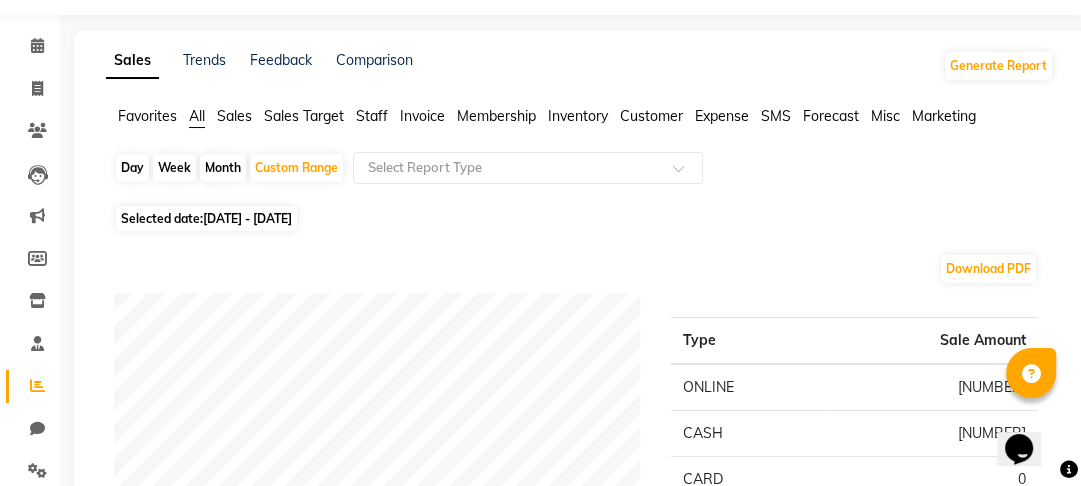 scroll, scrollTop: 0, scrollLeft: 0, axis: both 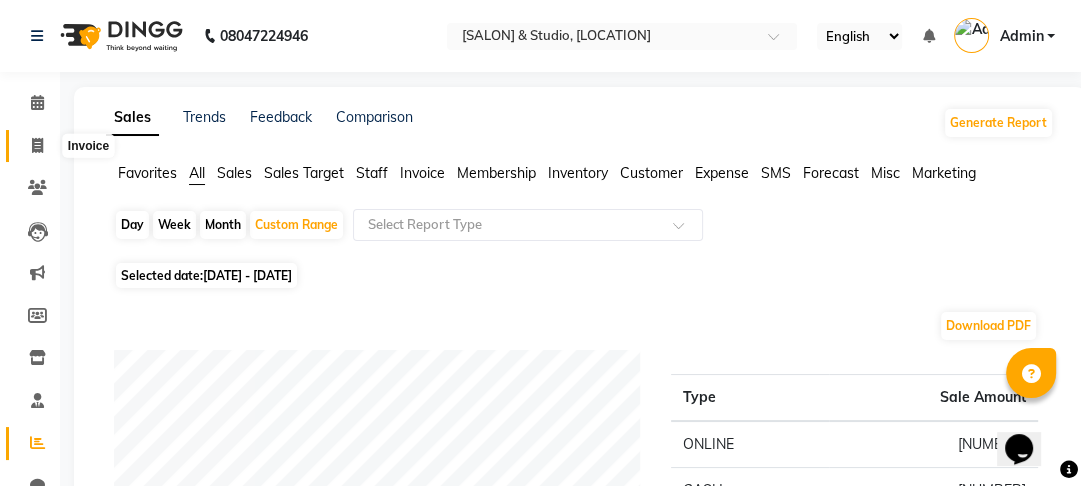 click 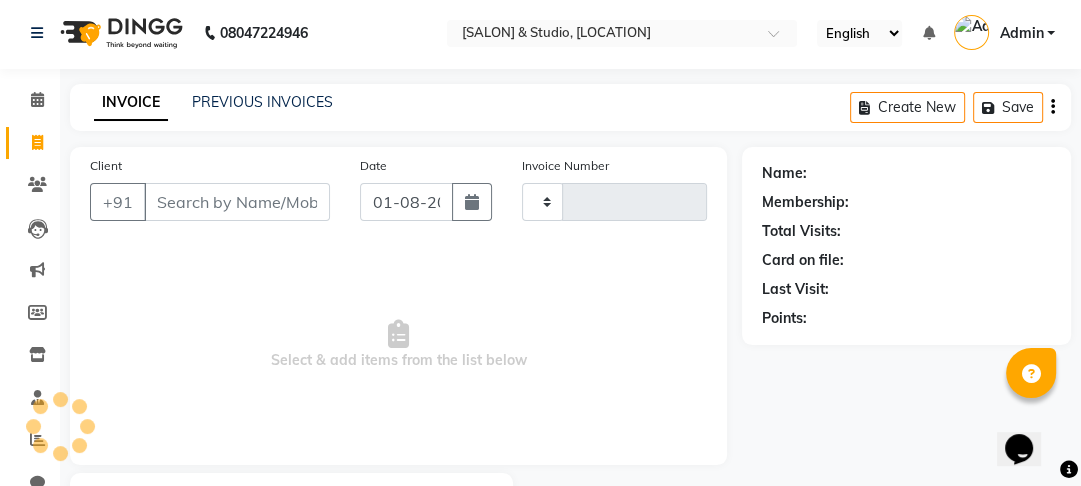 type on "0533" 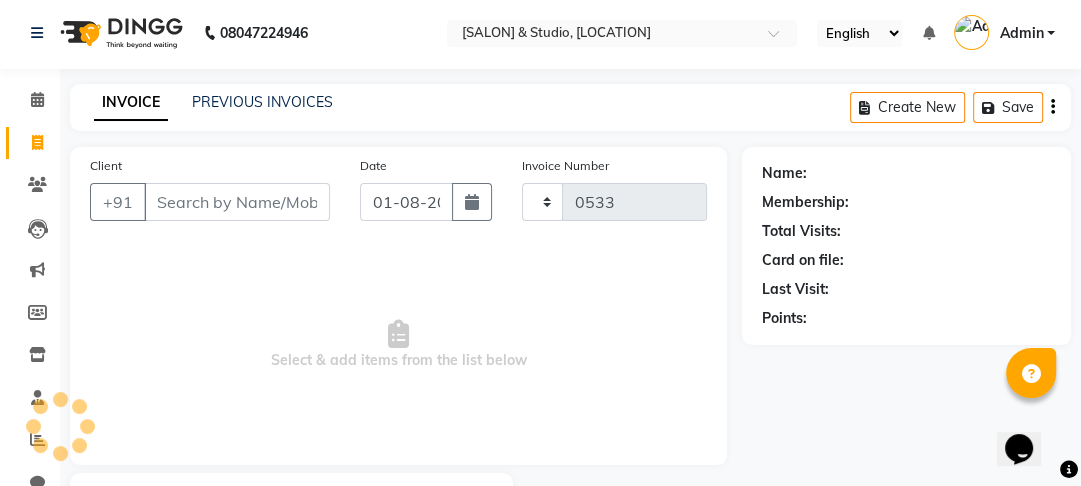 select on "7536" 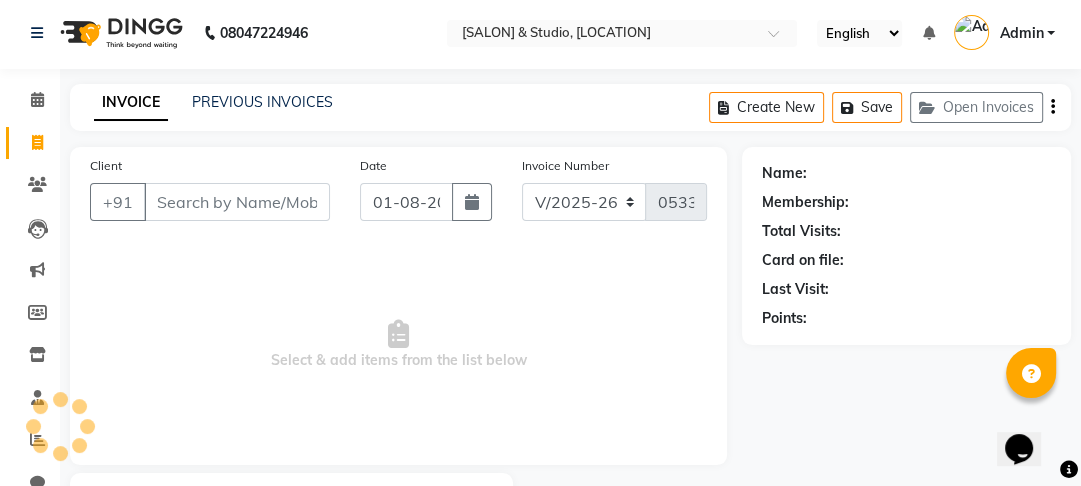 scroll, scrollTop: 116, scrollLeft: 0, axis: vertical 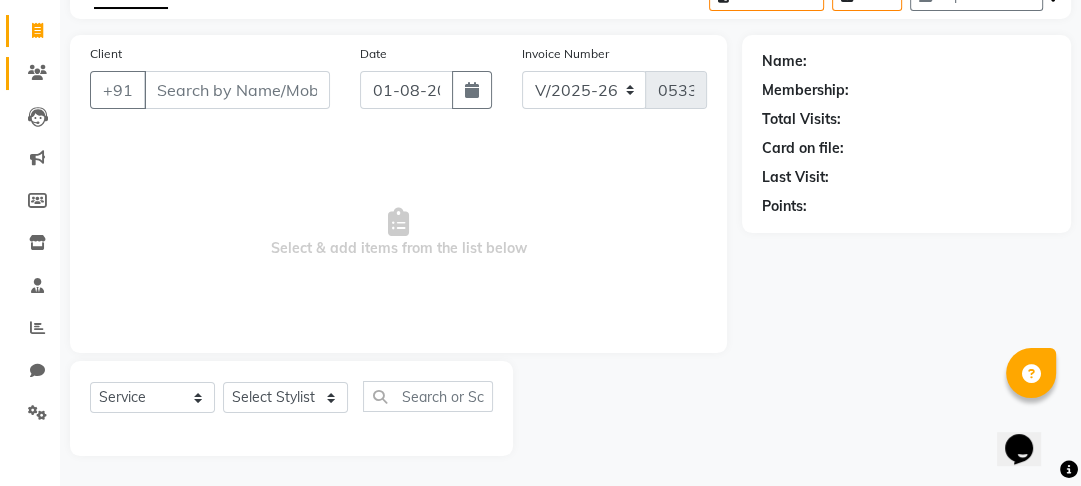 click on "Clients" 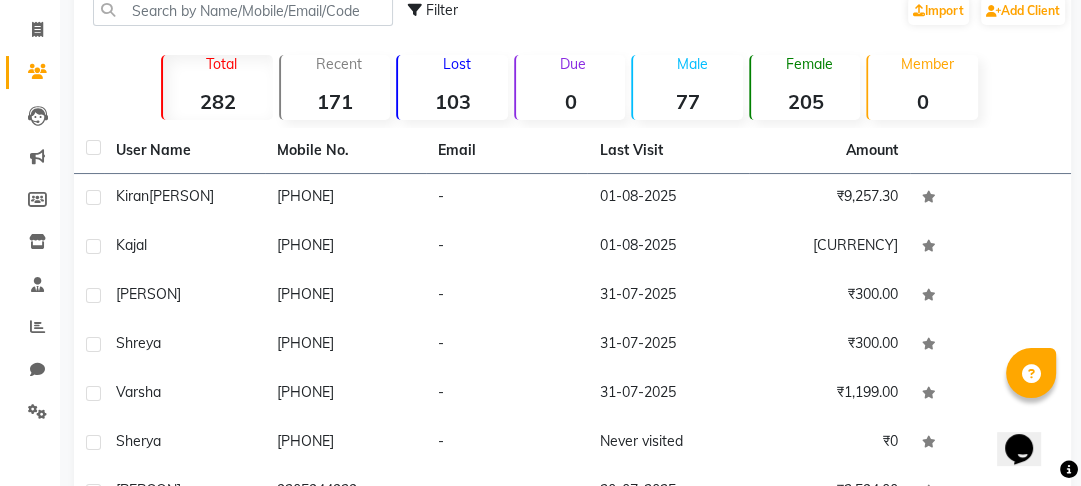 scroll, scrollTop: 0, scrollLeft: 0, axis: both 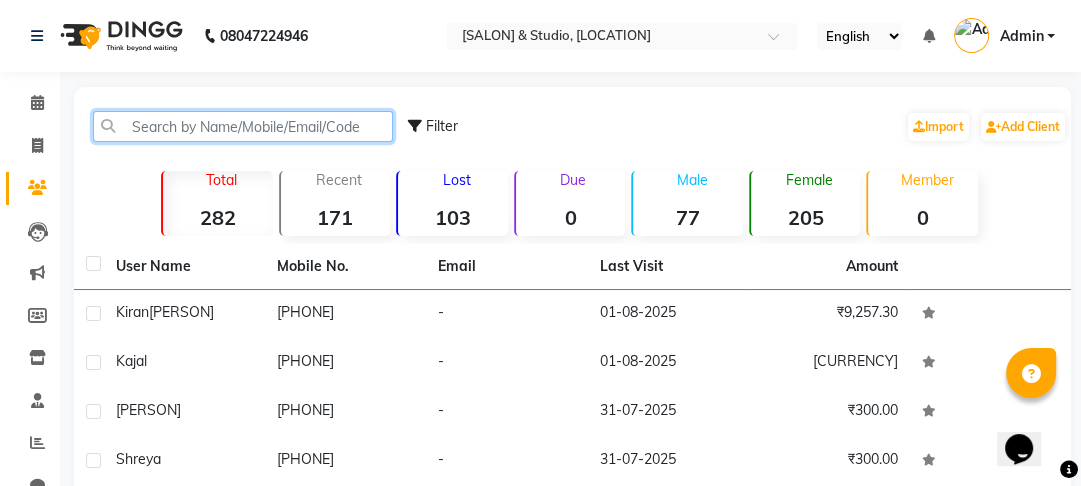 click 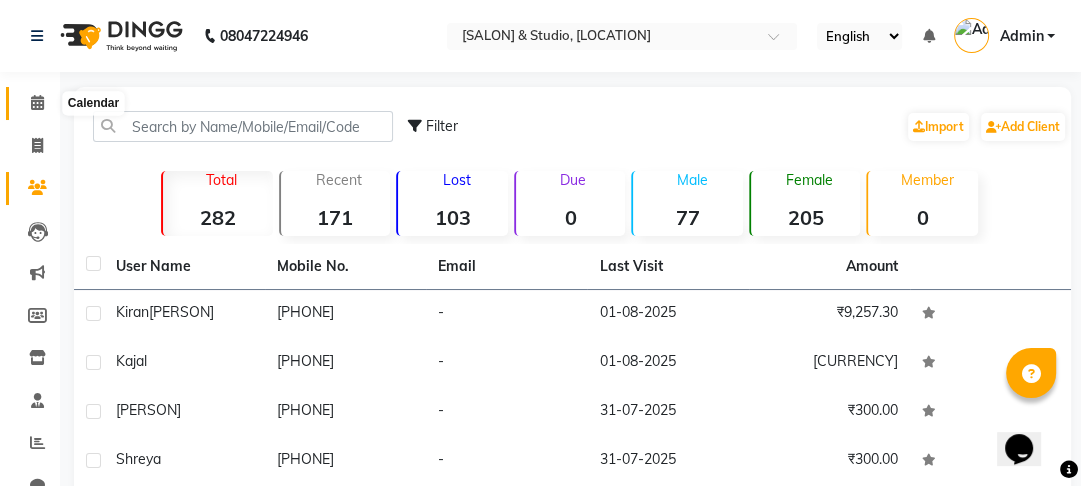 click 